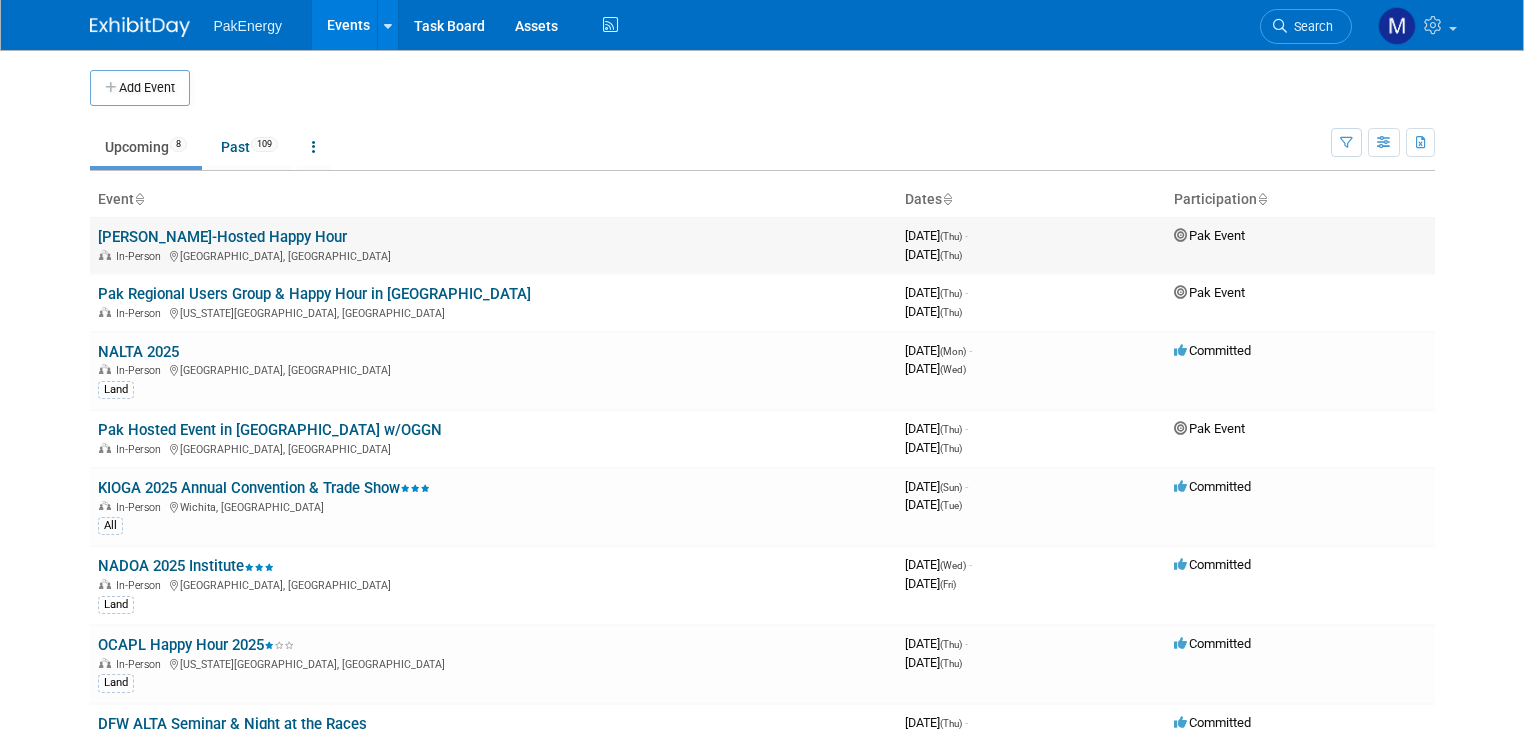scroll, scrollTop: 0, scrollLeft: 0, axis: both 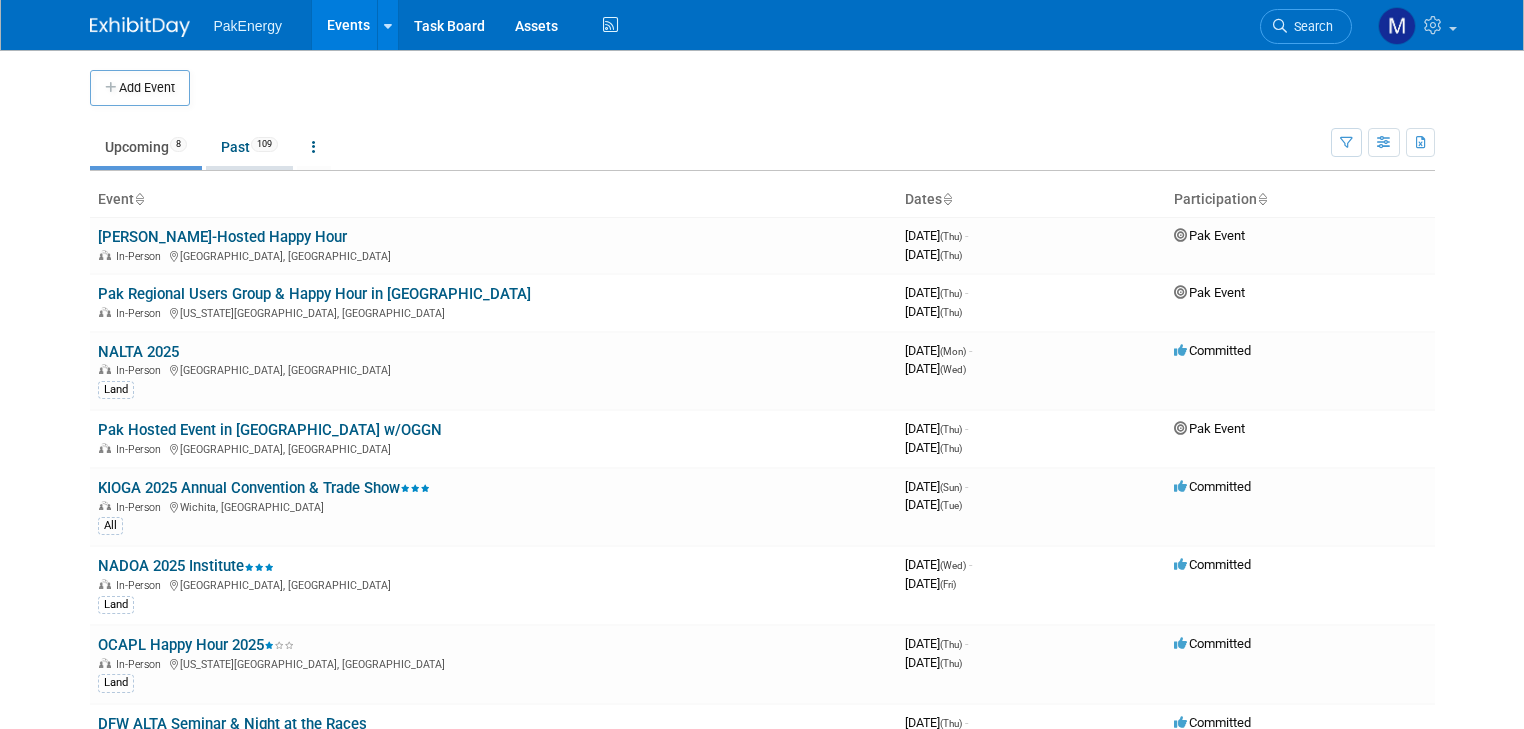 click on "Past
109" at bounding box center [249, 147] 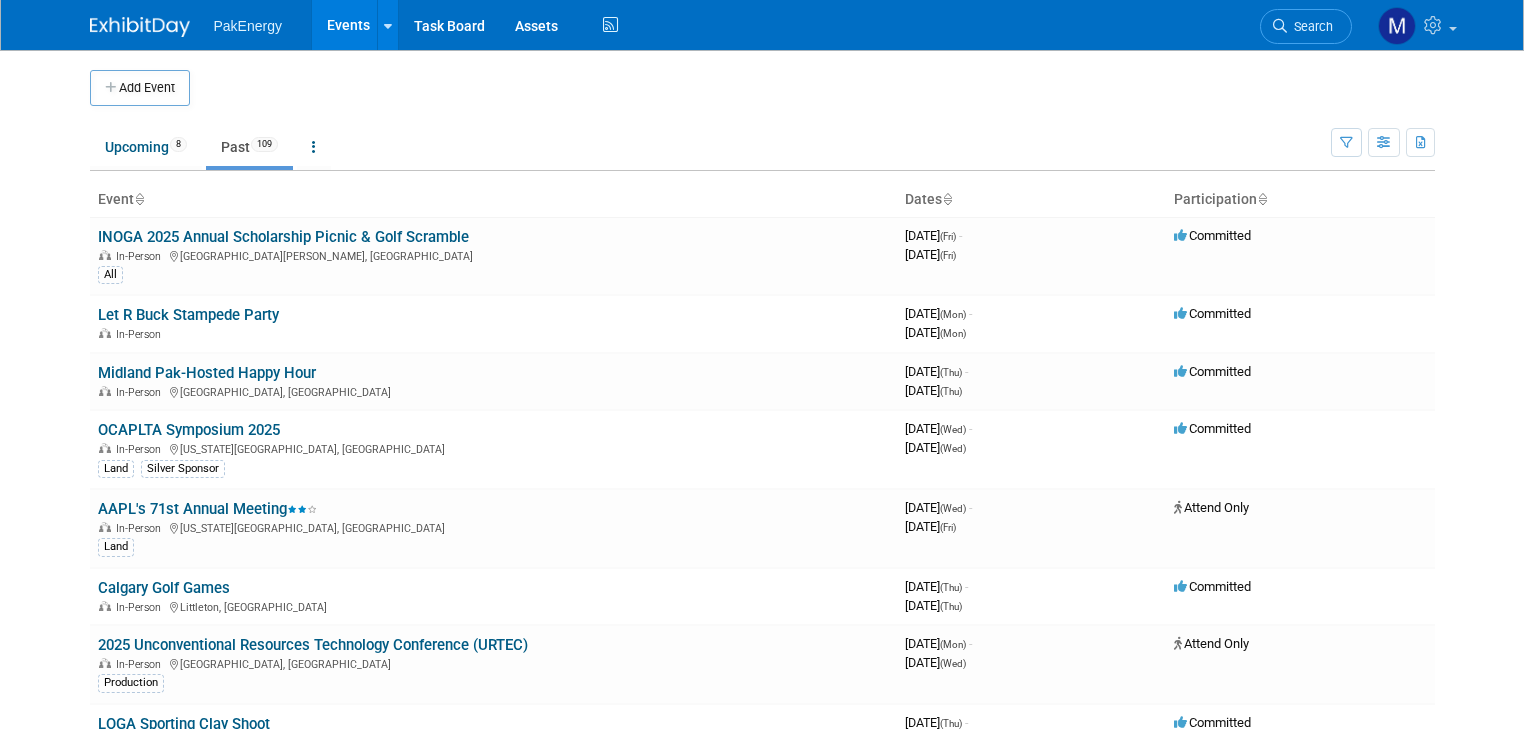 scroll, scrollTop: 0, scrollLeft: 0, axis: both 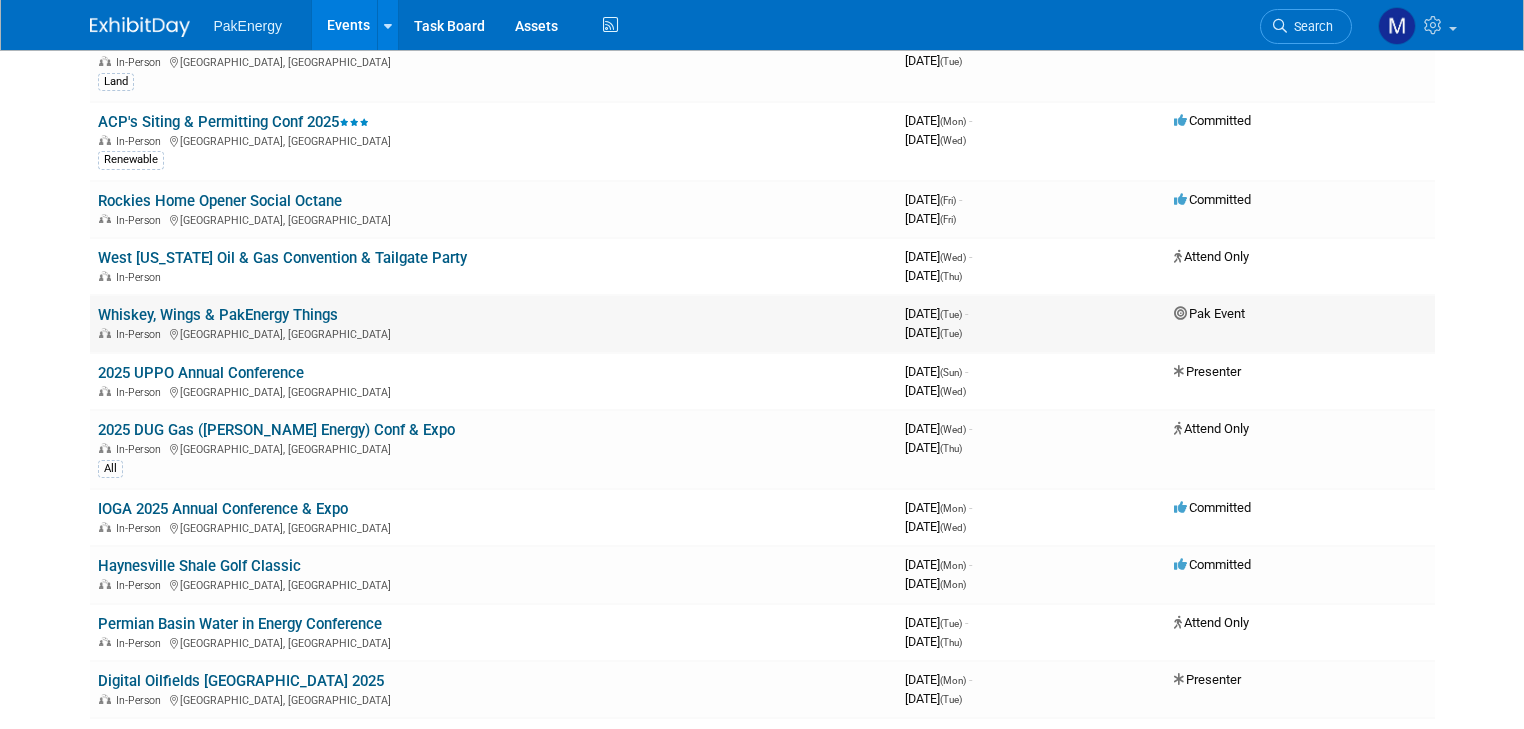 click on "Whiskey, Wings & PakEnergy Things" at bounding box center [218, 315] 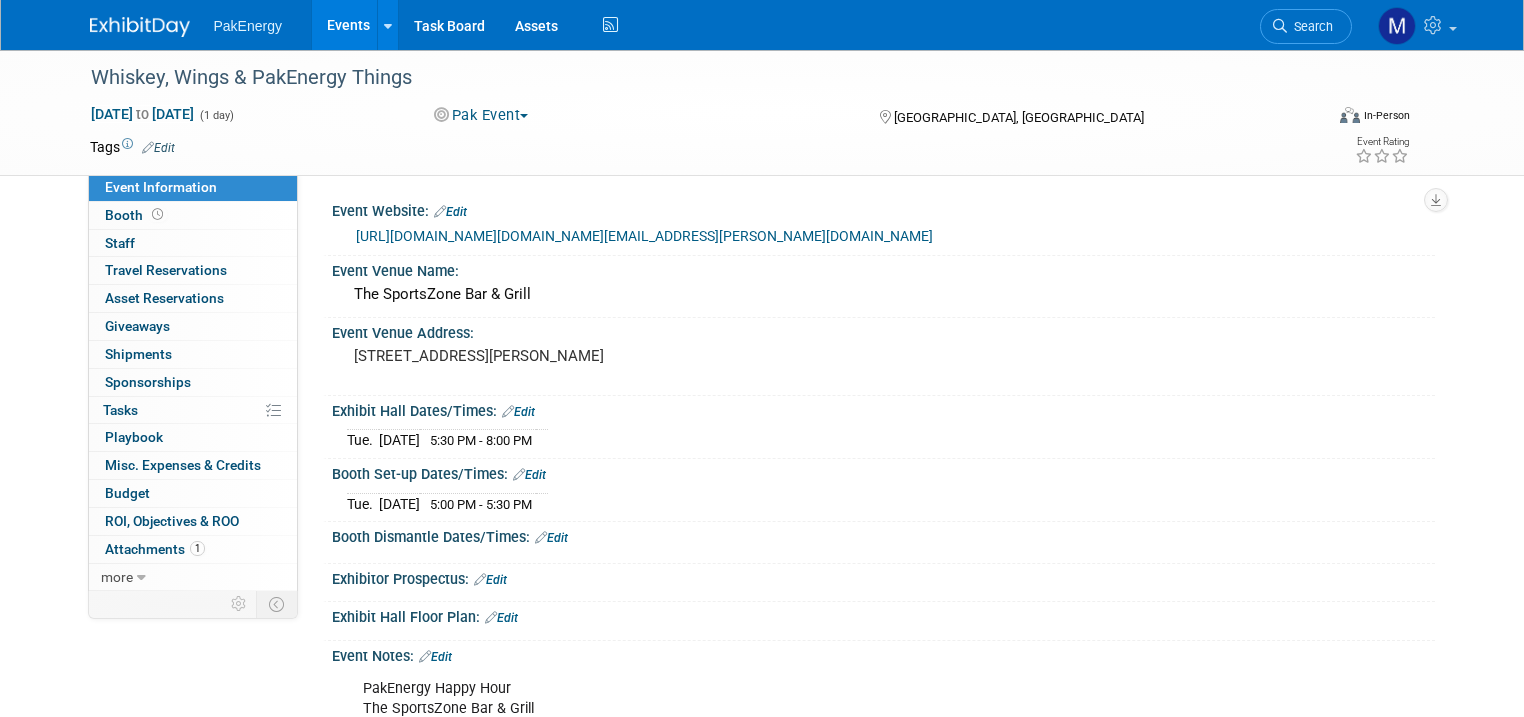 scroll, scrollTop: 0, scrollLeft: 0, axis: both 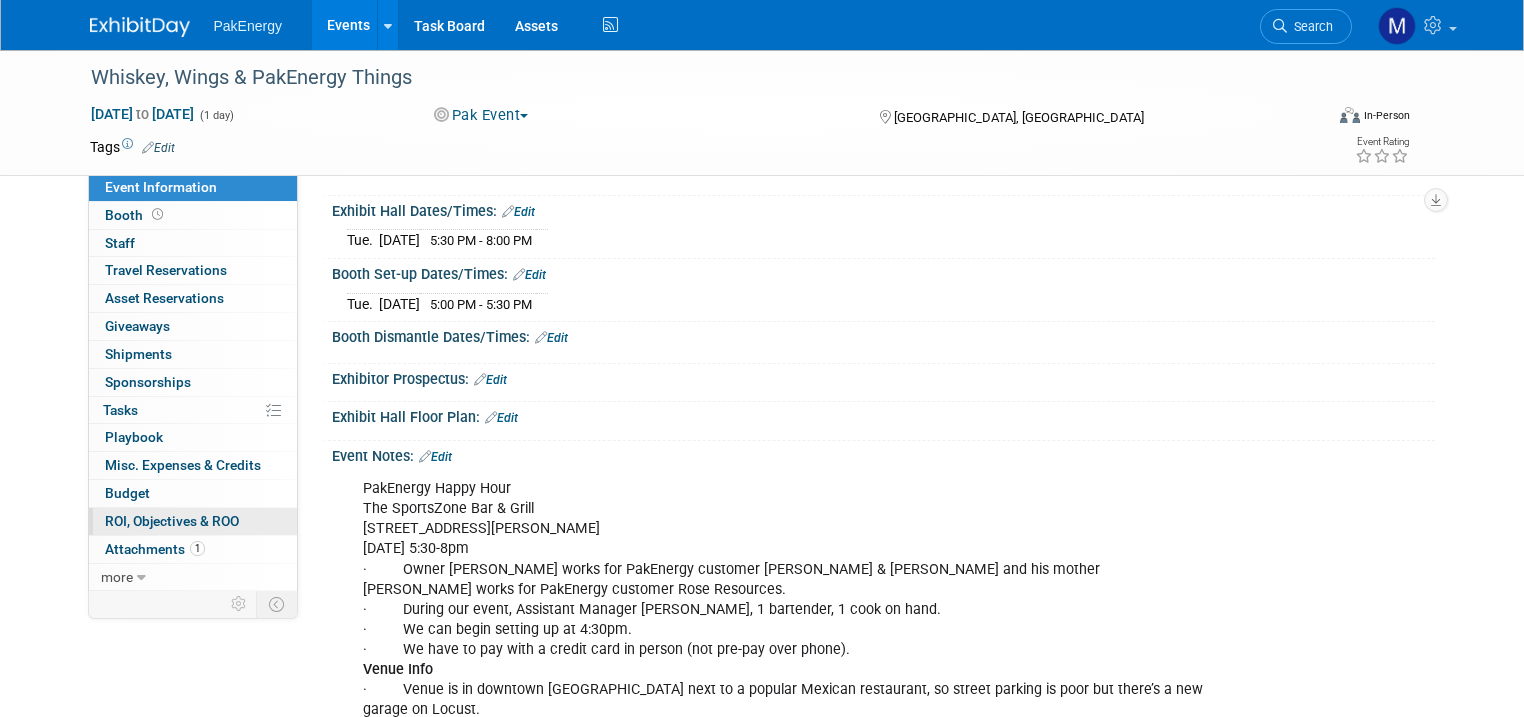 click on "0
ROI, Objectives & ROO 0" at bounding box center (193, 521) 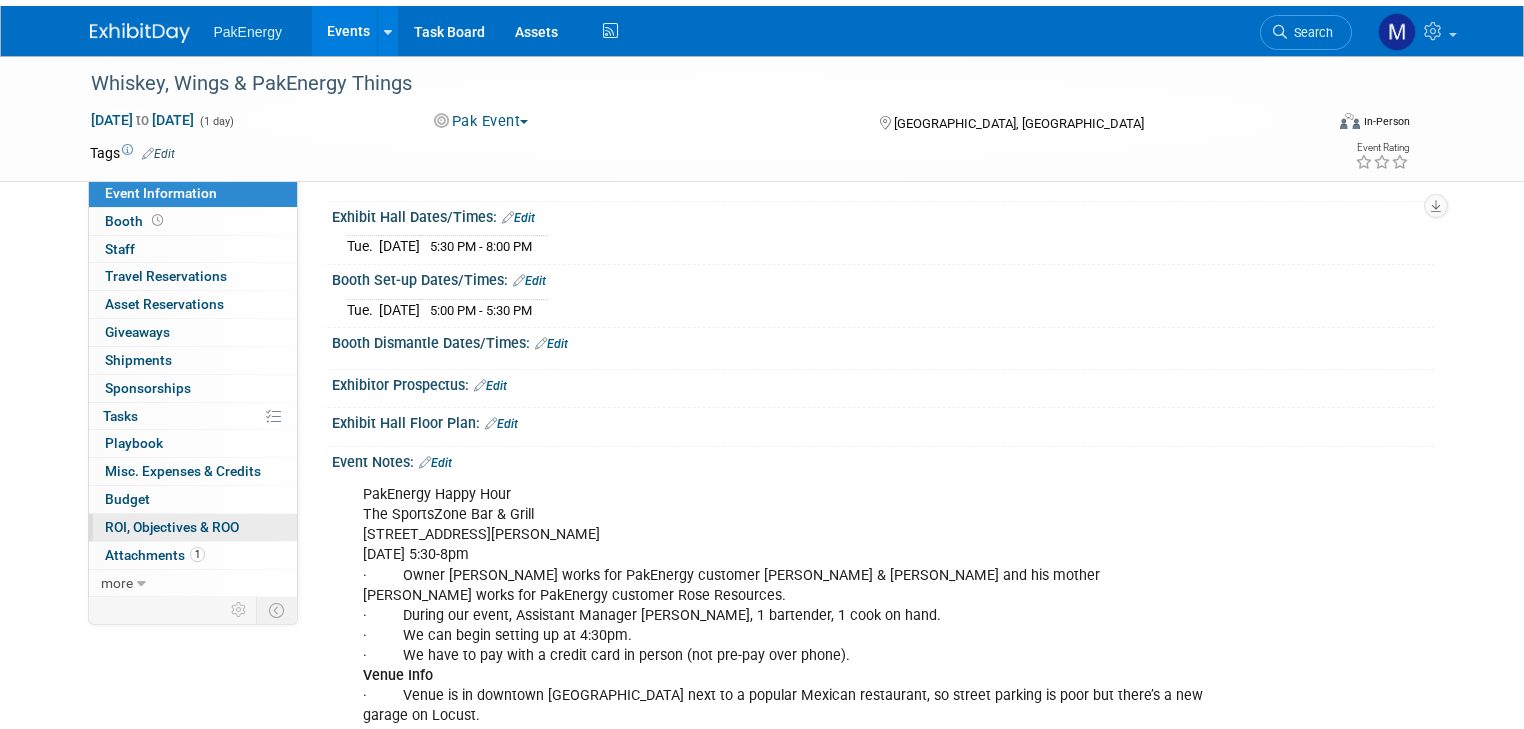 scroll, scrollTop: 0, scrollLeft: 0, axis: both 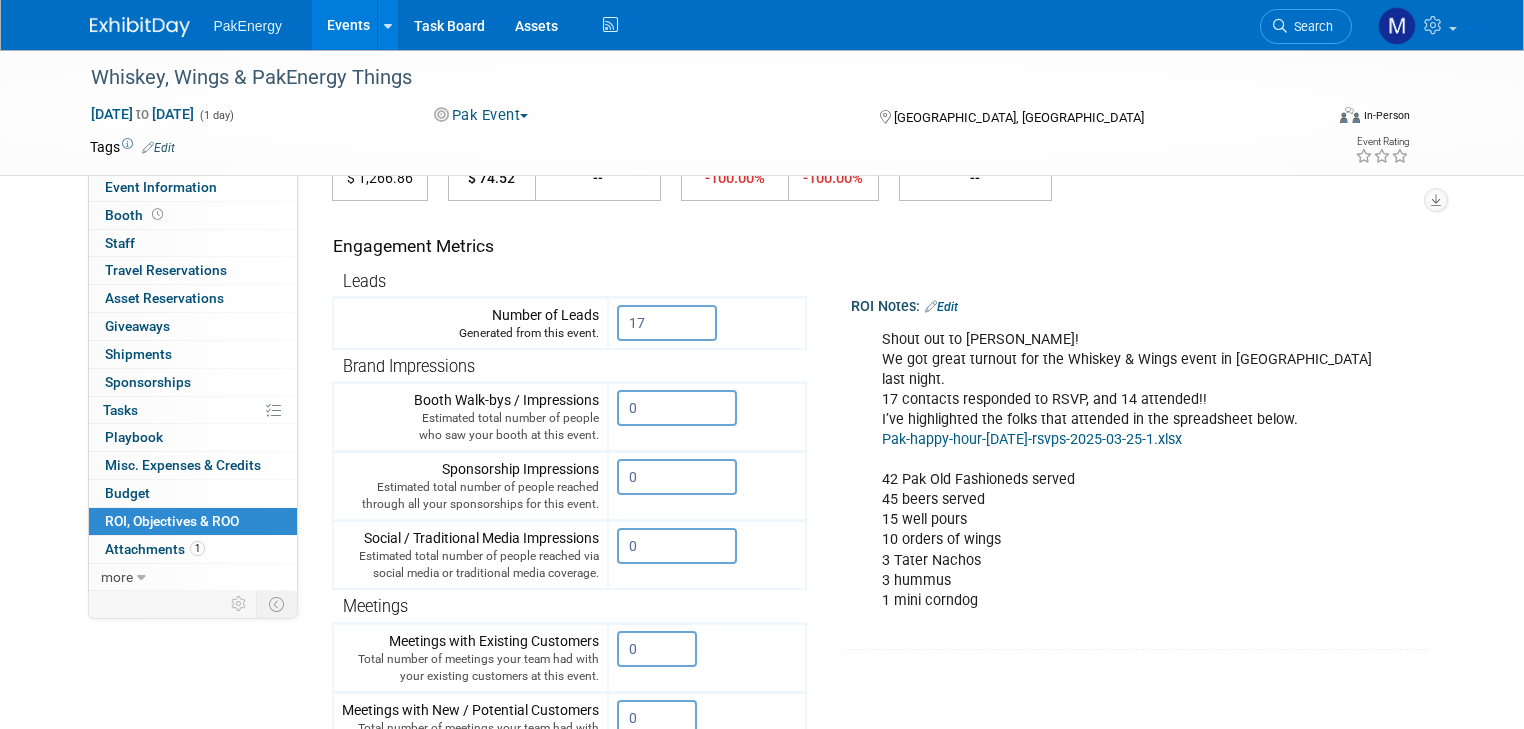 click on "Events" at bounding box center [348, 25] 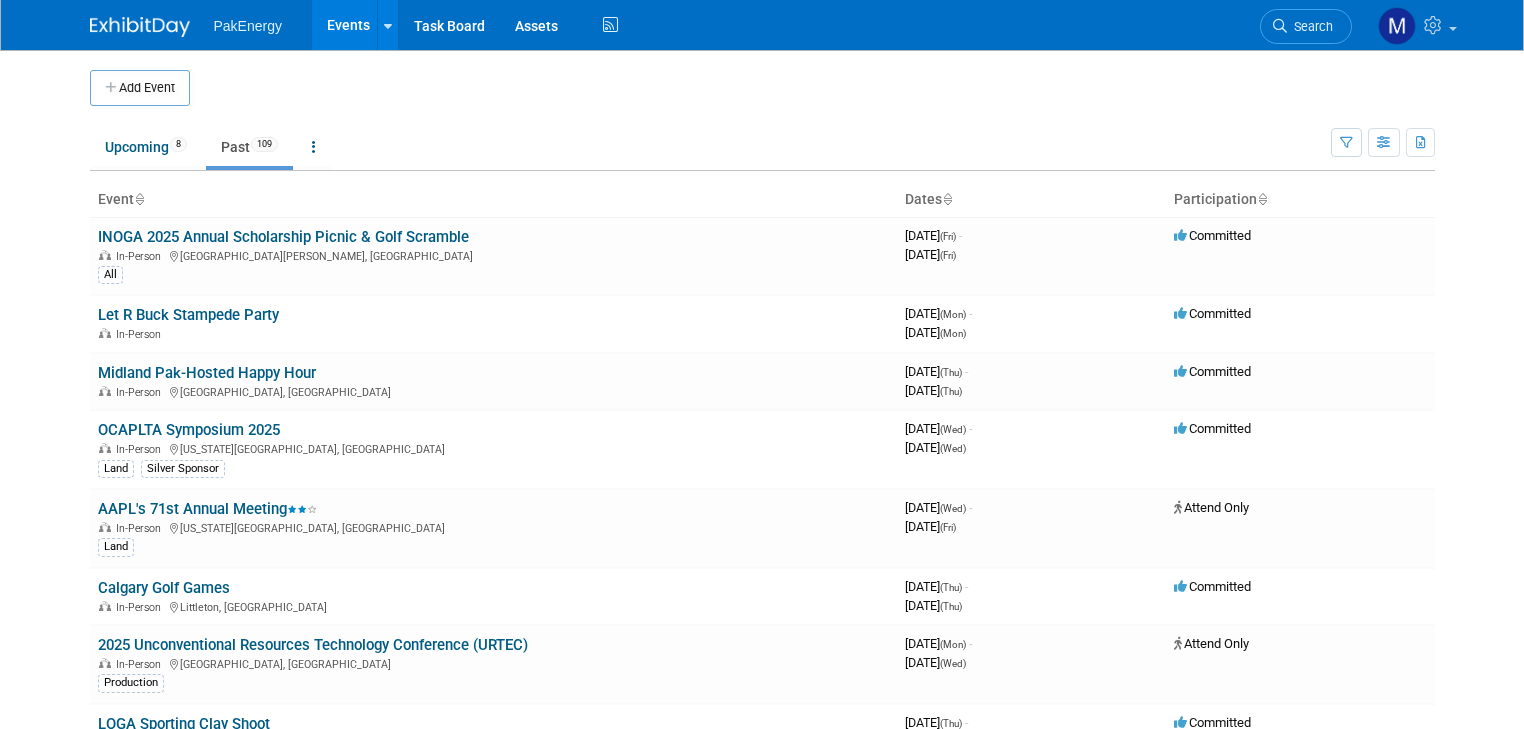scroll, scrollTop: 0, scrollLeft: 0, axis: both 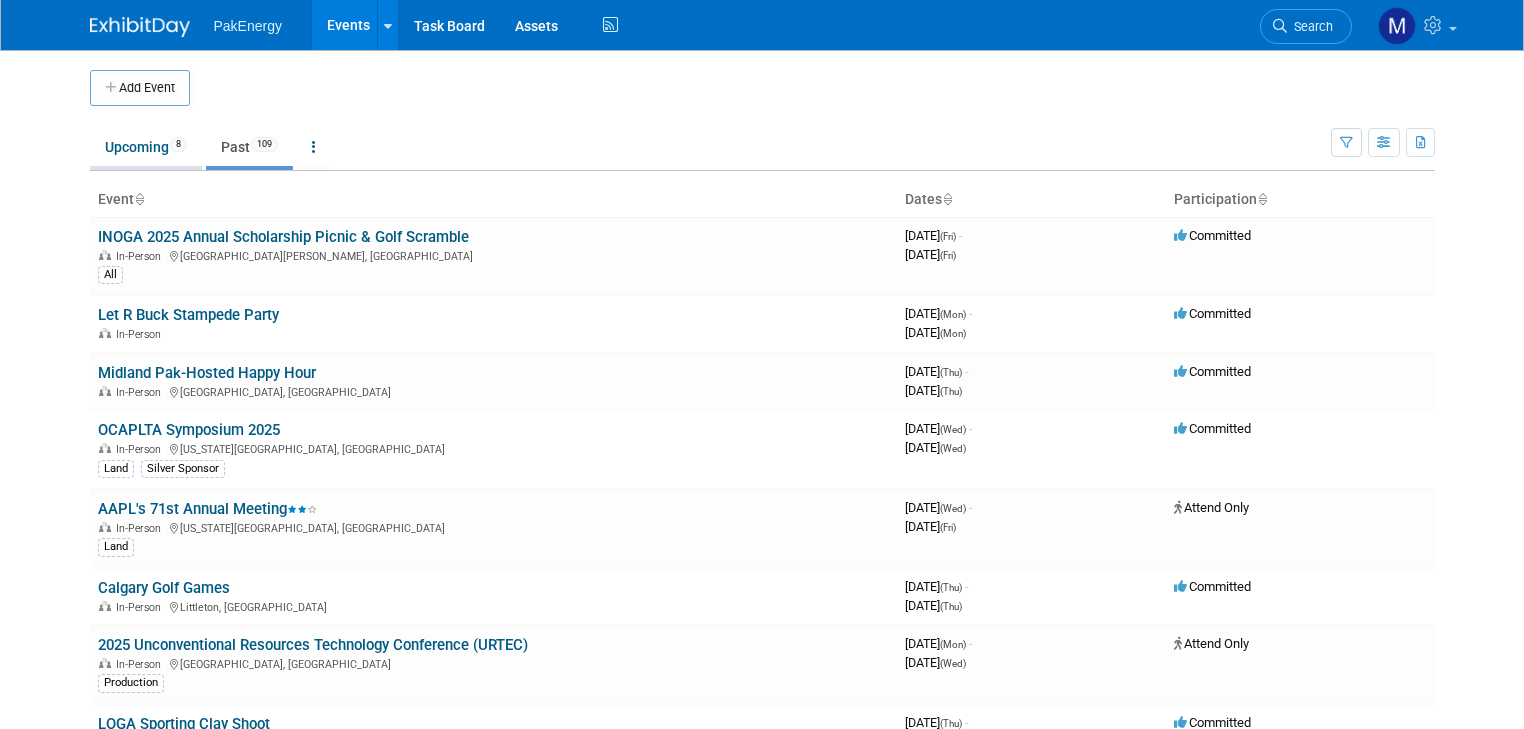 click on "Upcoming
8" at bounding box center (146, 147) 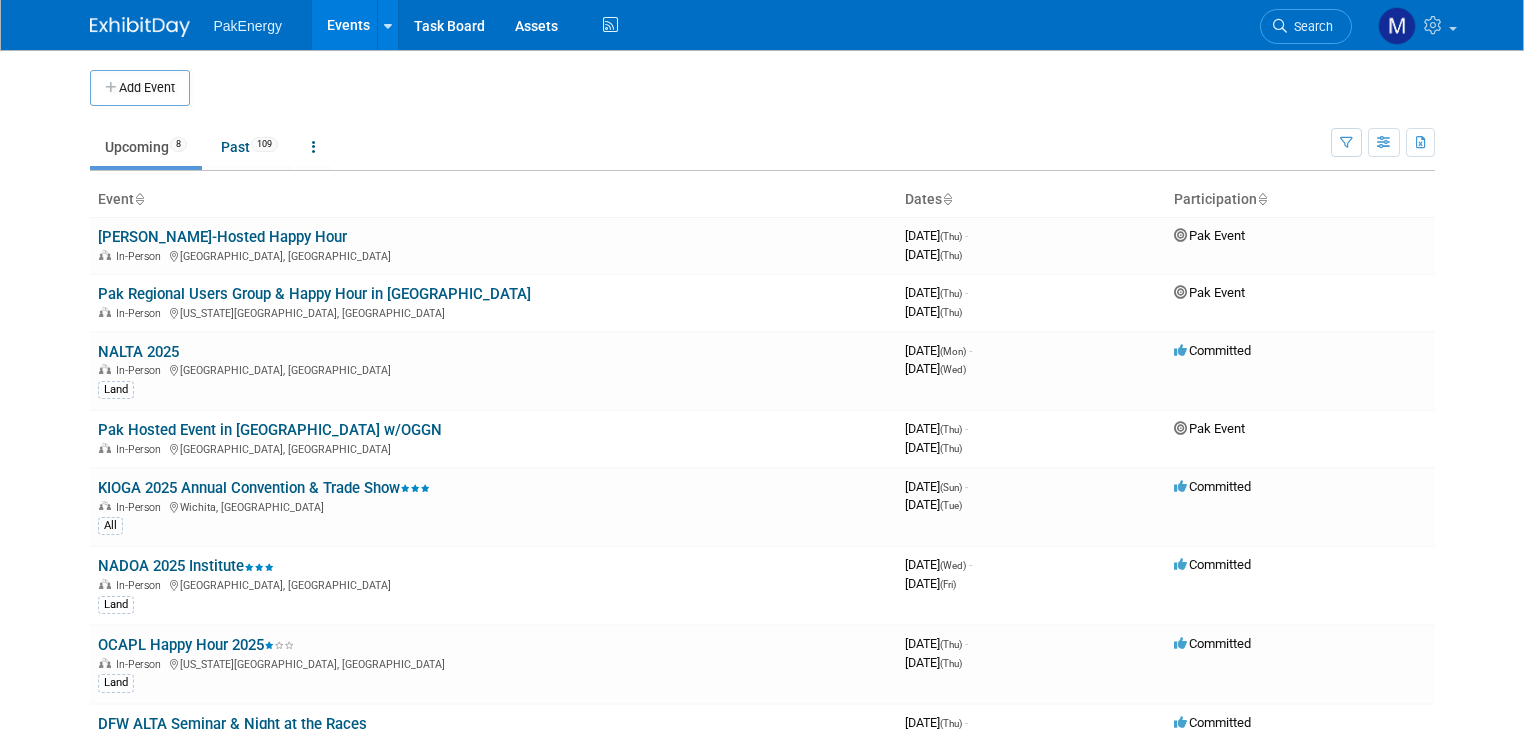 scroll, scrollTop: 0, scrollLeft: 0, axis: both 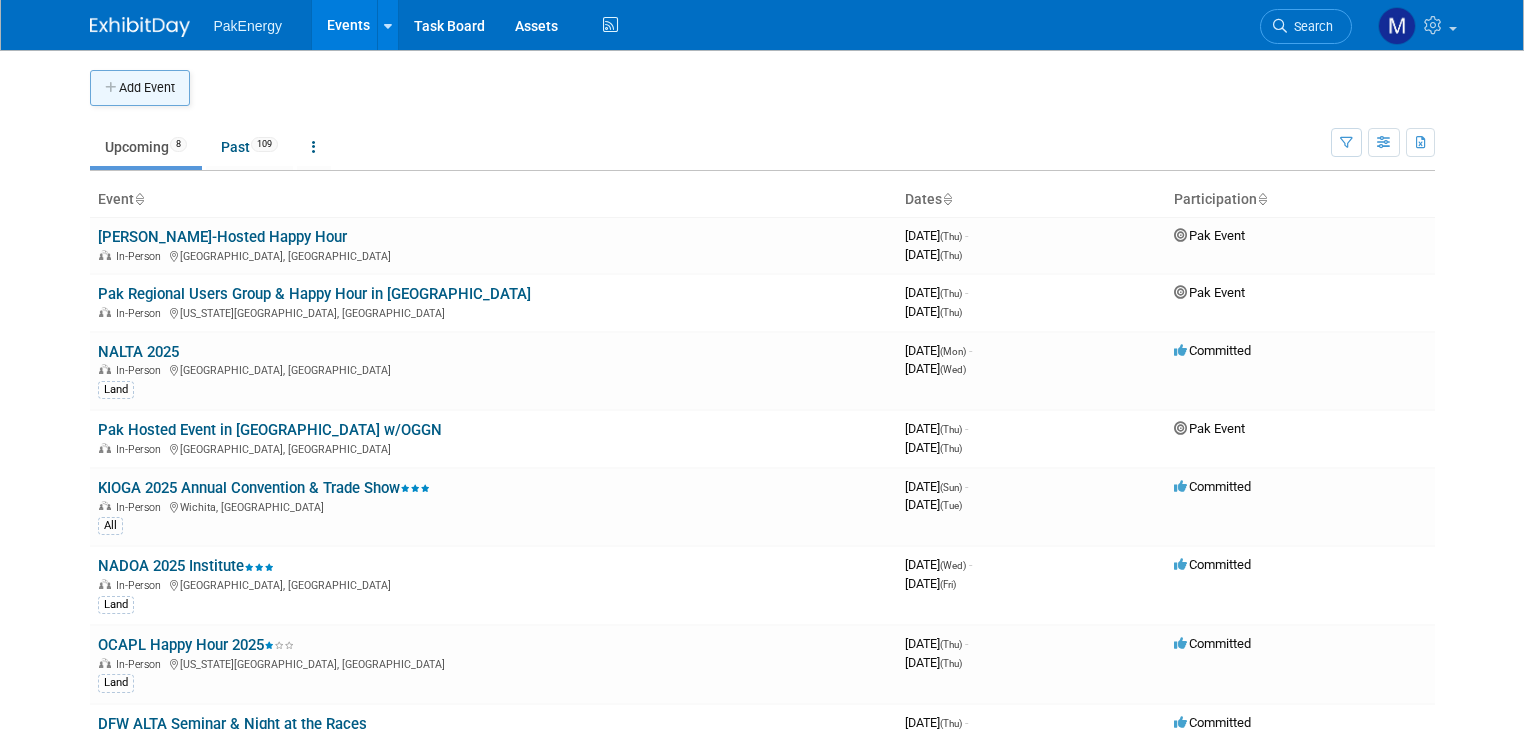 click on "Add Event" at bounding box center (140, 88) 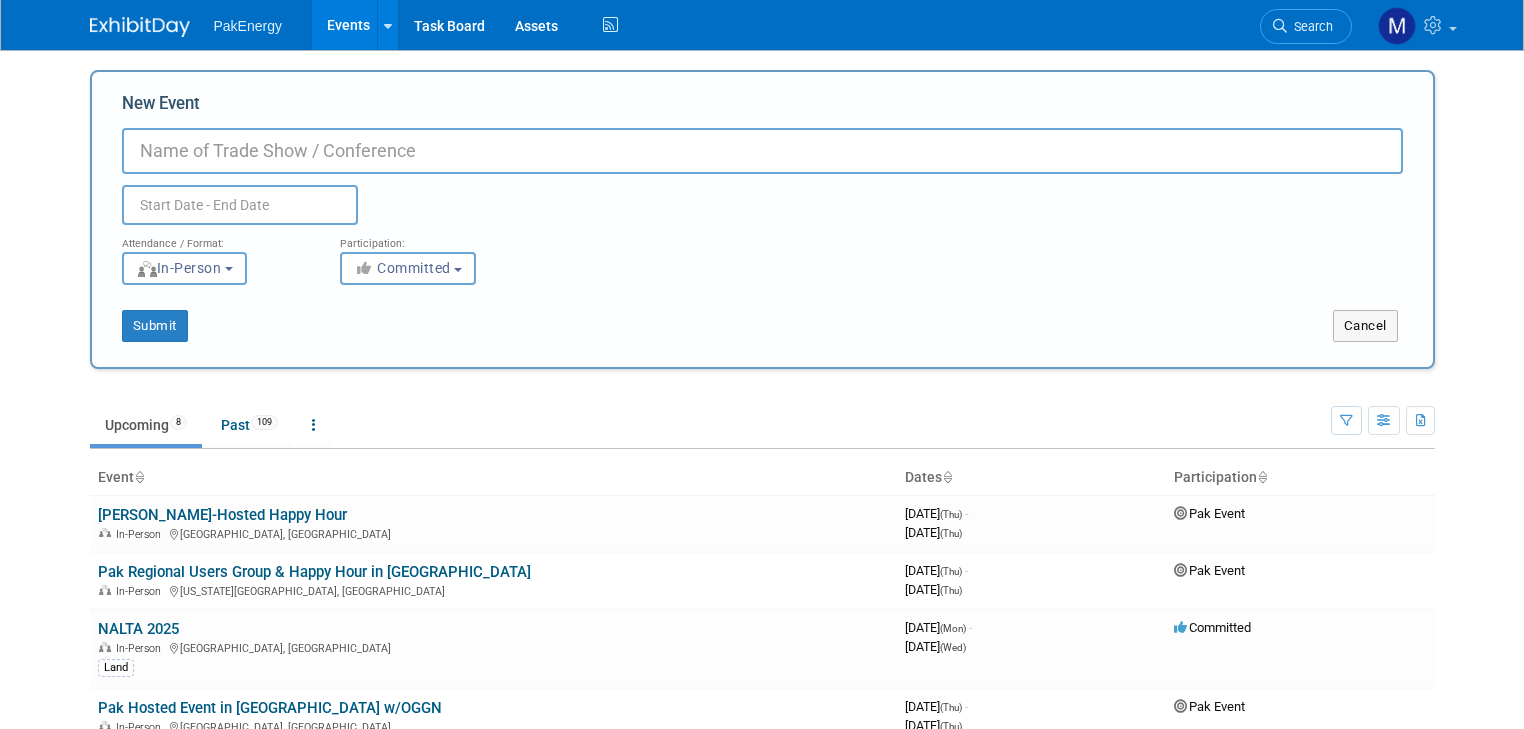 paste on "SPE Annual Technical Conf & Expo" 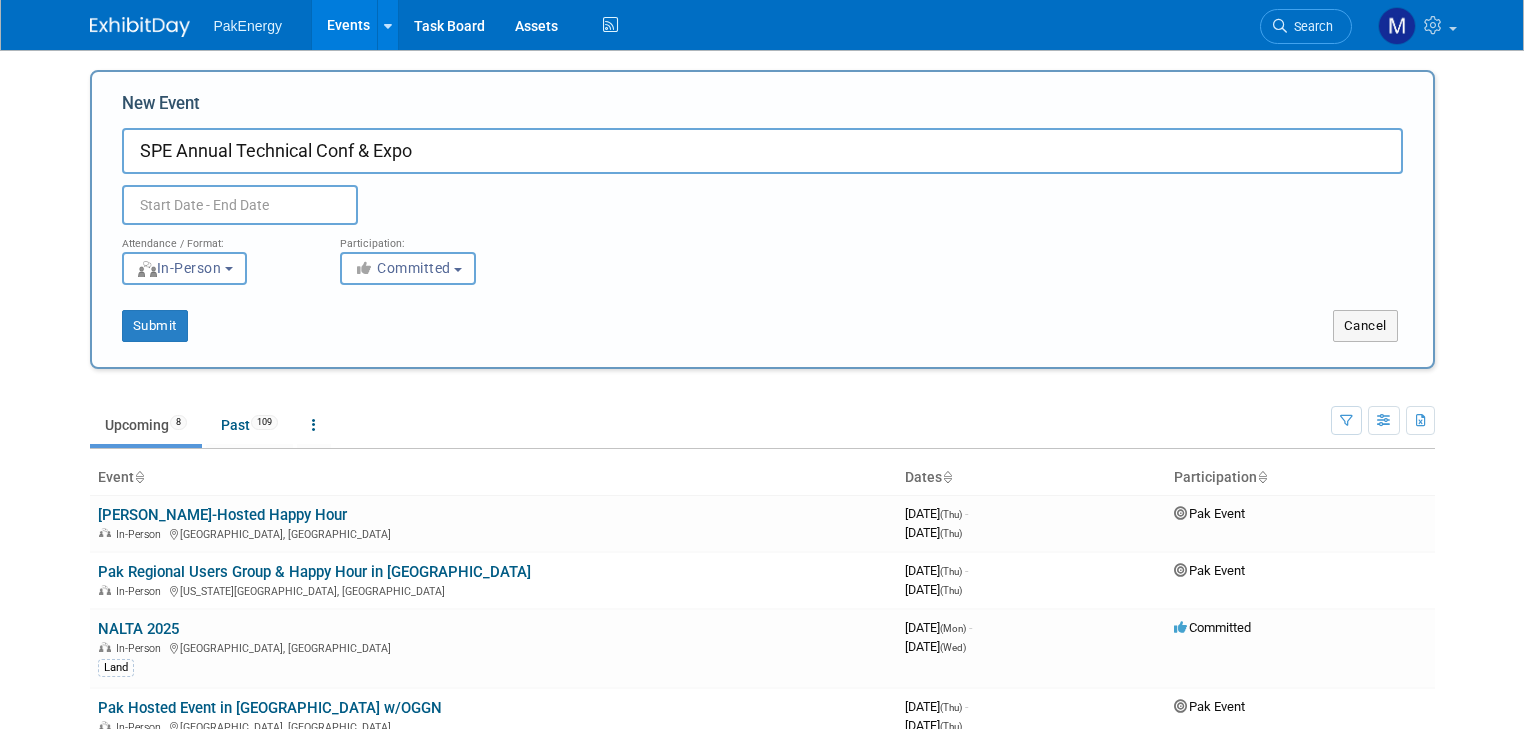 type on "SPE Annual Technical Conf & Expo" 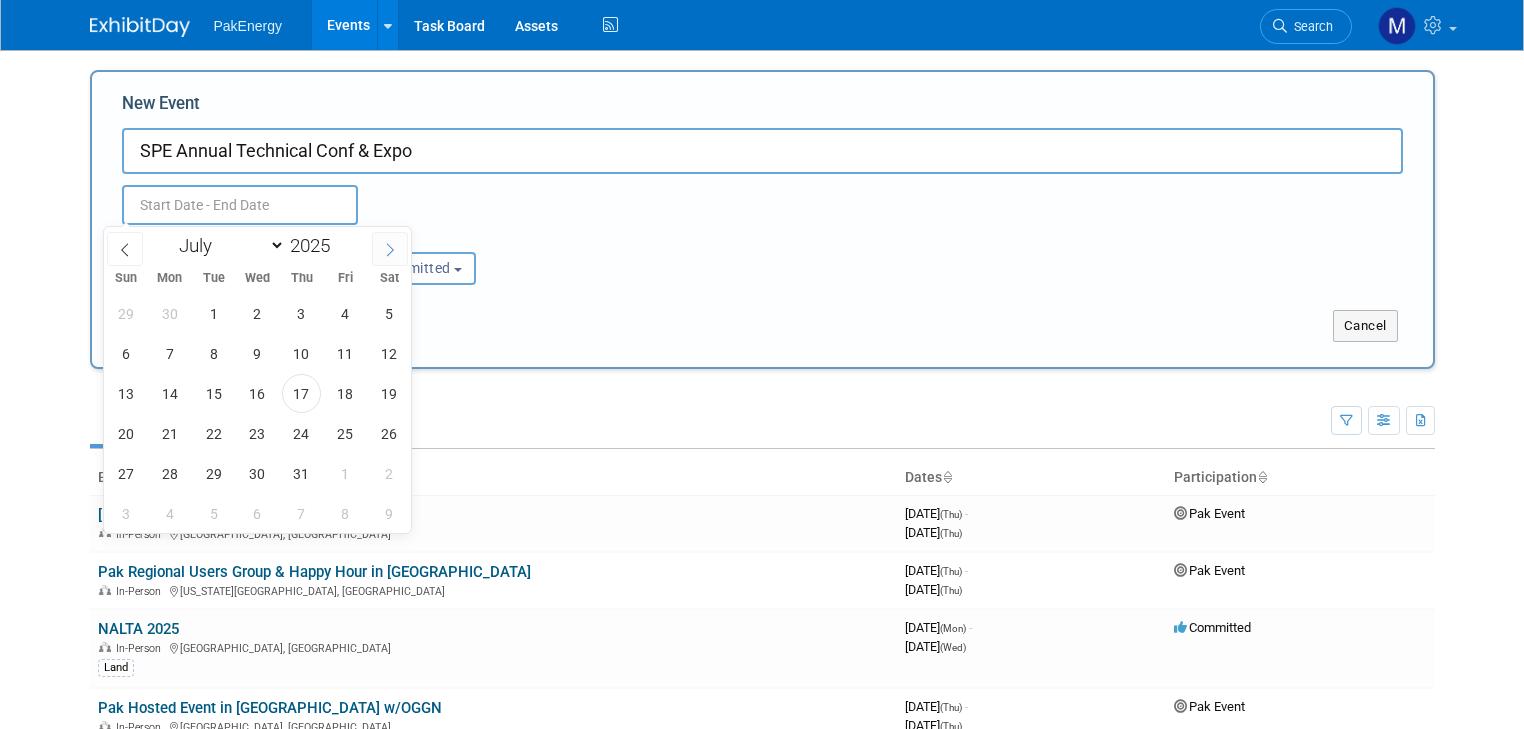 click at bounding box center [390, 249] 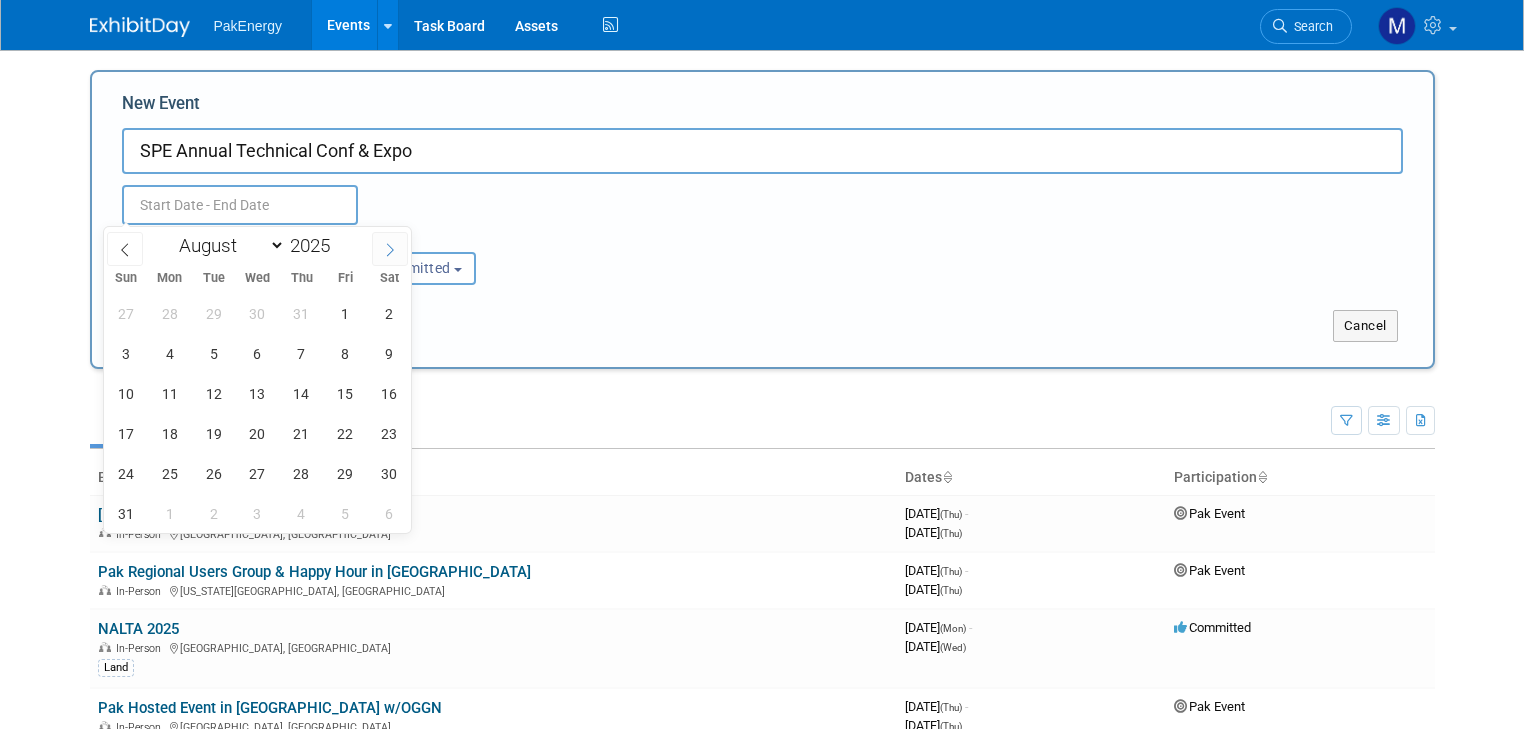 click at bounding box center (390, 249) 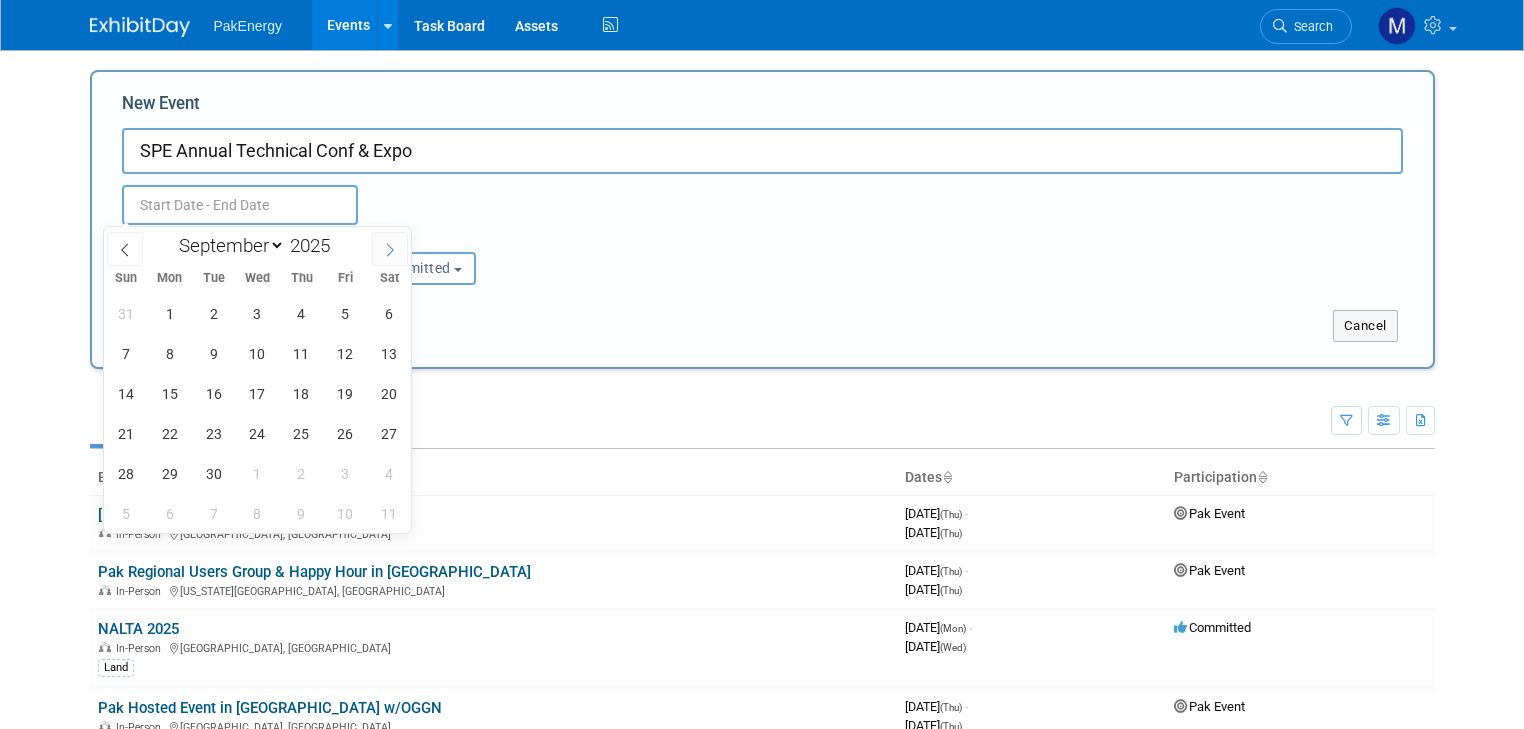 click at bounding box center (390, 249) 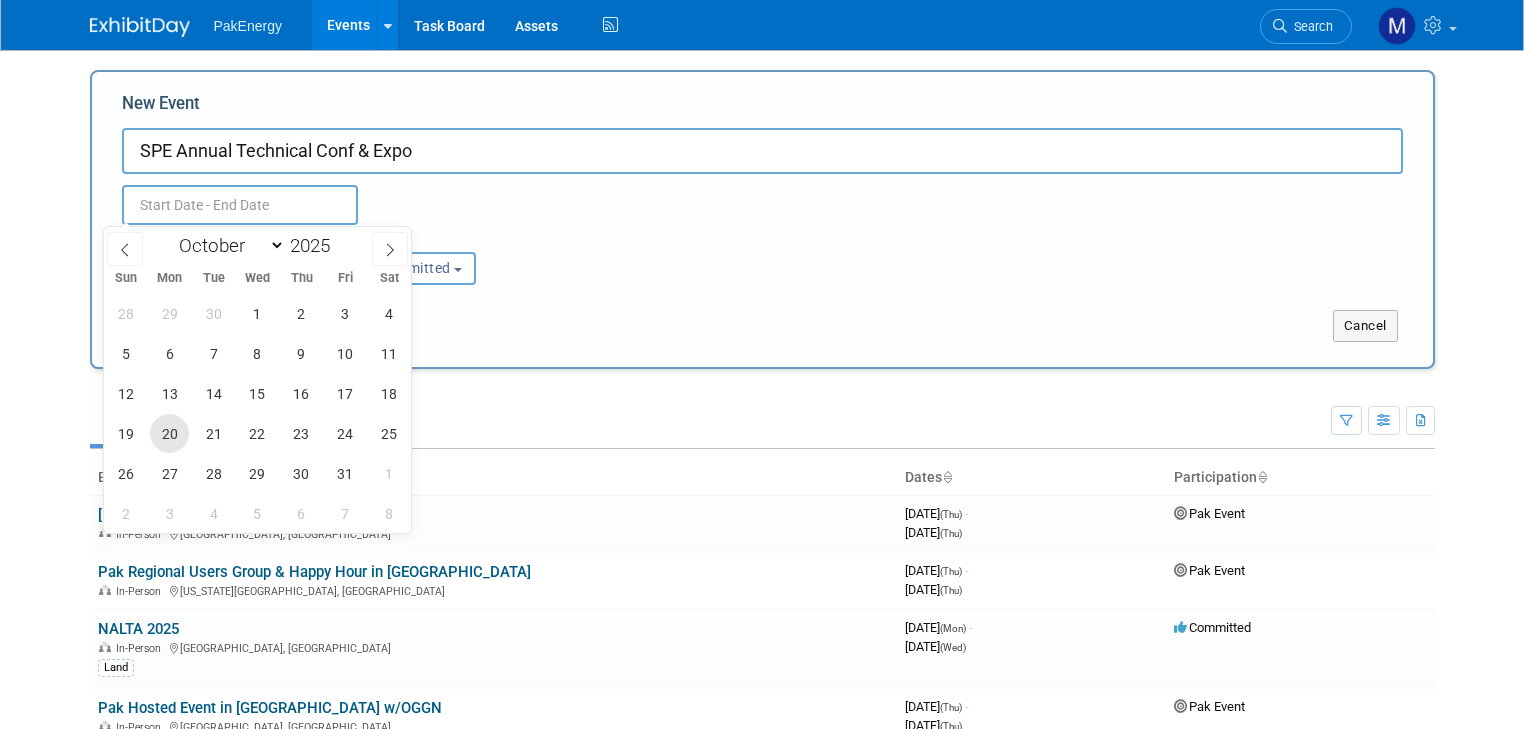click on "20" at bounding box center (169, 433) 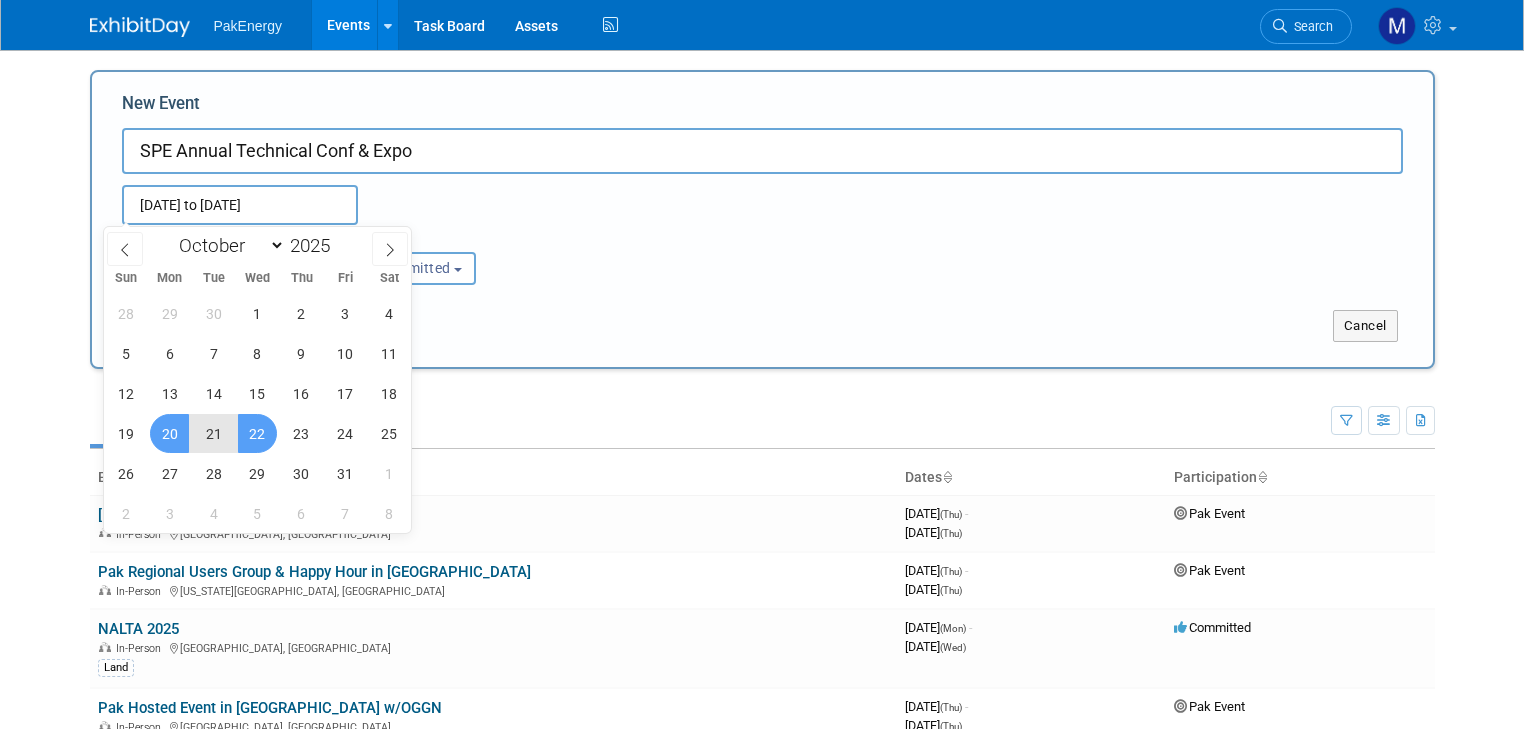 click on "22" at bounding box center [257, 433] 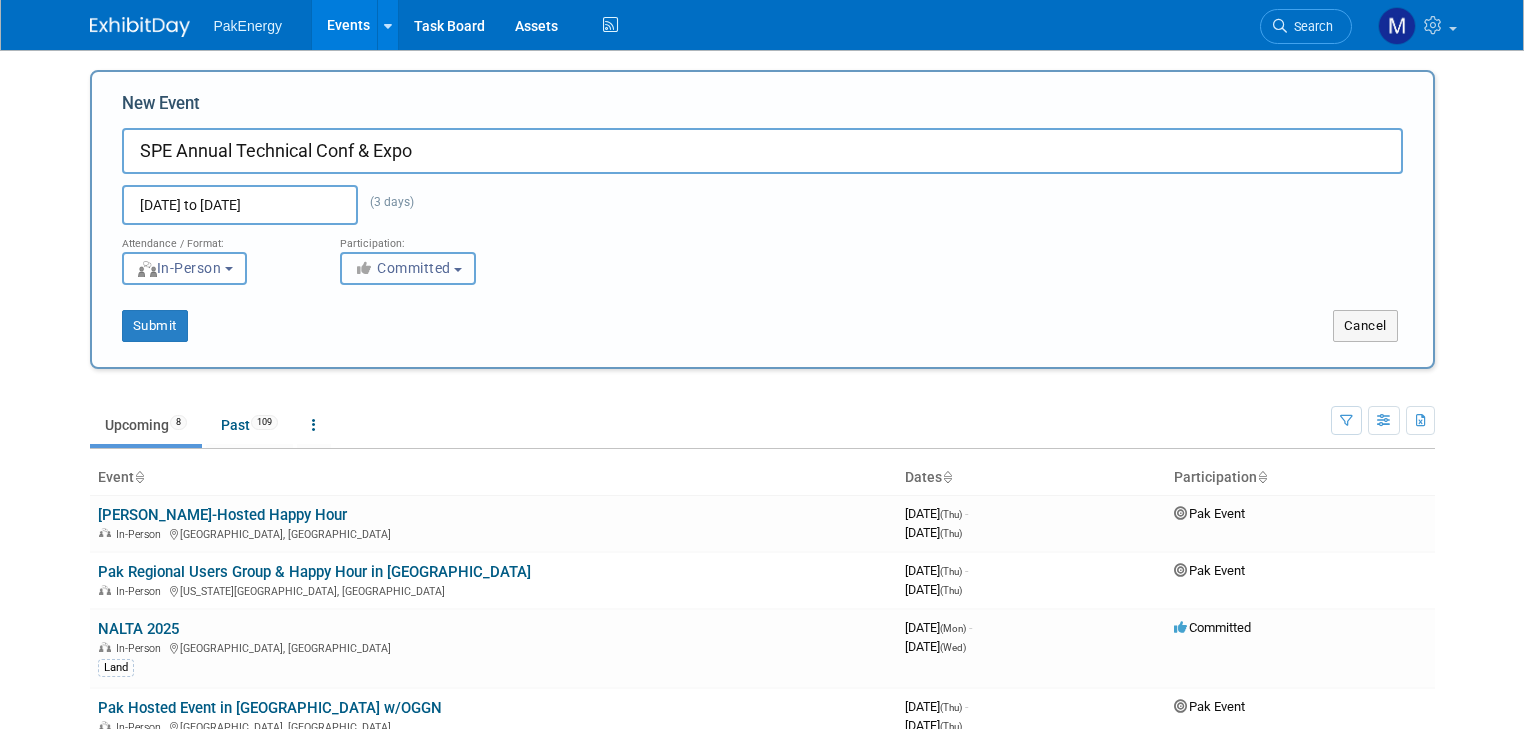 click on "Committed" at bounding box center (408, 268) 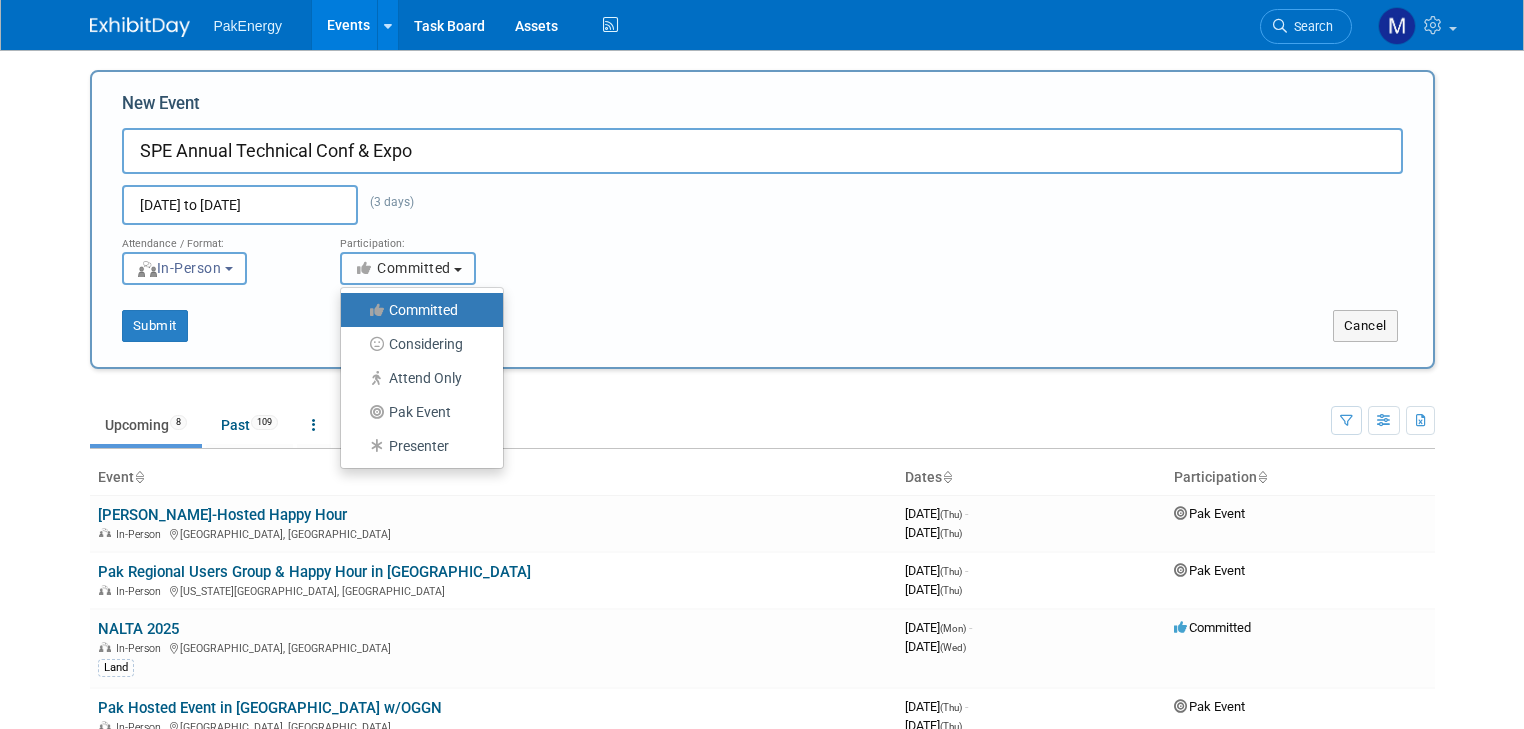 click on "Committed" at bounding box center (408, 268) 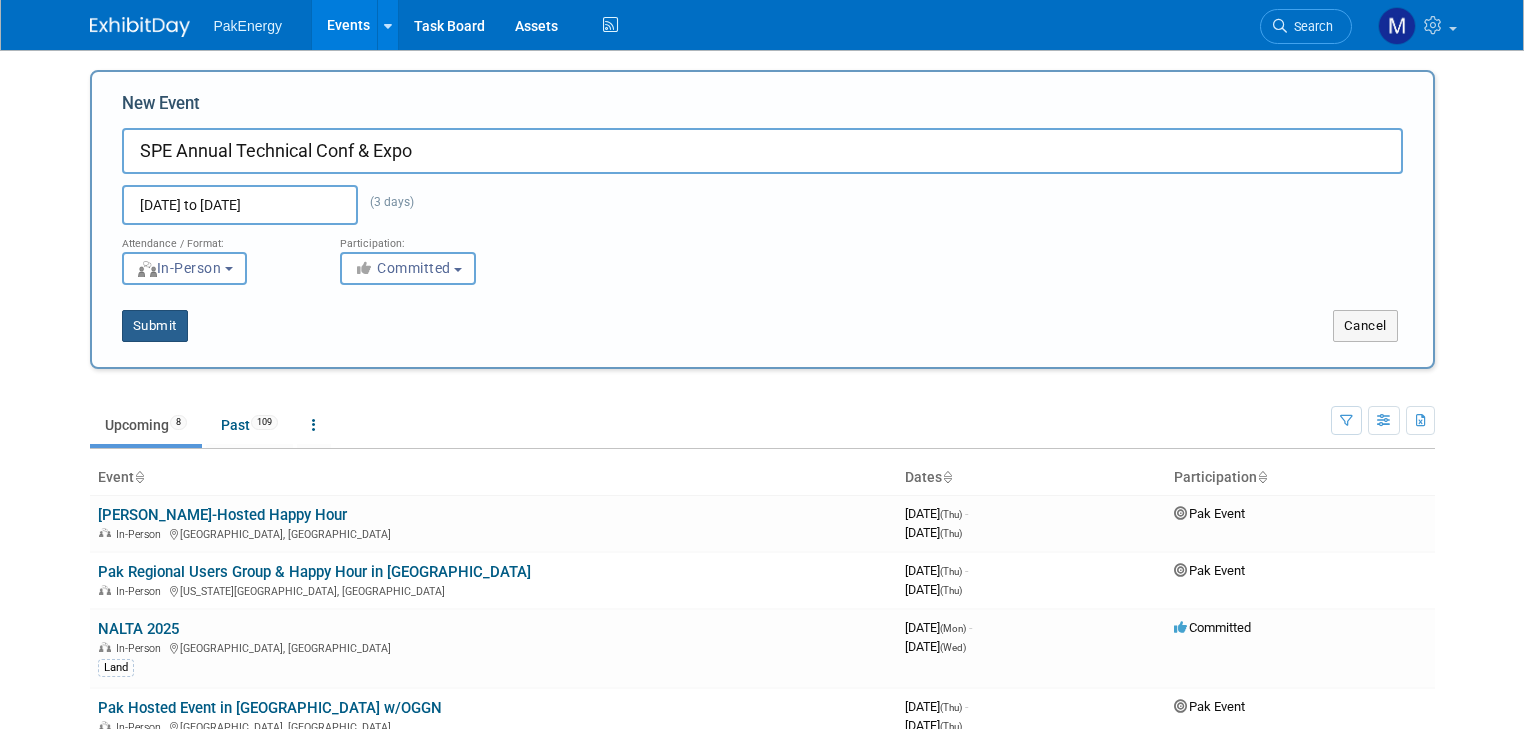 click on "Submit" at bounding box center [155, 326] 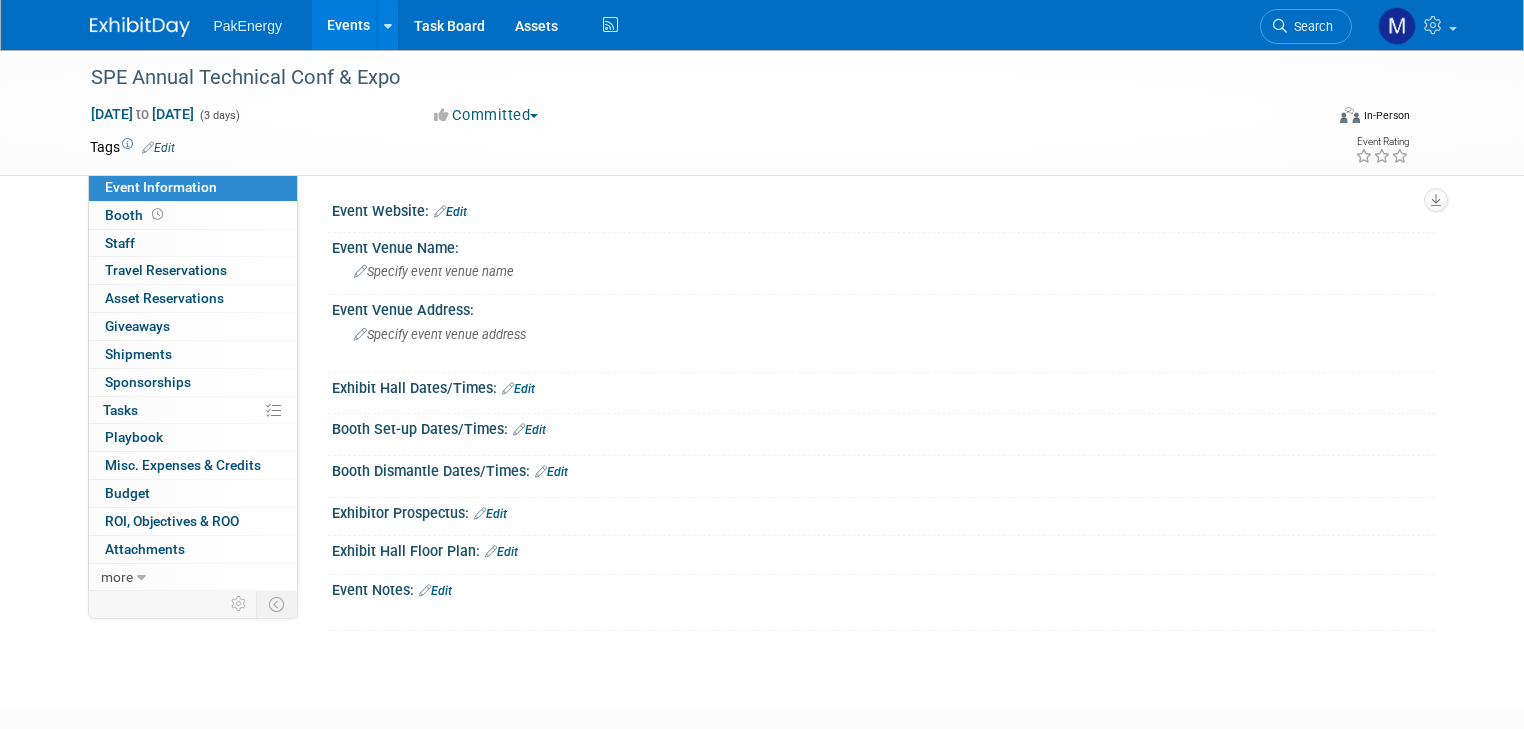 scroll, scrollTop: 0, scrollLeft: 0, axis: both 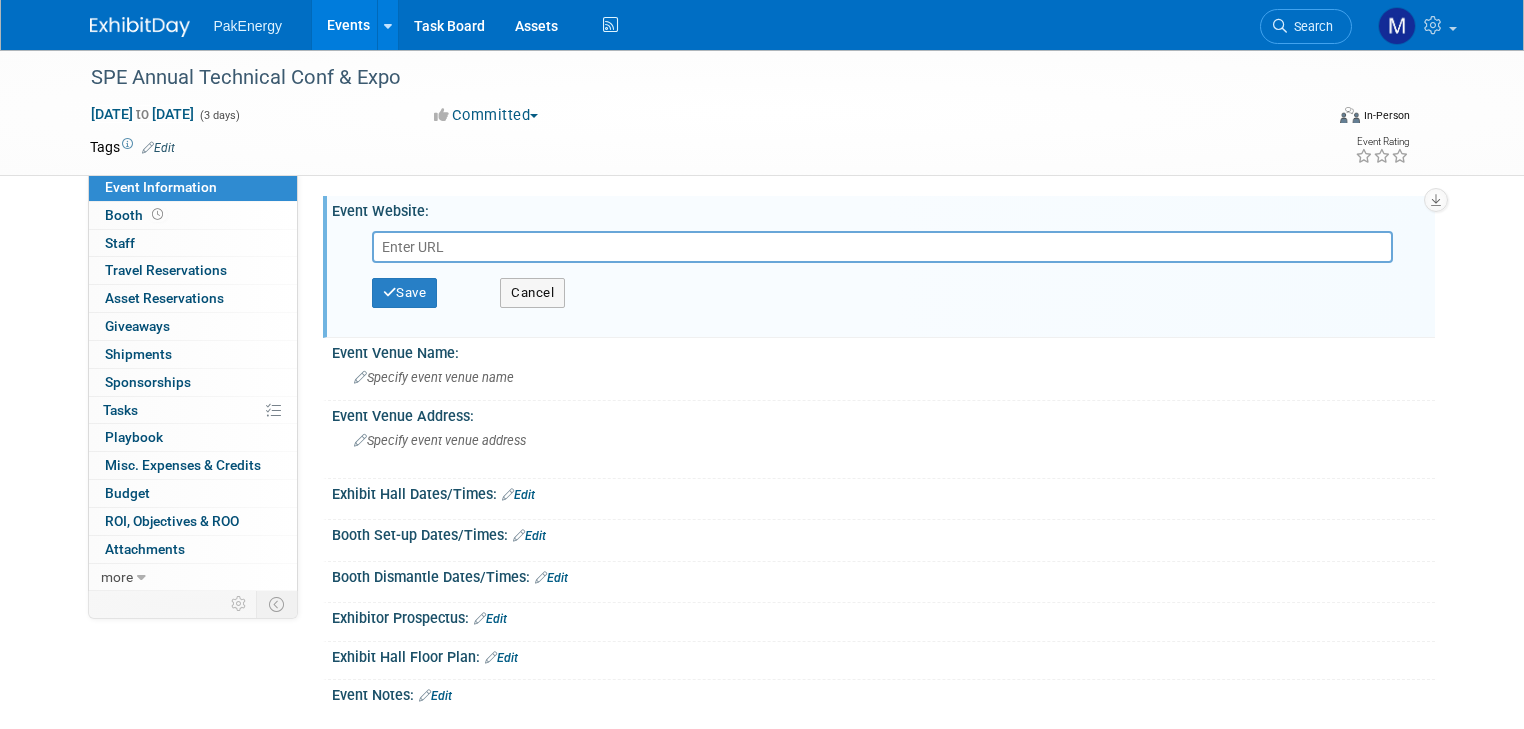 click at bounding box center (883, 247) 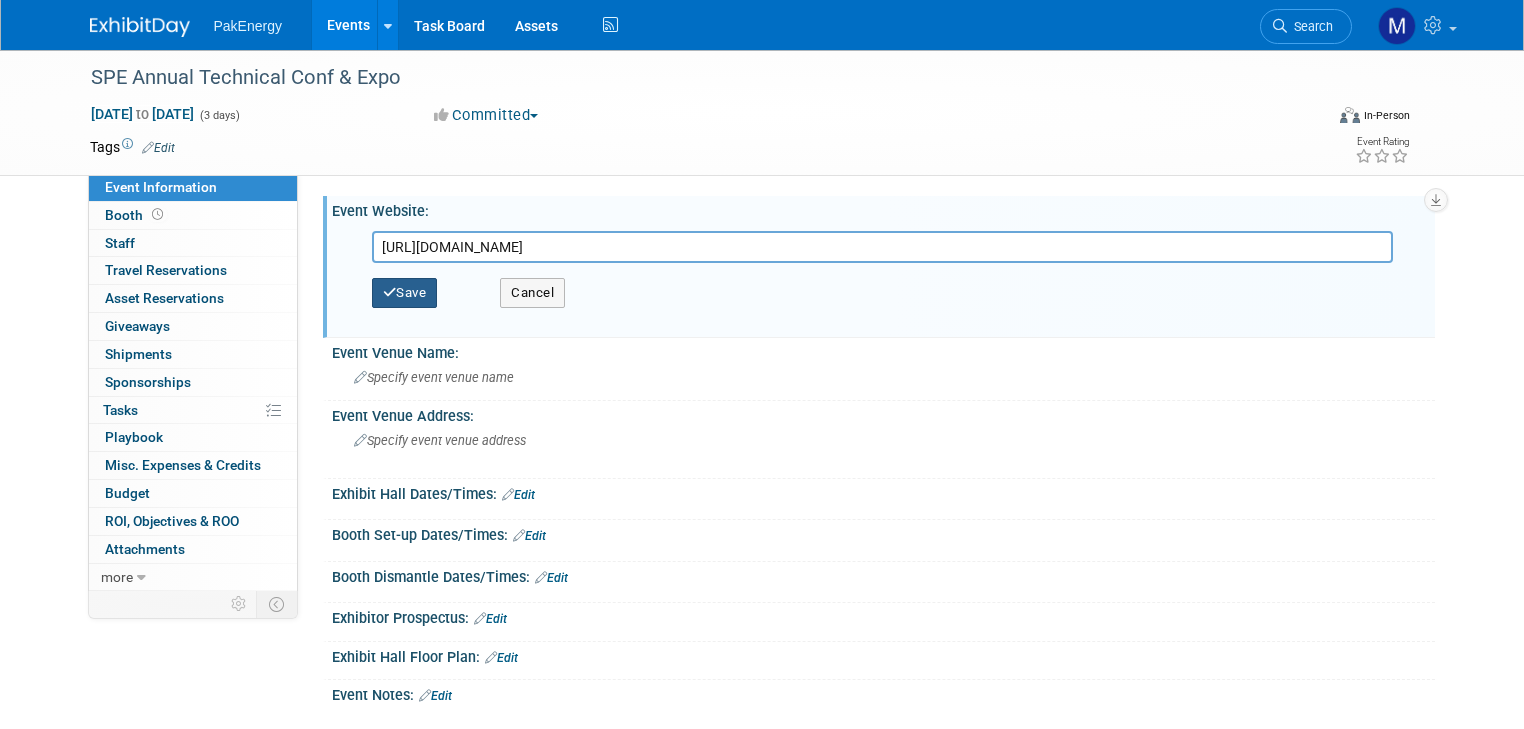 type on "https://www.atce.org/" 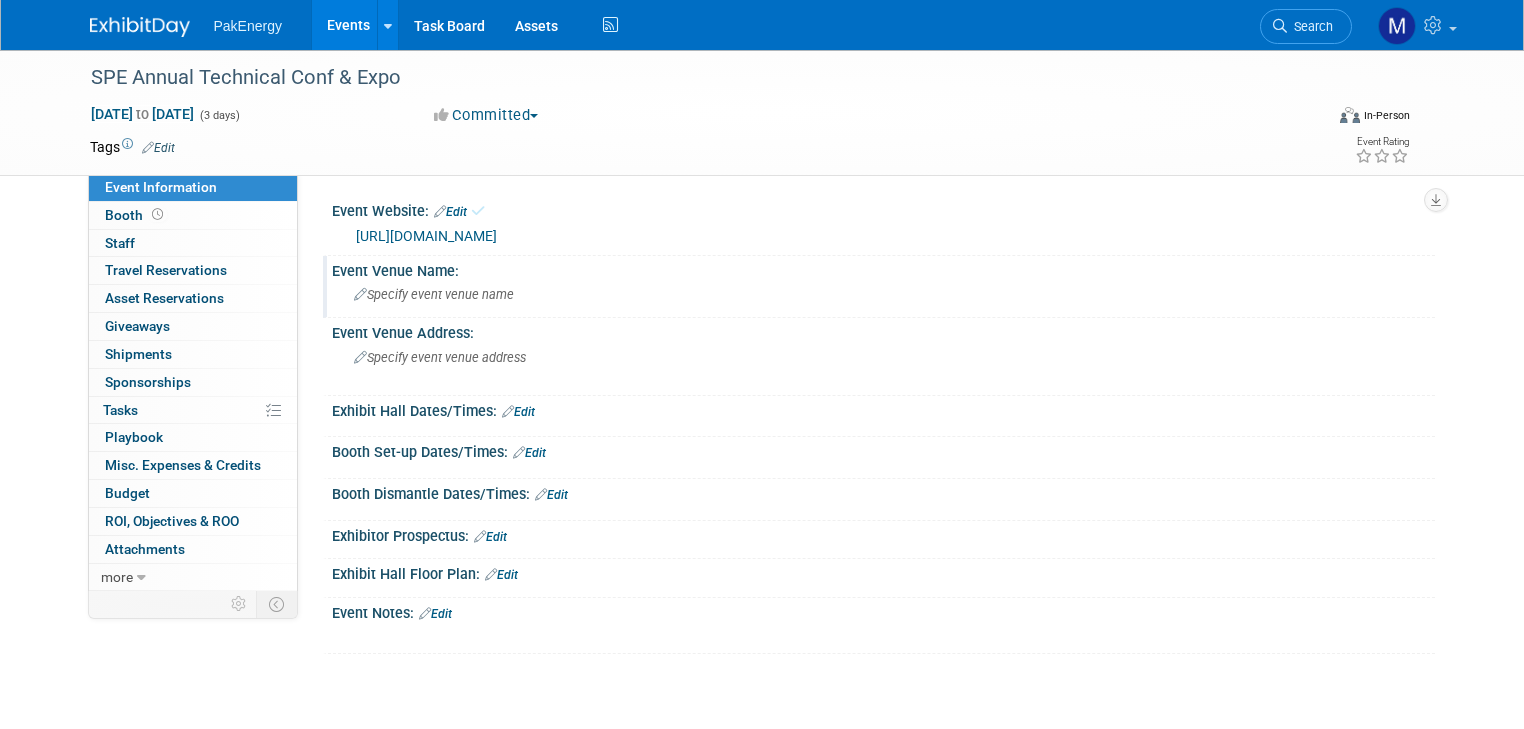 click on "Specify event venue name" at bounding box center [434, 294] 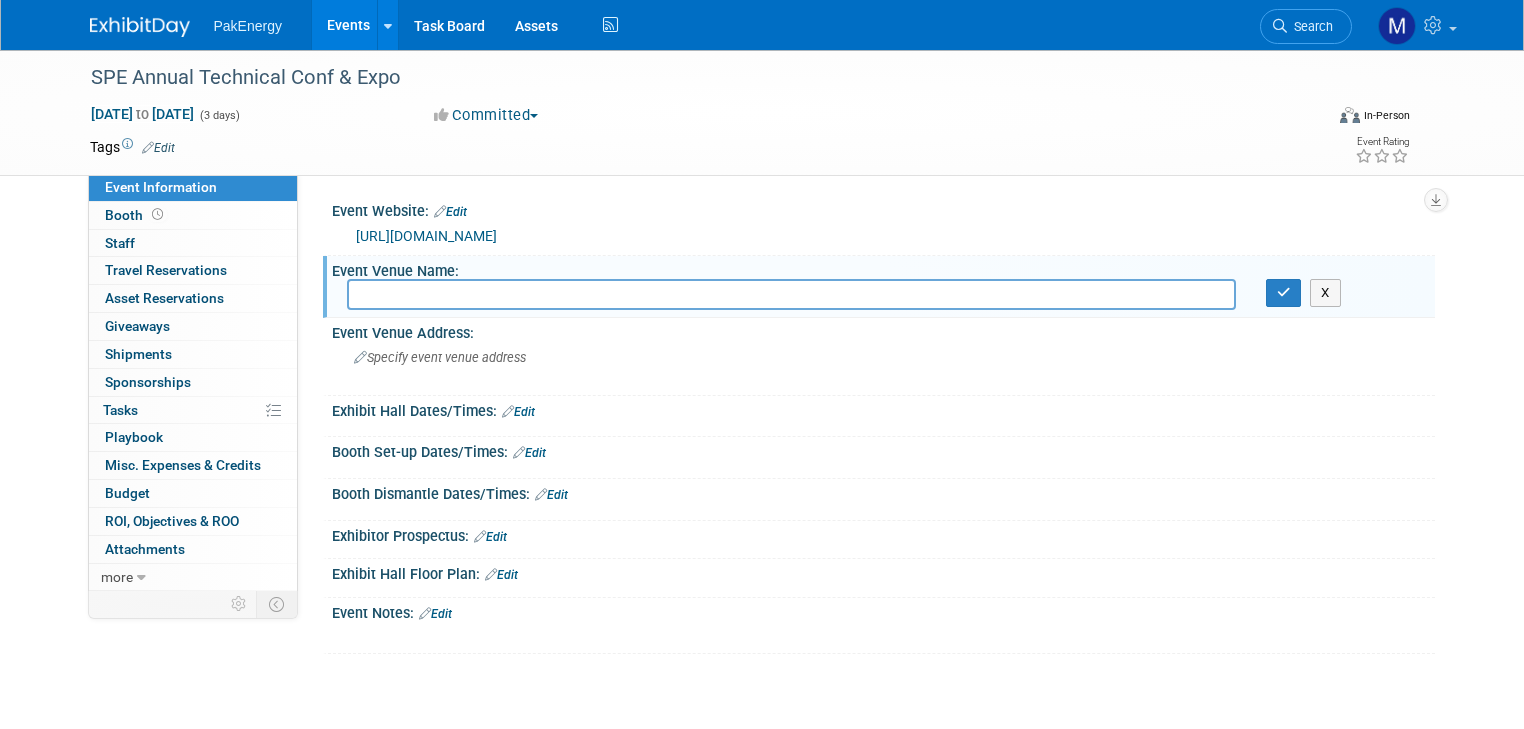 click at bounding box center (791, 294) 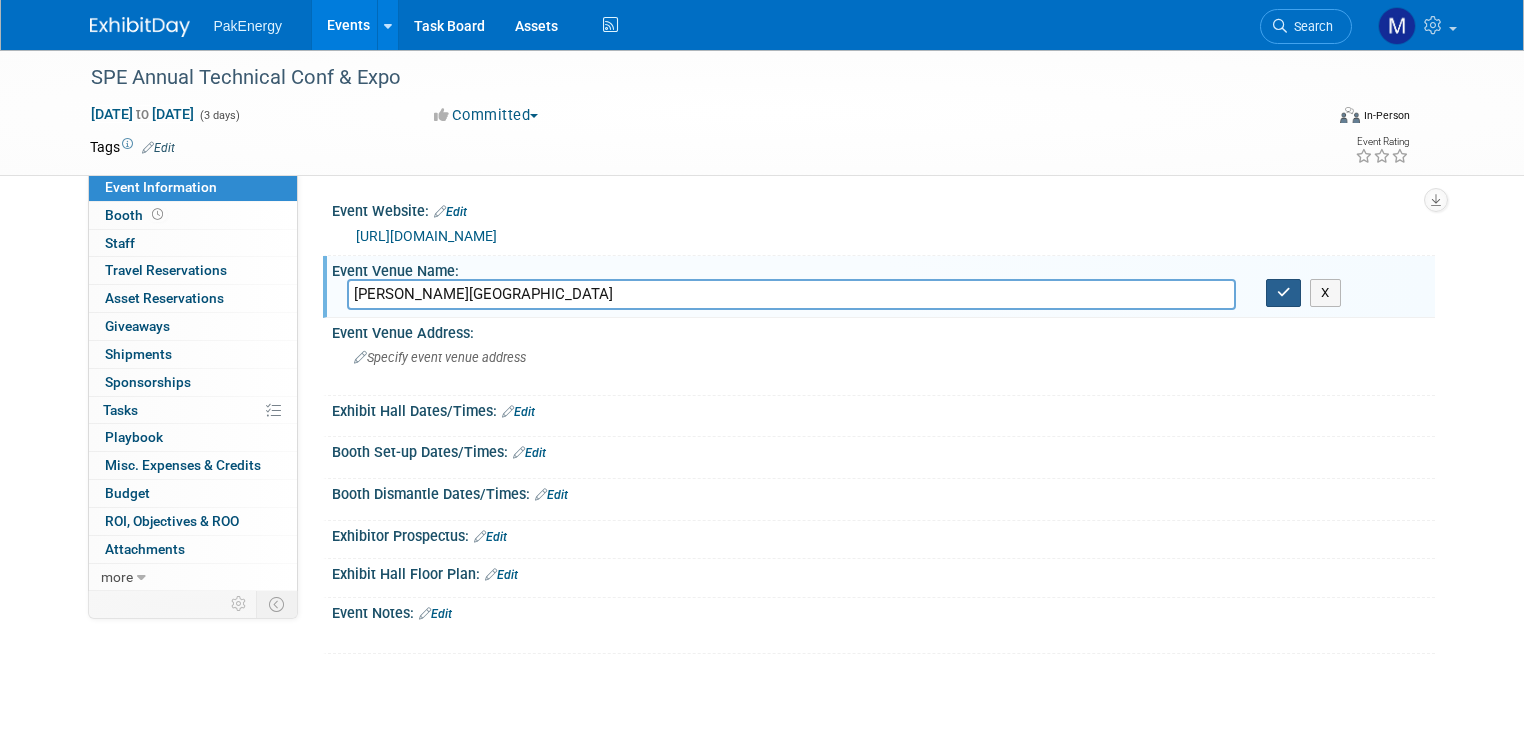 type on "George R Brown Convention Center" 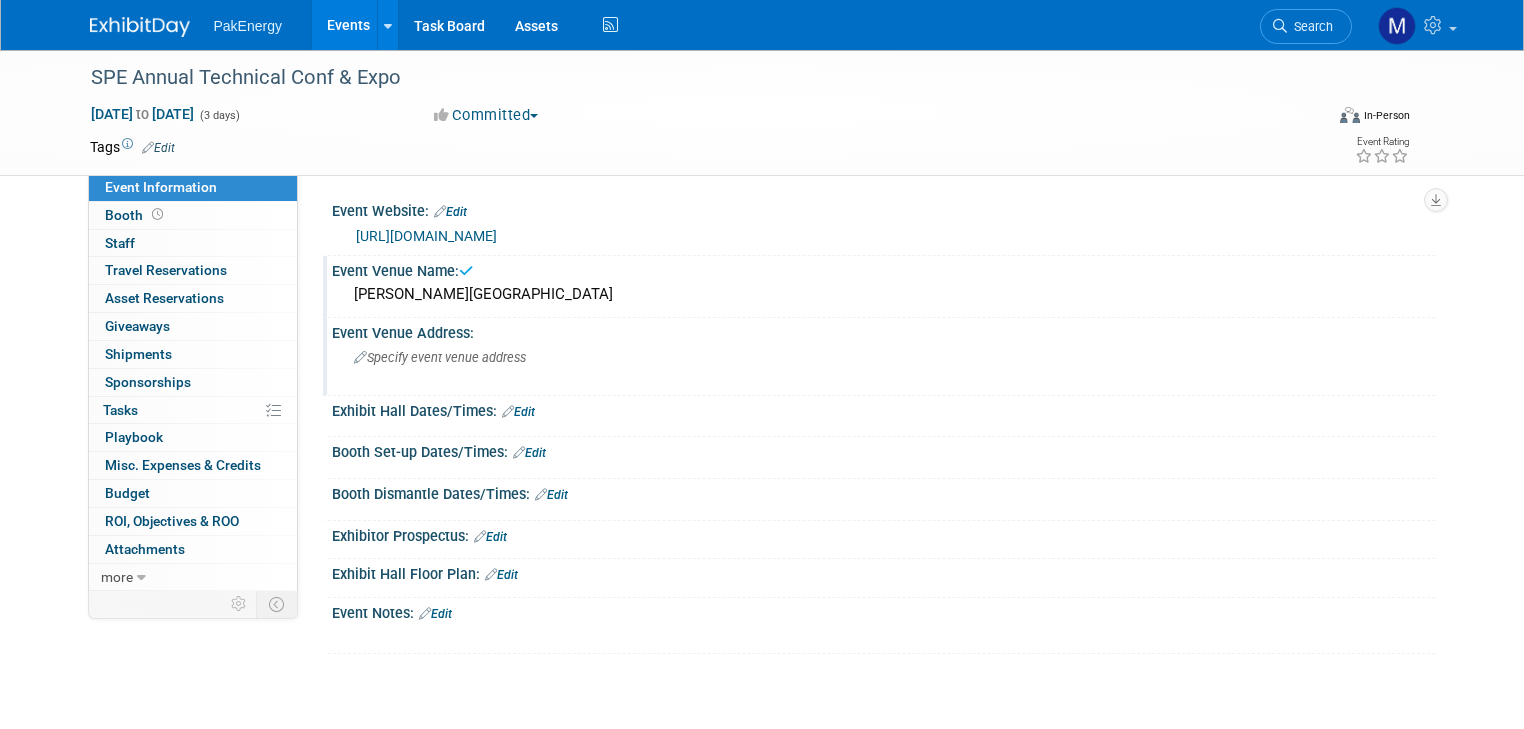 click on "Specify event venue address" at bounding box center (440, 357) 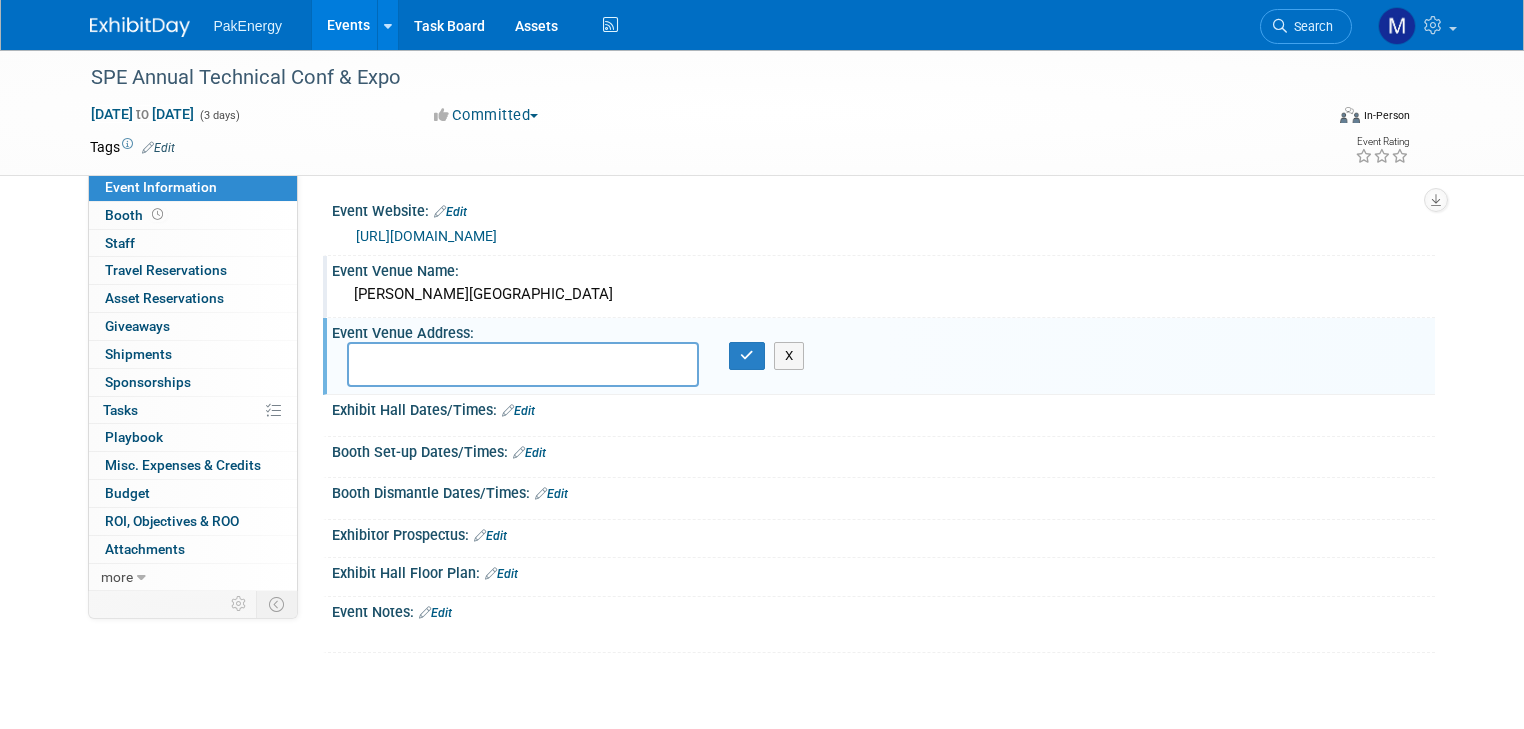 click at bounding box center (523, 364) 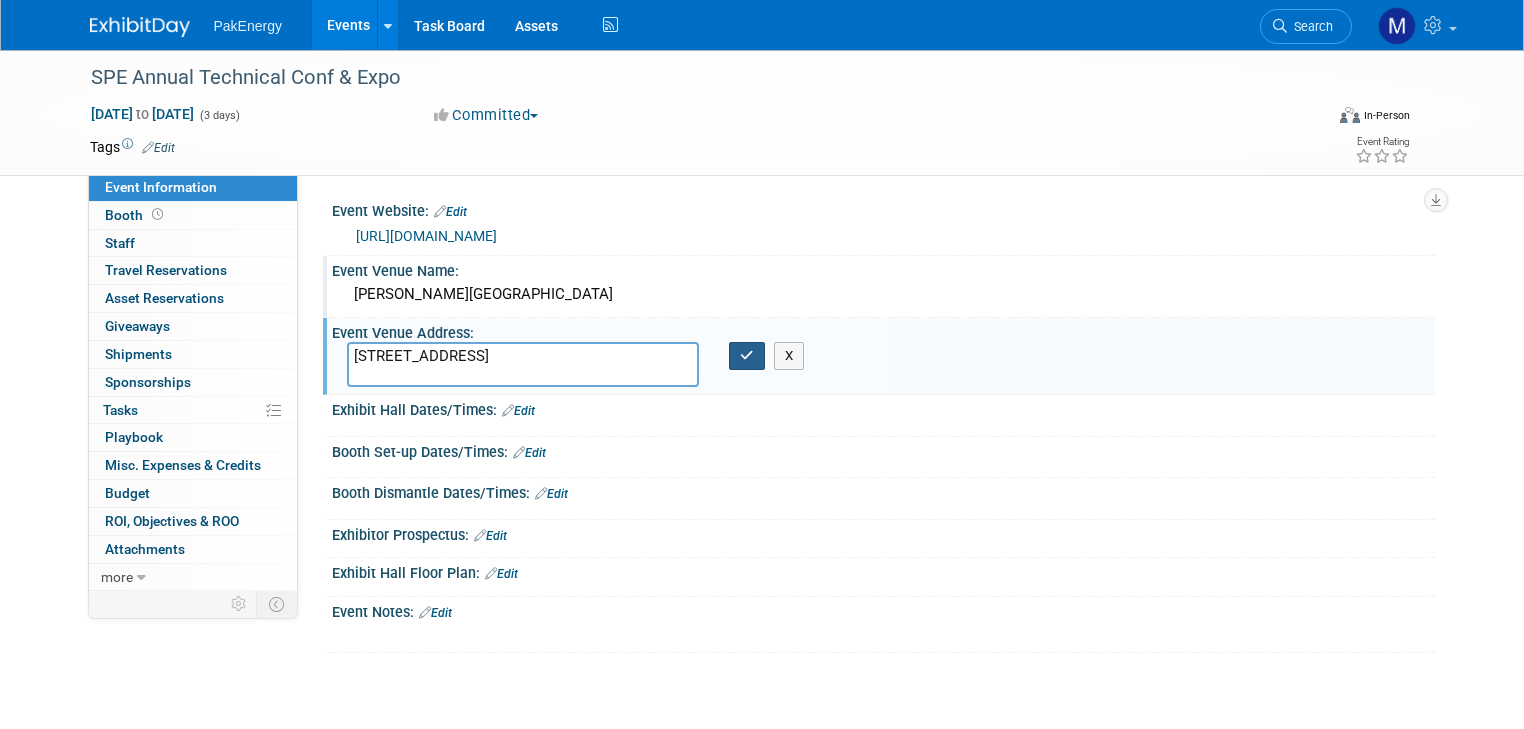 type on "1001 Avenida De Las Americas, Houston, TX 77010" 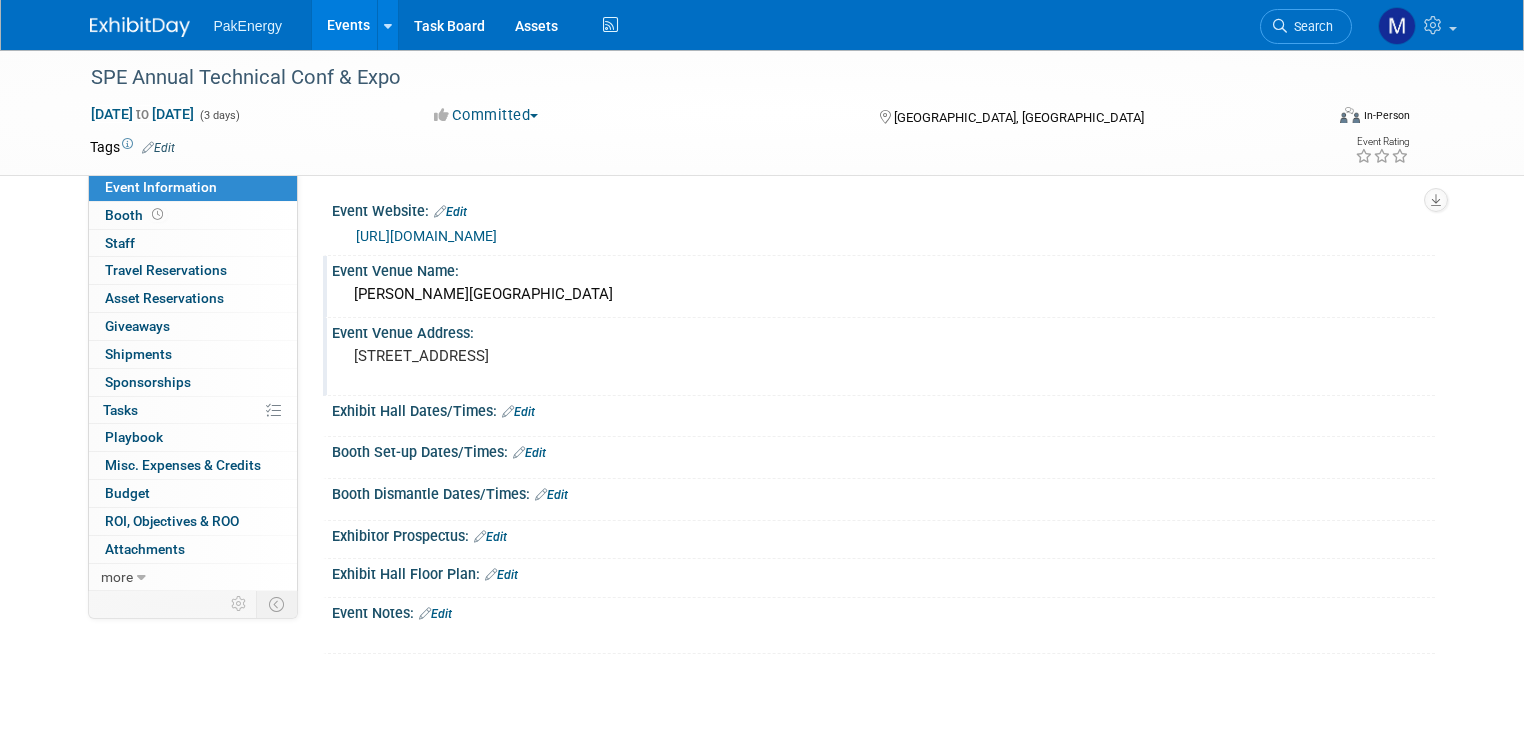 click on "Edit" at bounding box center [518, 412] 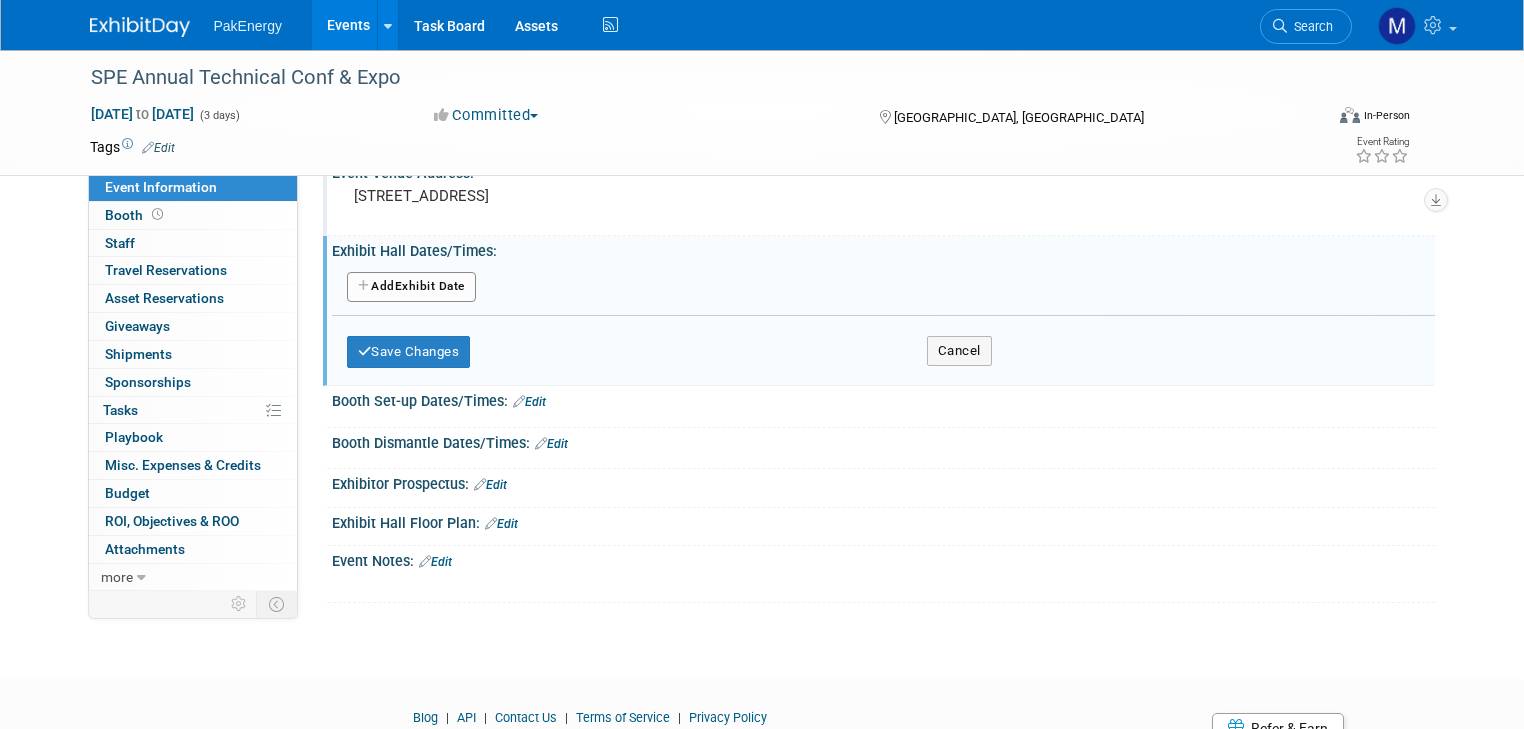 scroll, scrollTop: 145, scrollLeft: 0, axis: vertical 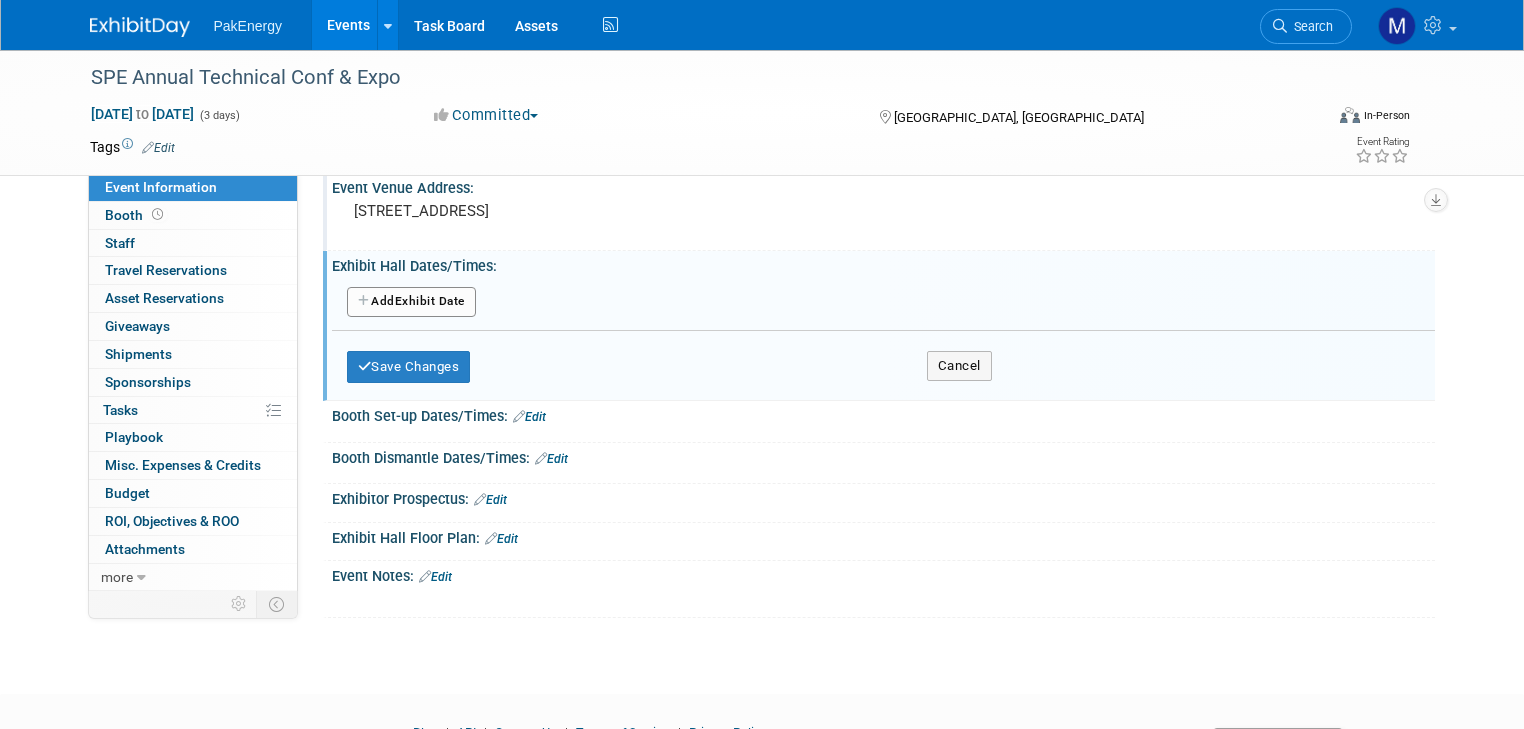 click on "Add  Another  Exhibit Date" at bounding box center [411, 302] 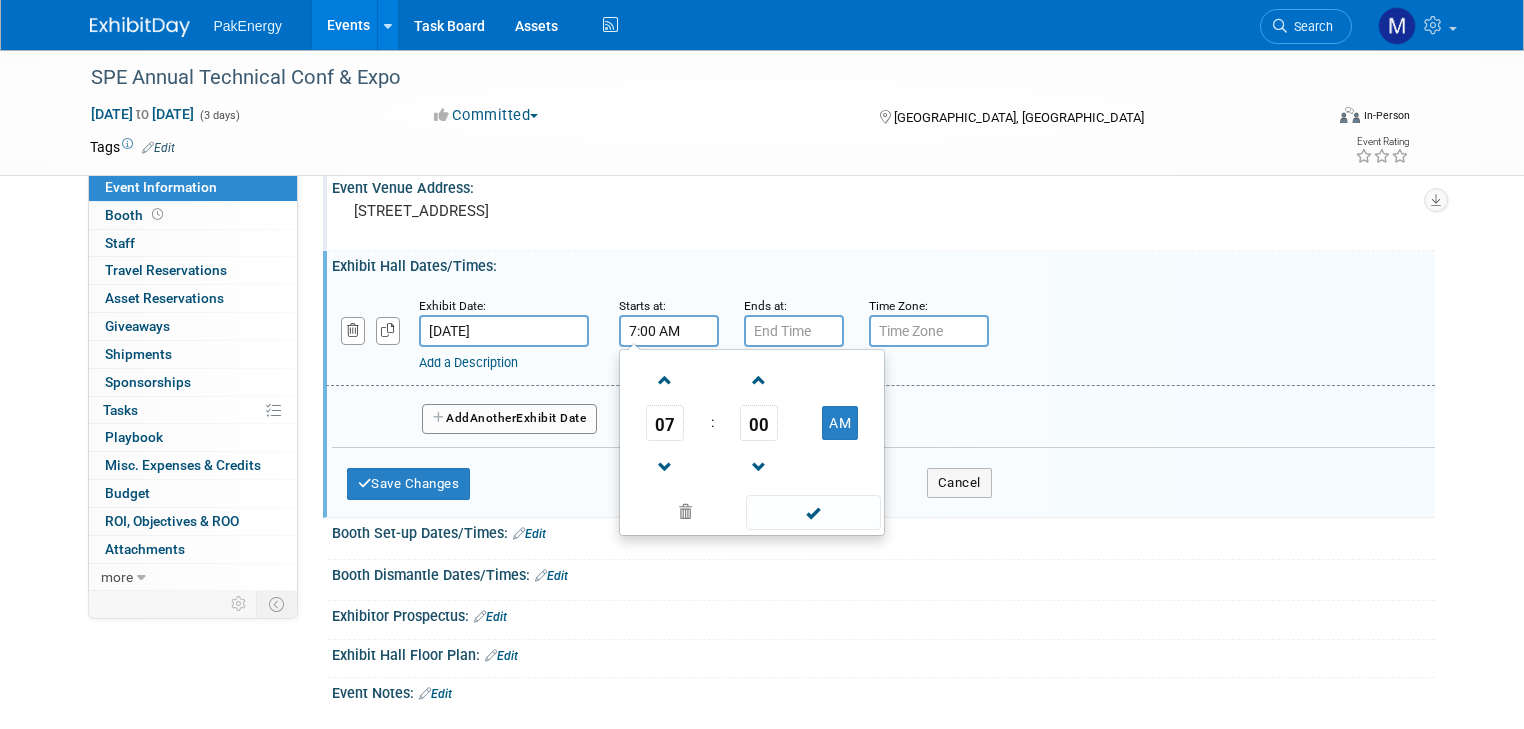 click on "7:00 AM" at bounding box center (669, 331) 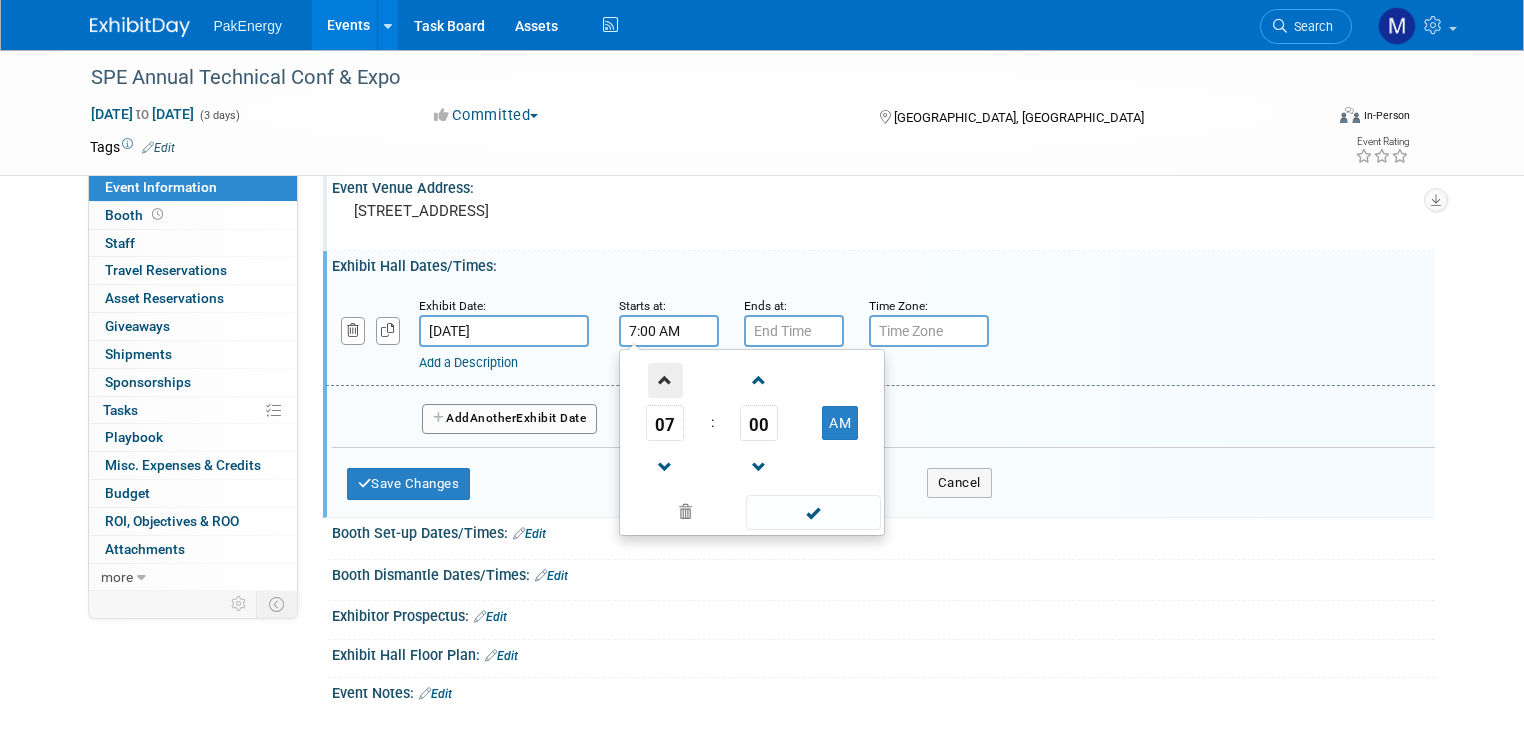 click at bounding box center (665, 380) 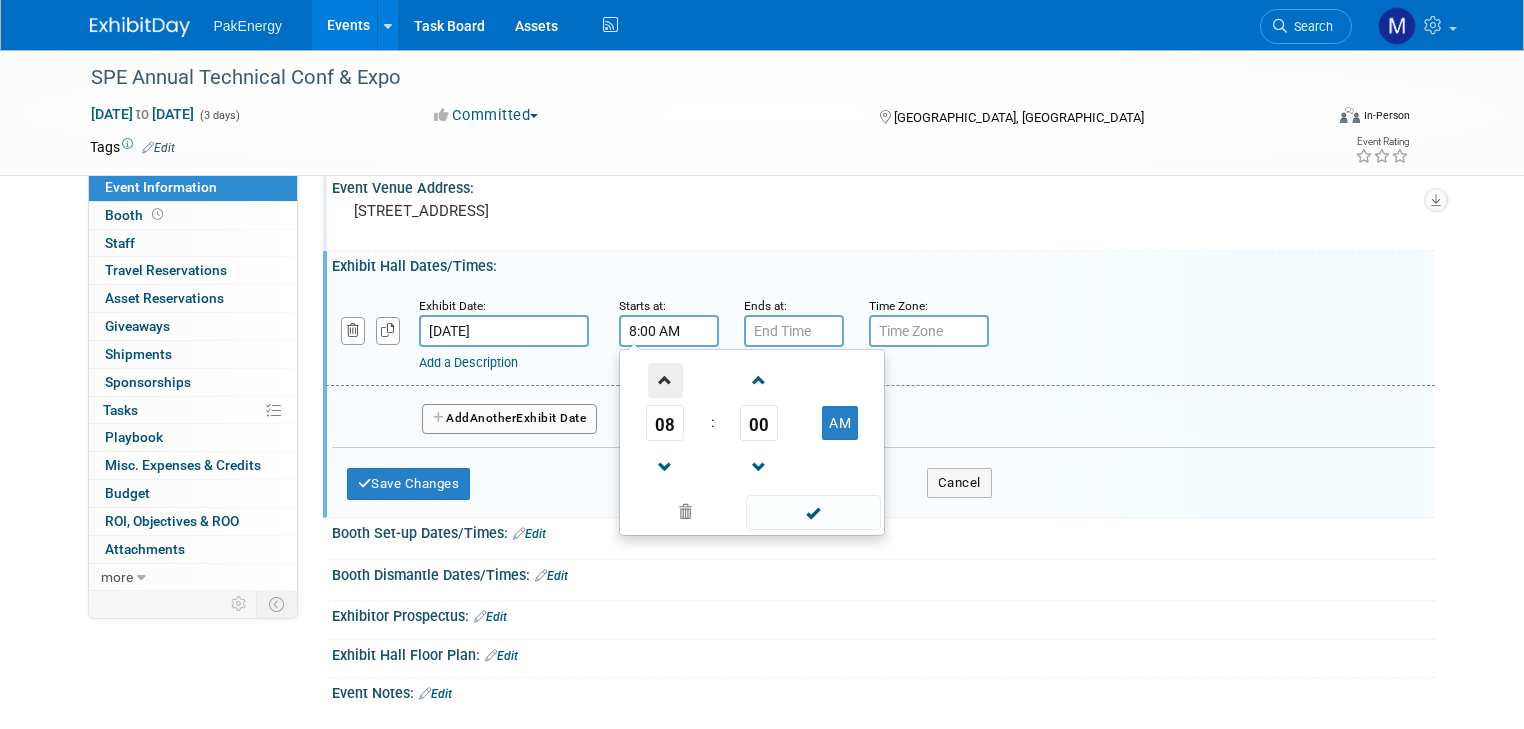 click at bounding box center (665, 380) 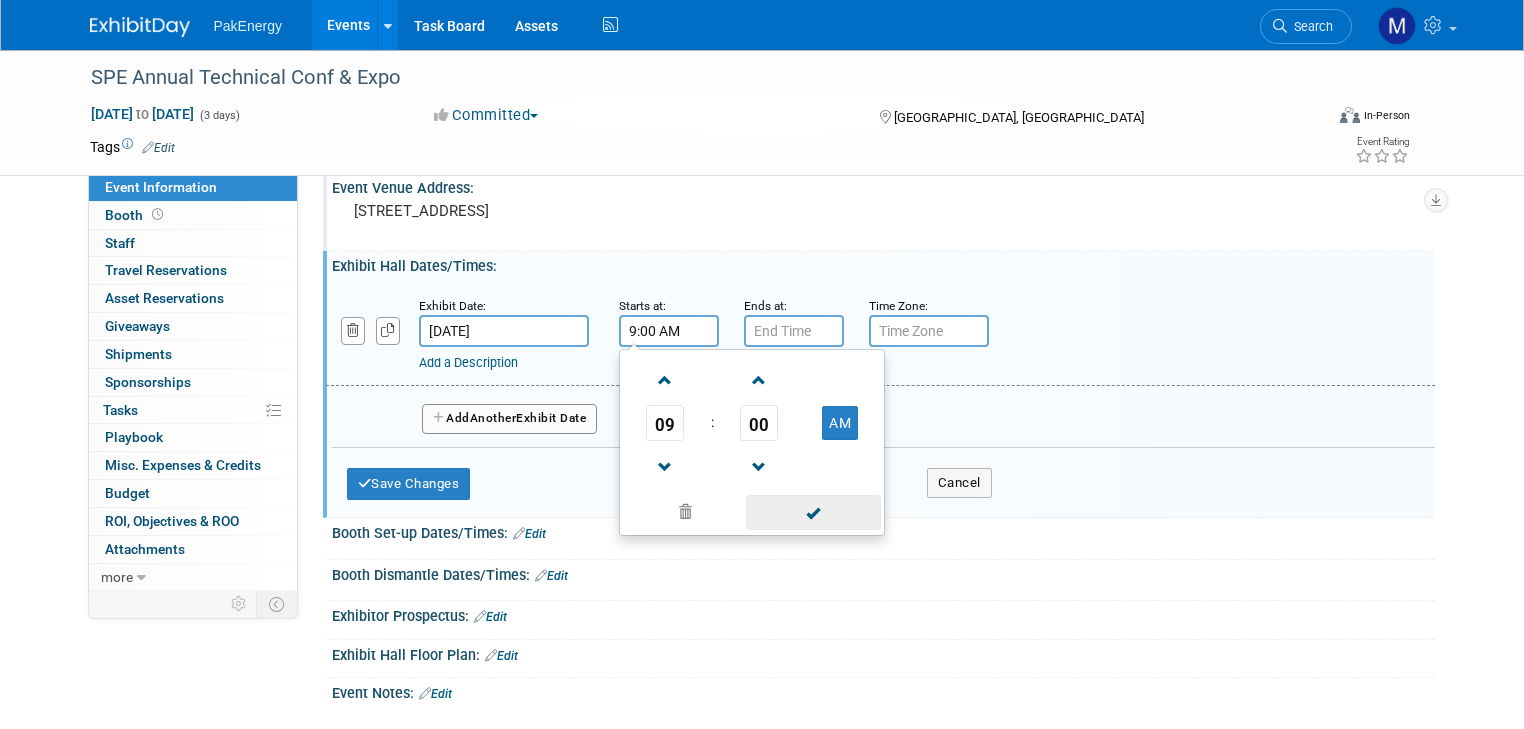 click at bounding box center [813, 512] 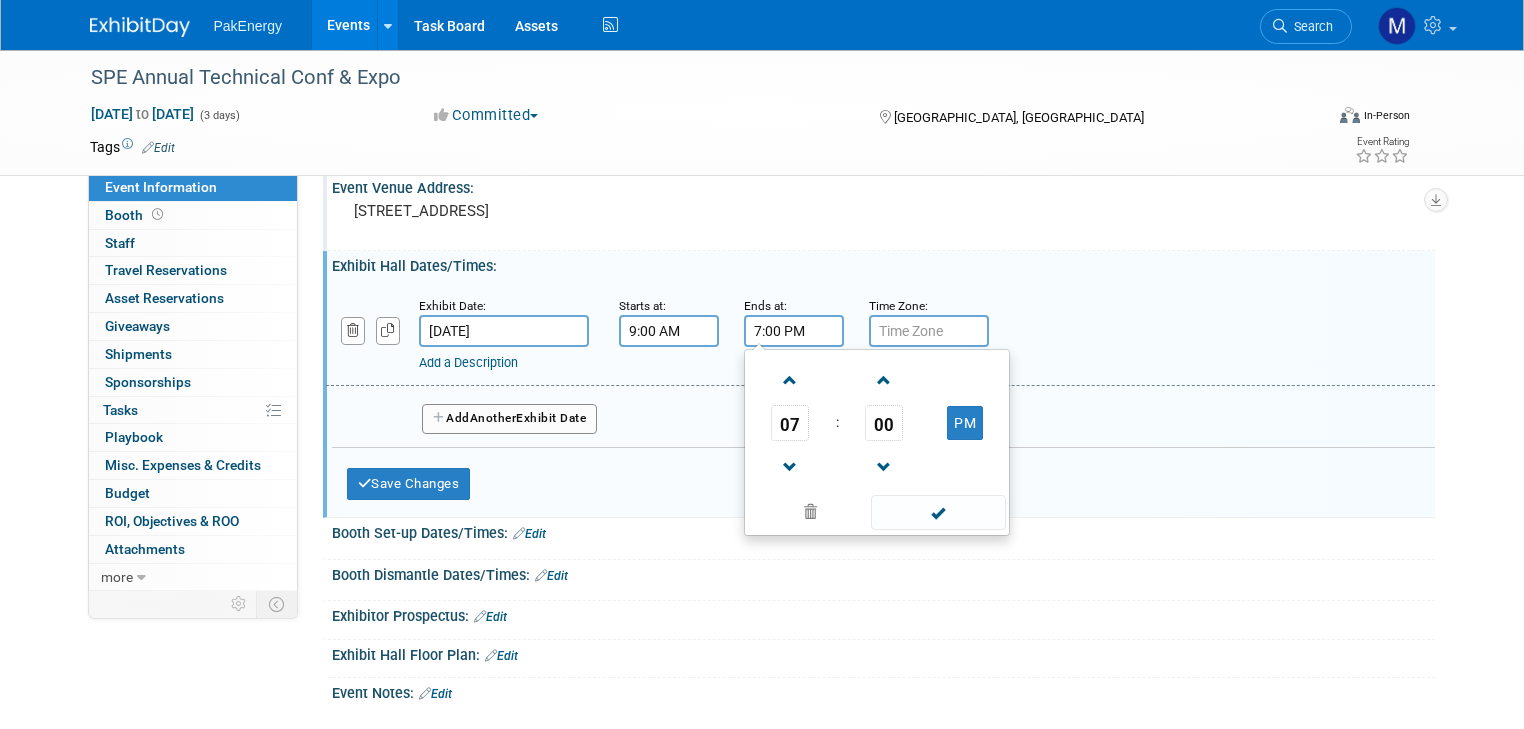 click on "7:00 PM" at bounding box center [794, 331] 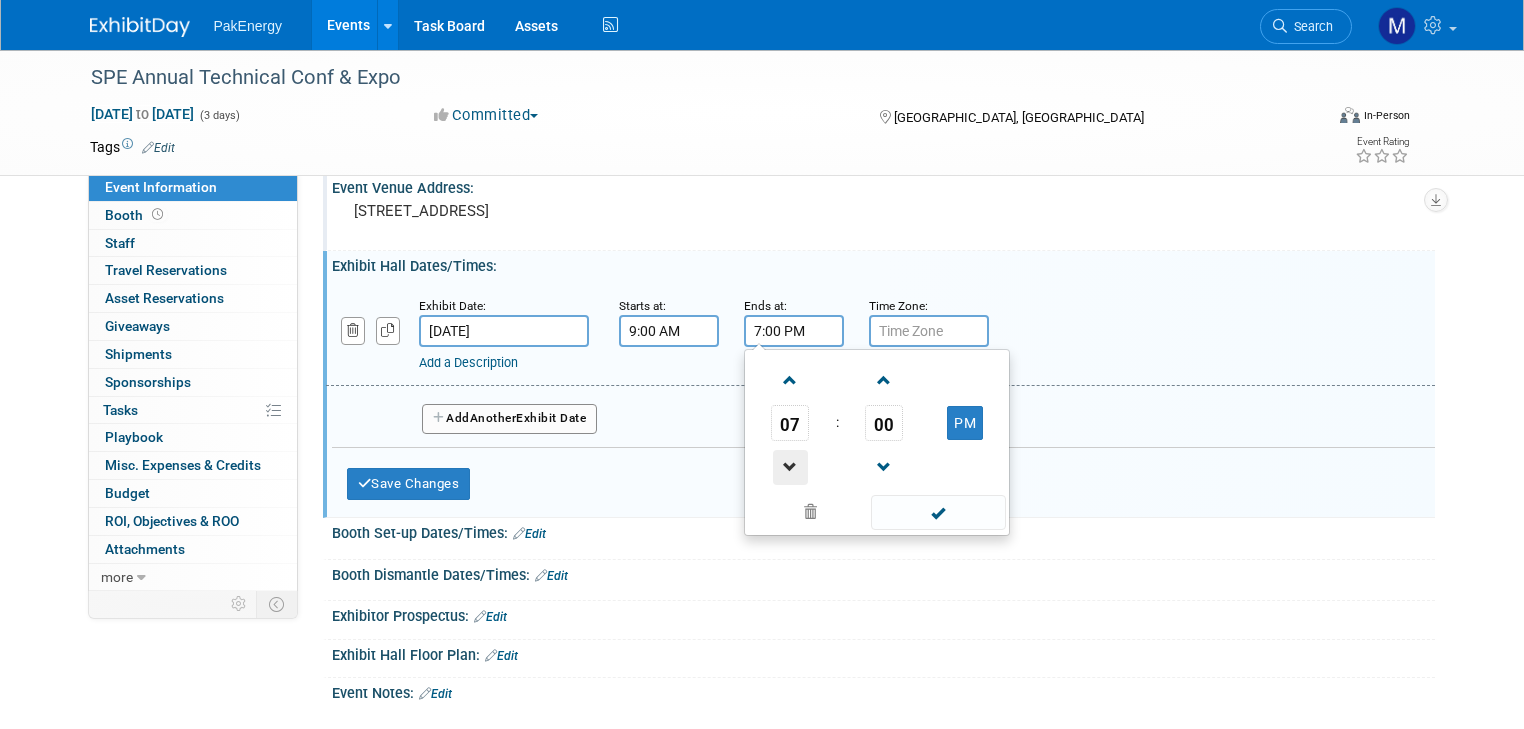 click at bounding box center [790, 467] 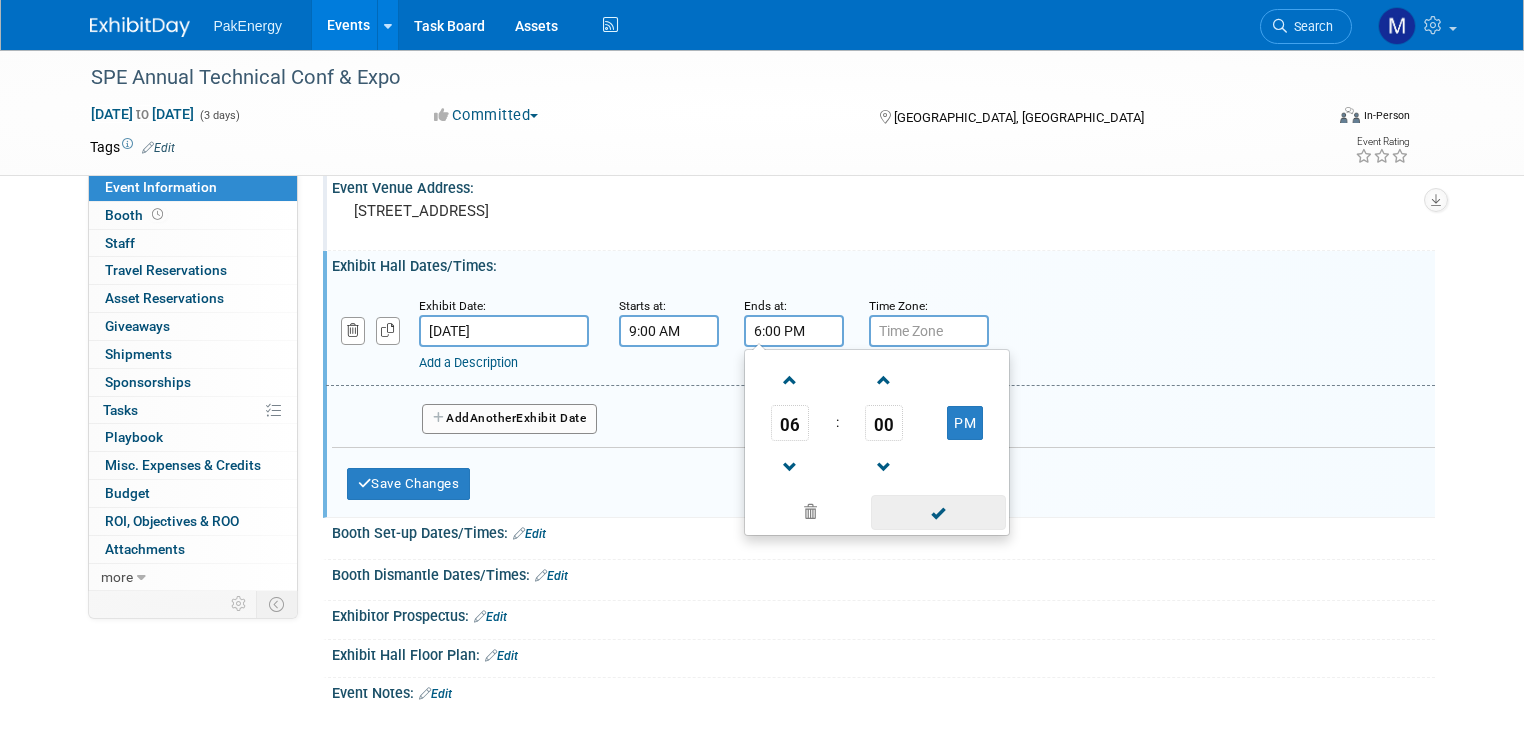 click at bounding box center [938, 512] 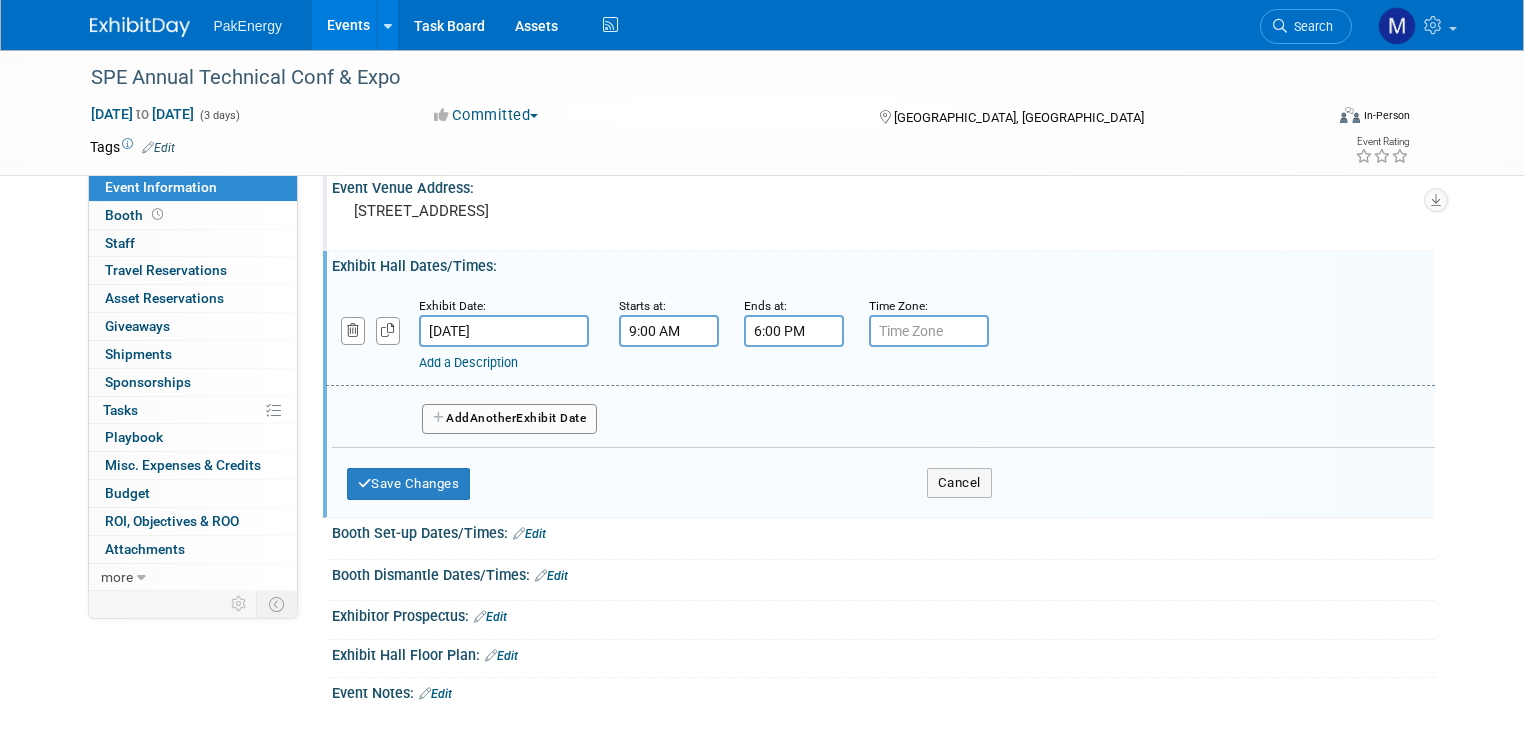 click on "Add  Another  Exhibit Date" at bounding box center (510, 419) 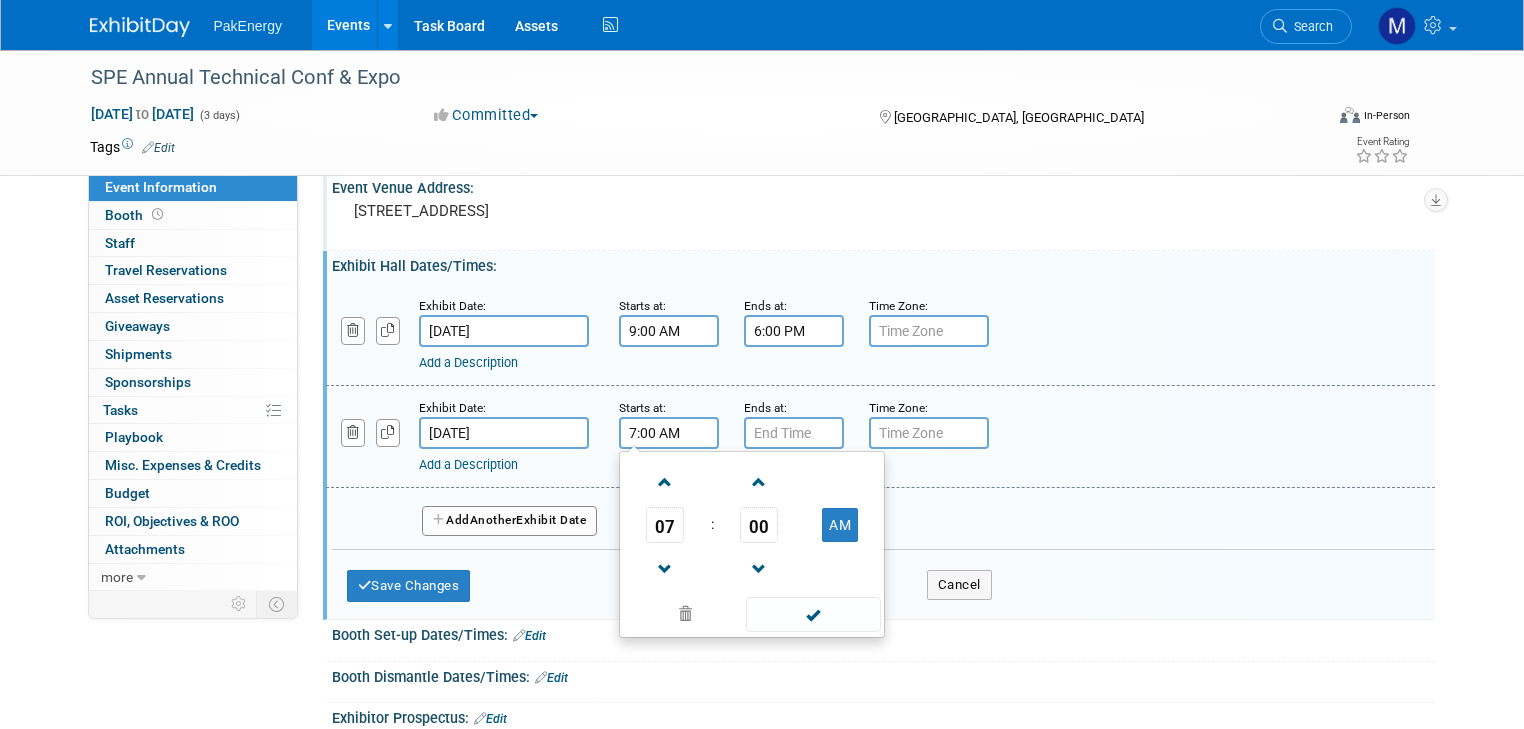 click on "7:00 AM" at bounding box center (669, 433) 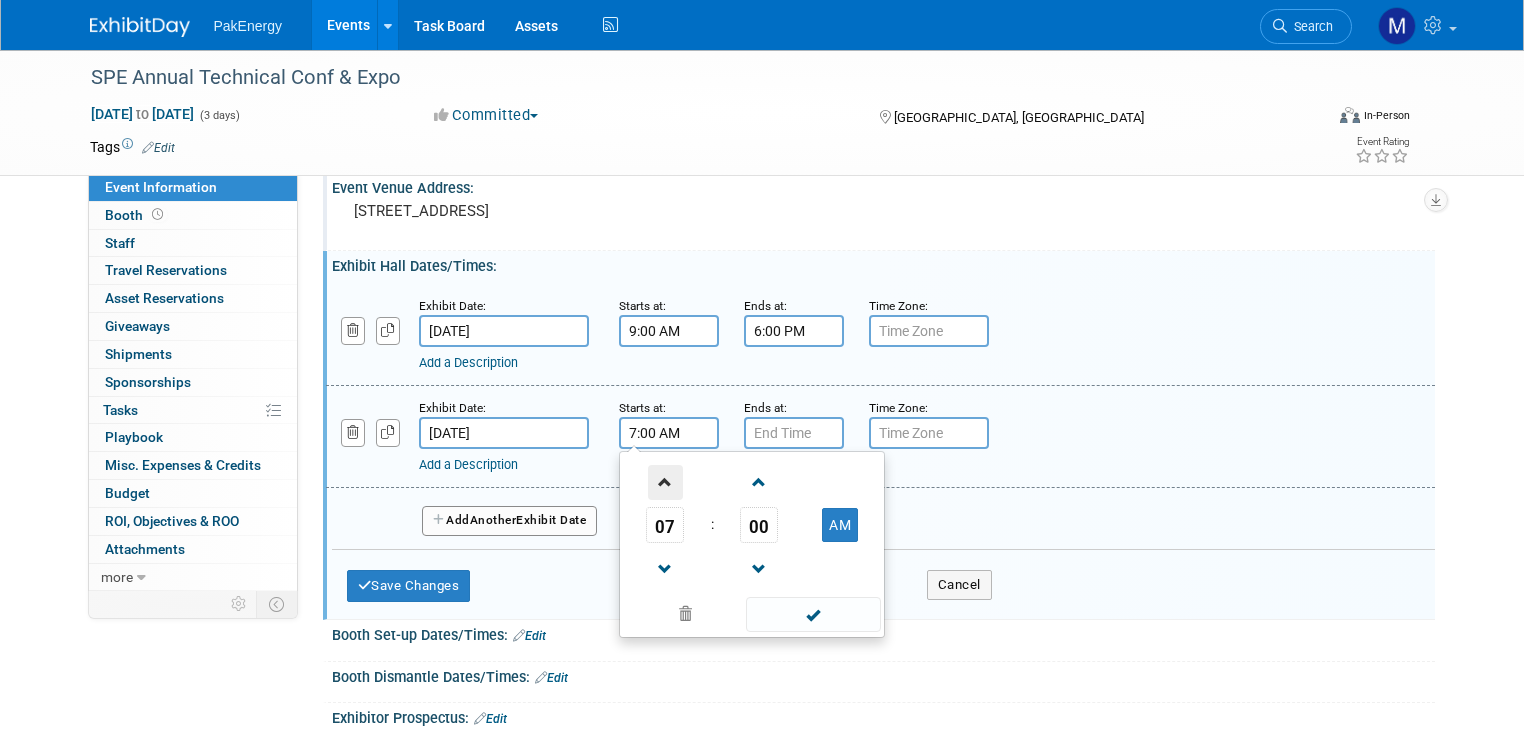 click at bounding box center (665, 482) 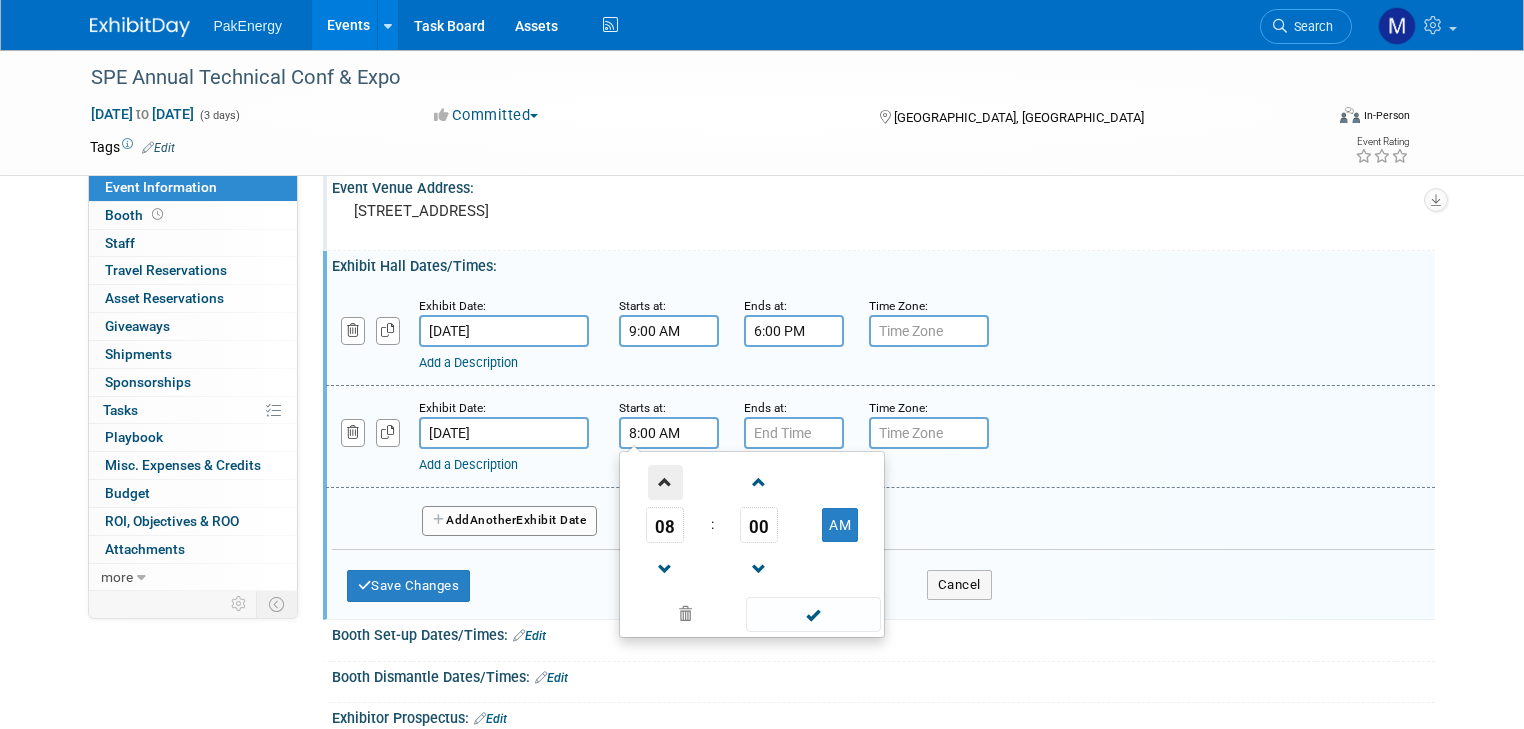 click at bounding box center (665, 482) 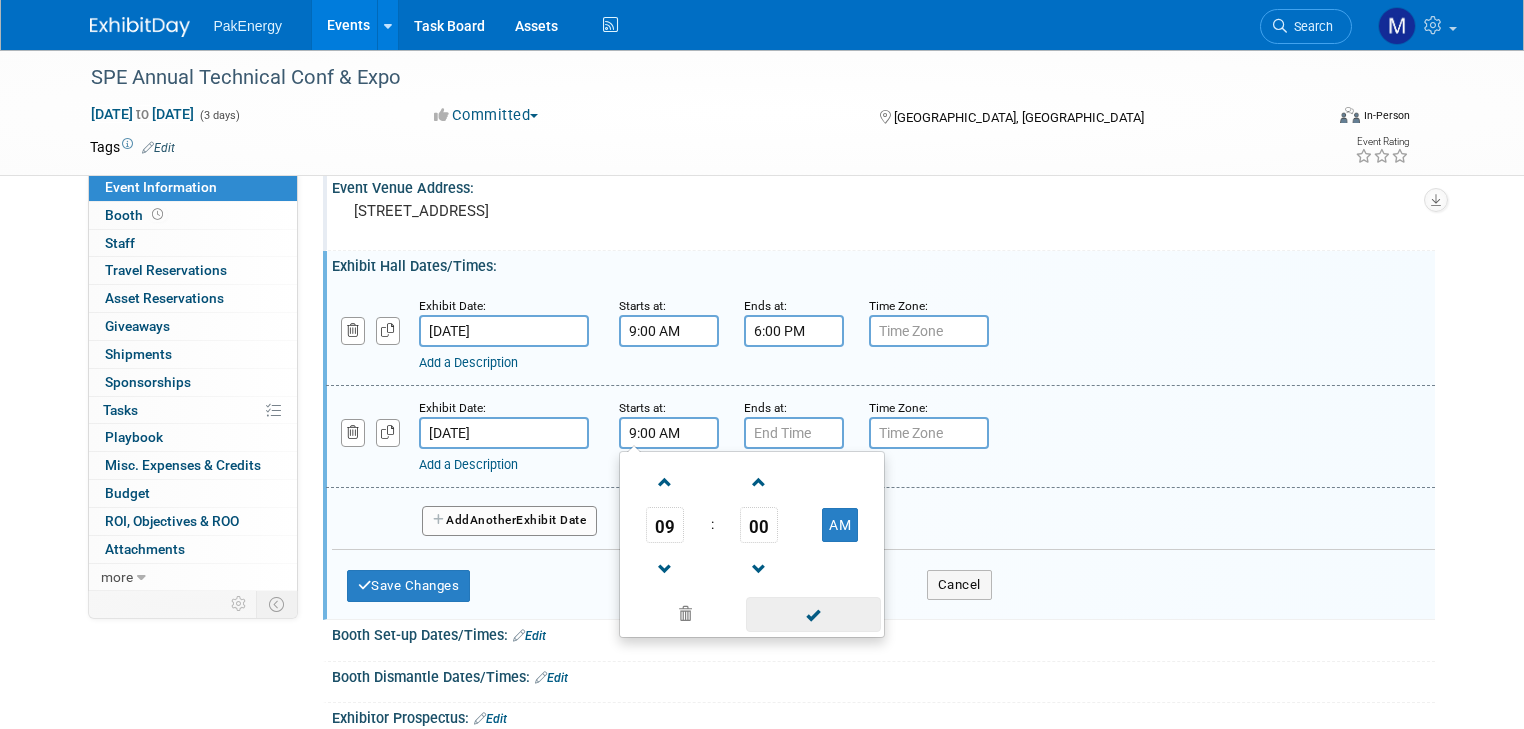 click at bounding box center [813, 614] 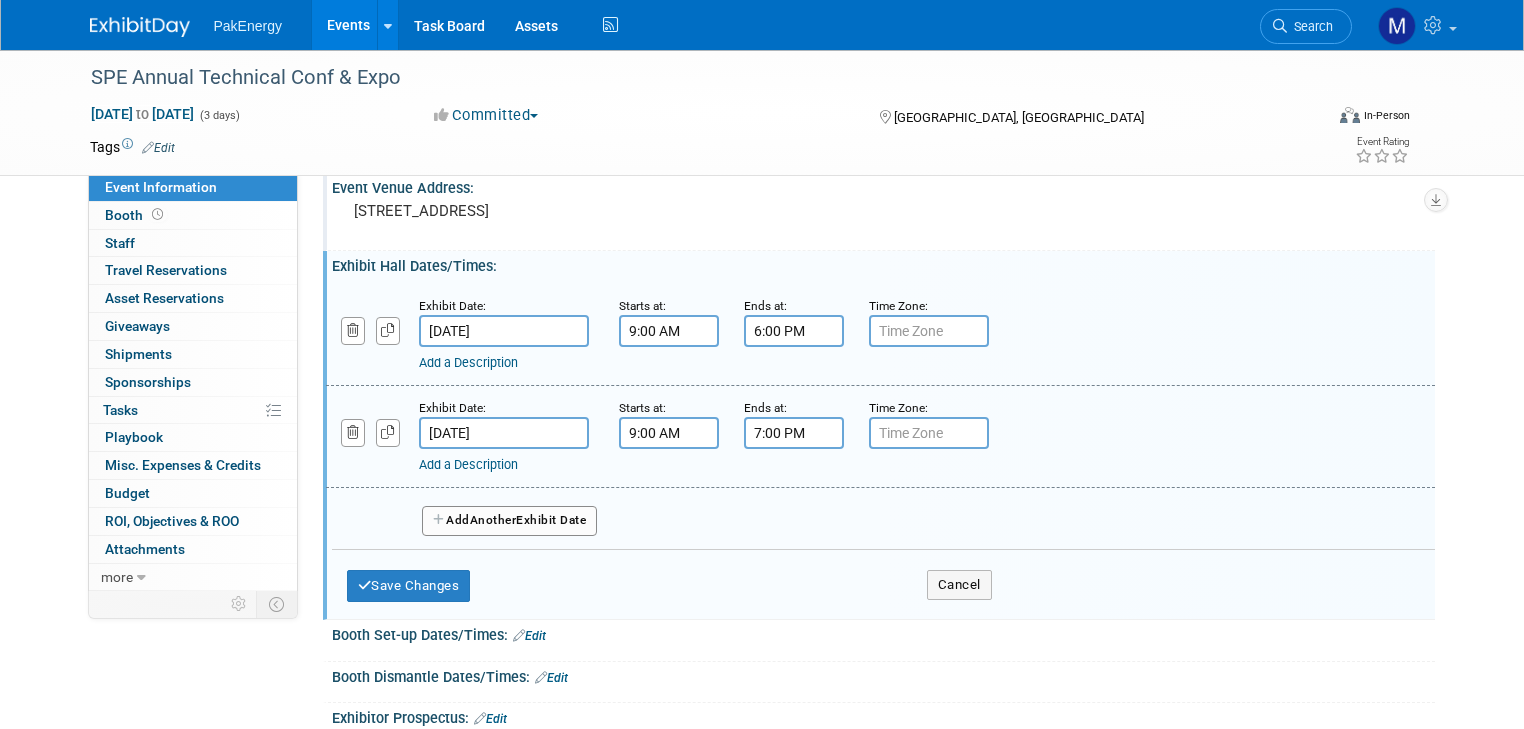 click on "7:00 PM" at bounding box center [794, 433] 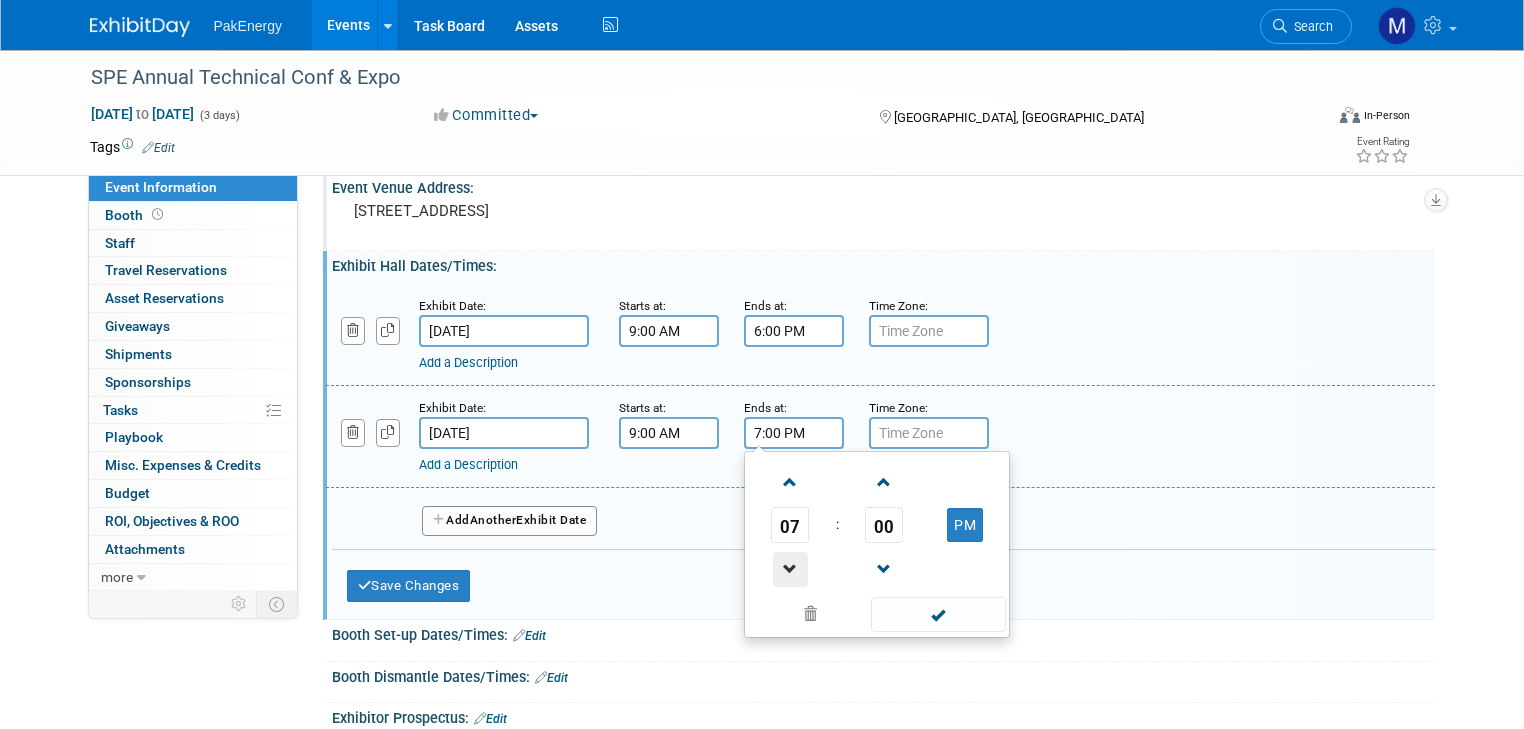 click at bounding box center (790, 569) 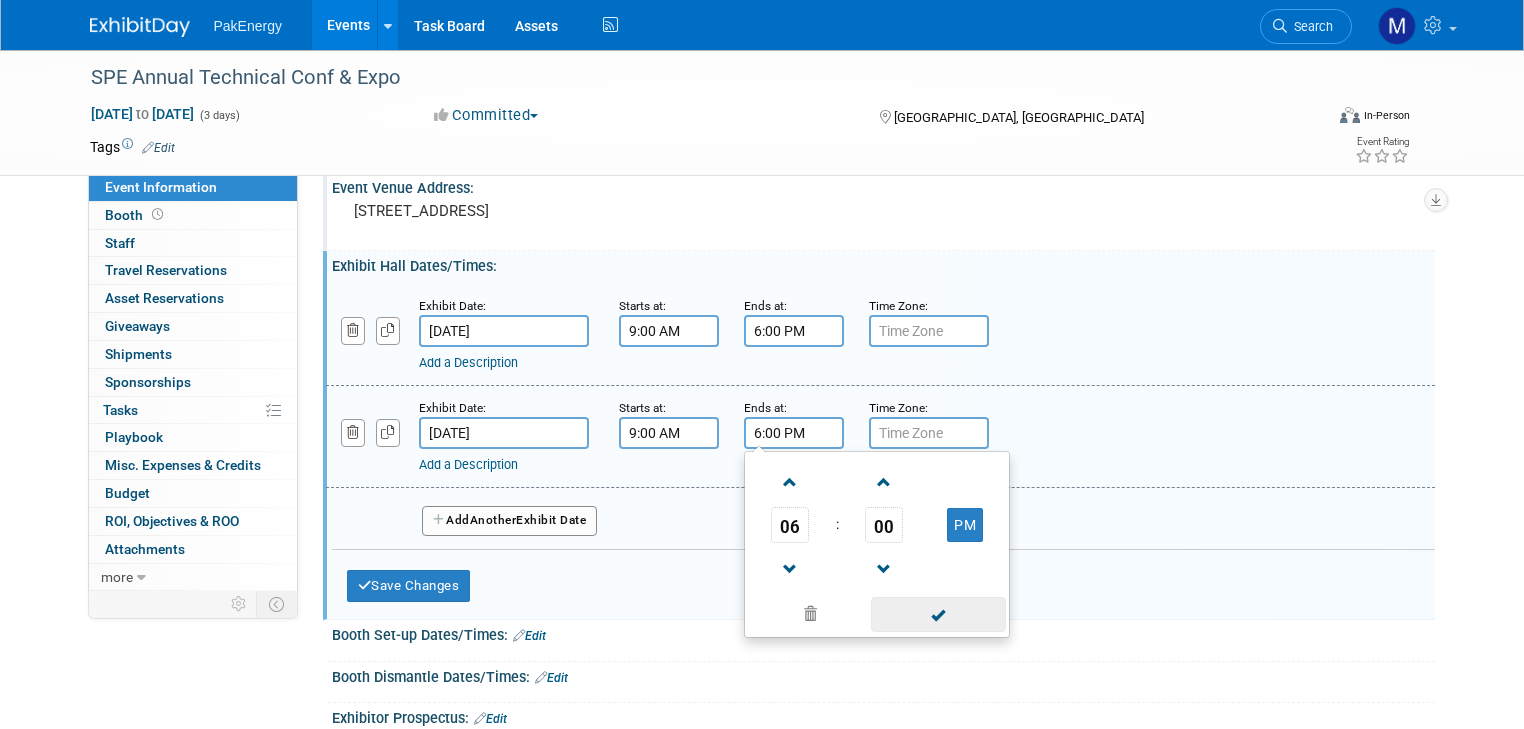 click at bounding box center [938, 614] 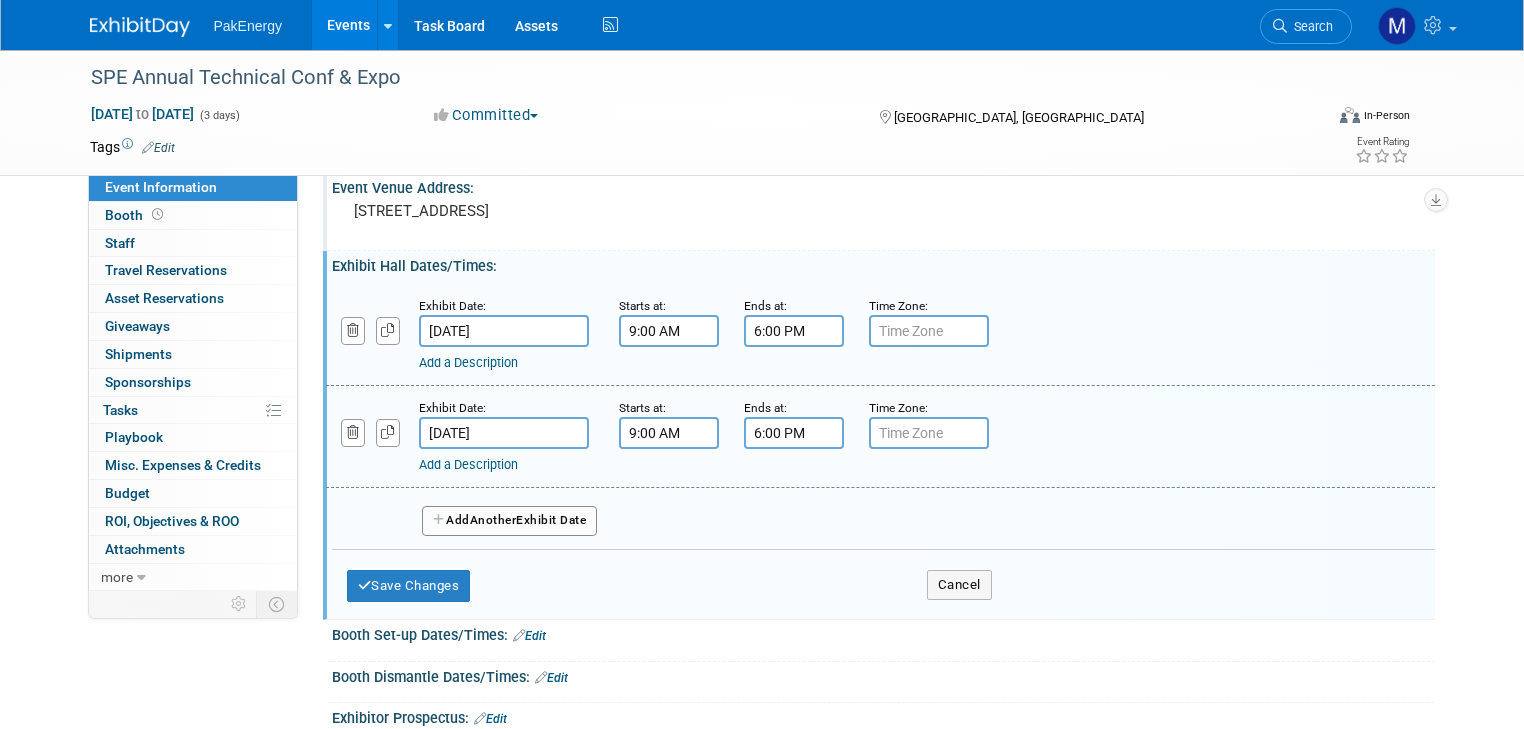 click on "Another" at bounding box center (493, 520) 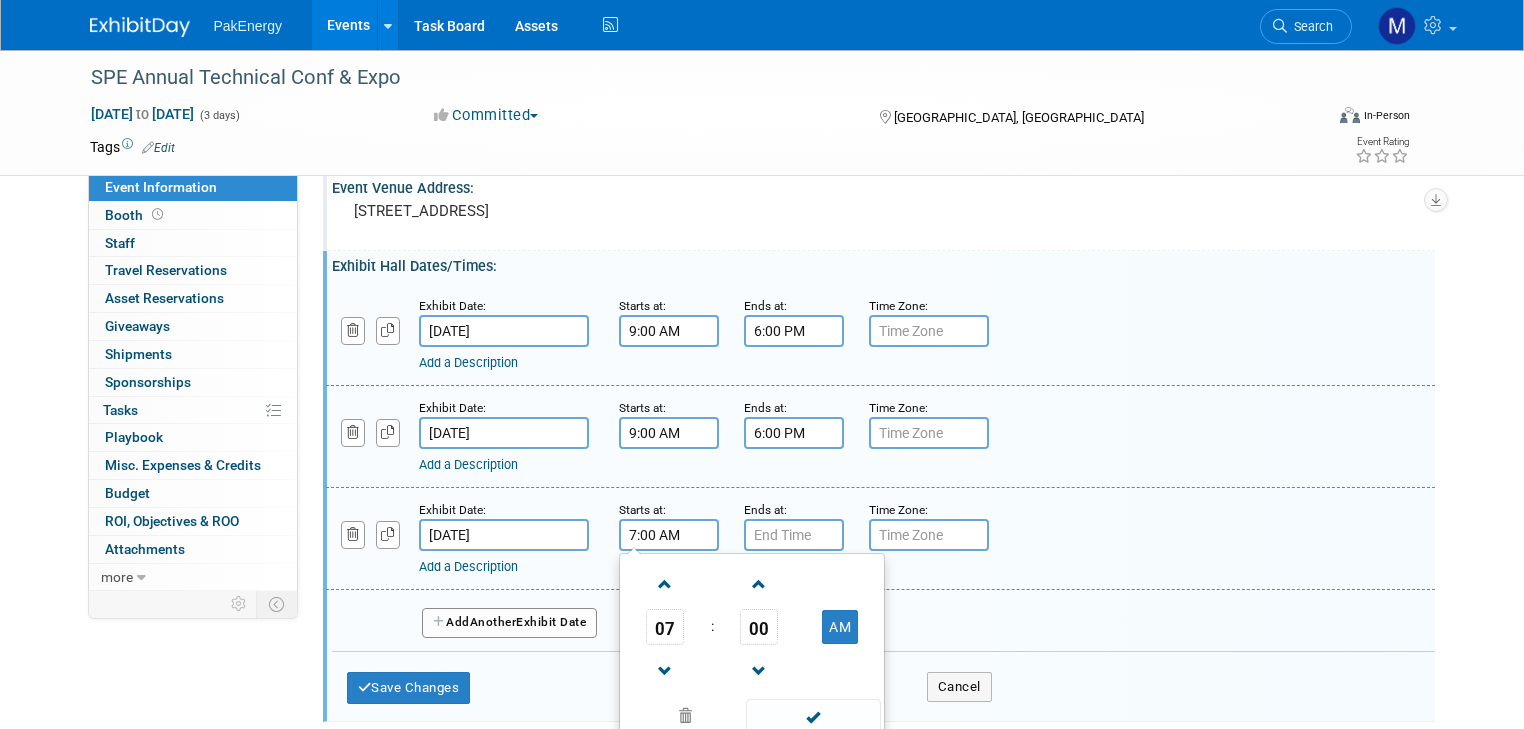 click on "7:00 AM" at bounding box center (669, 535) 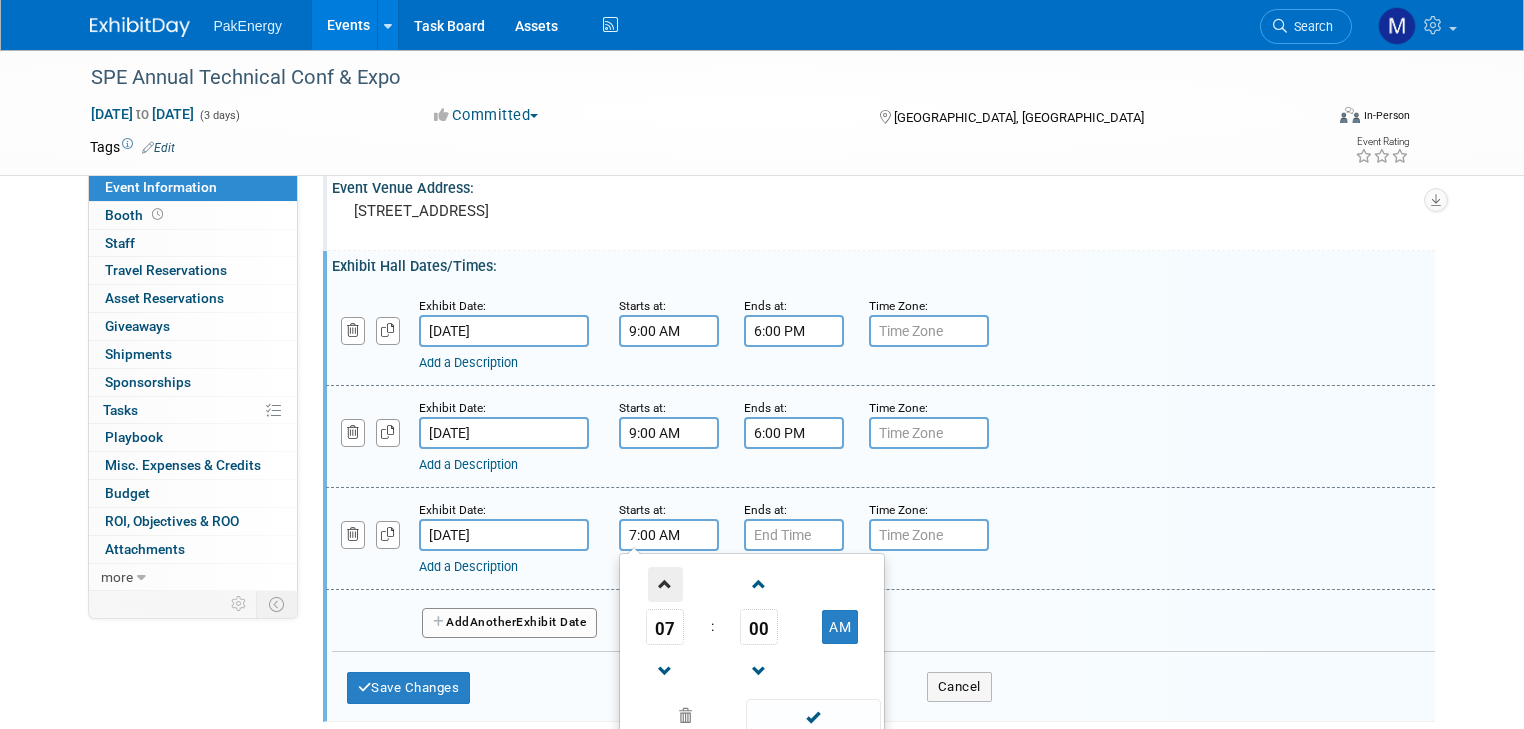 click at bounding box center [665, 584] 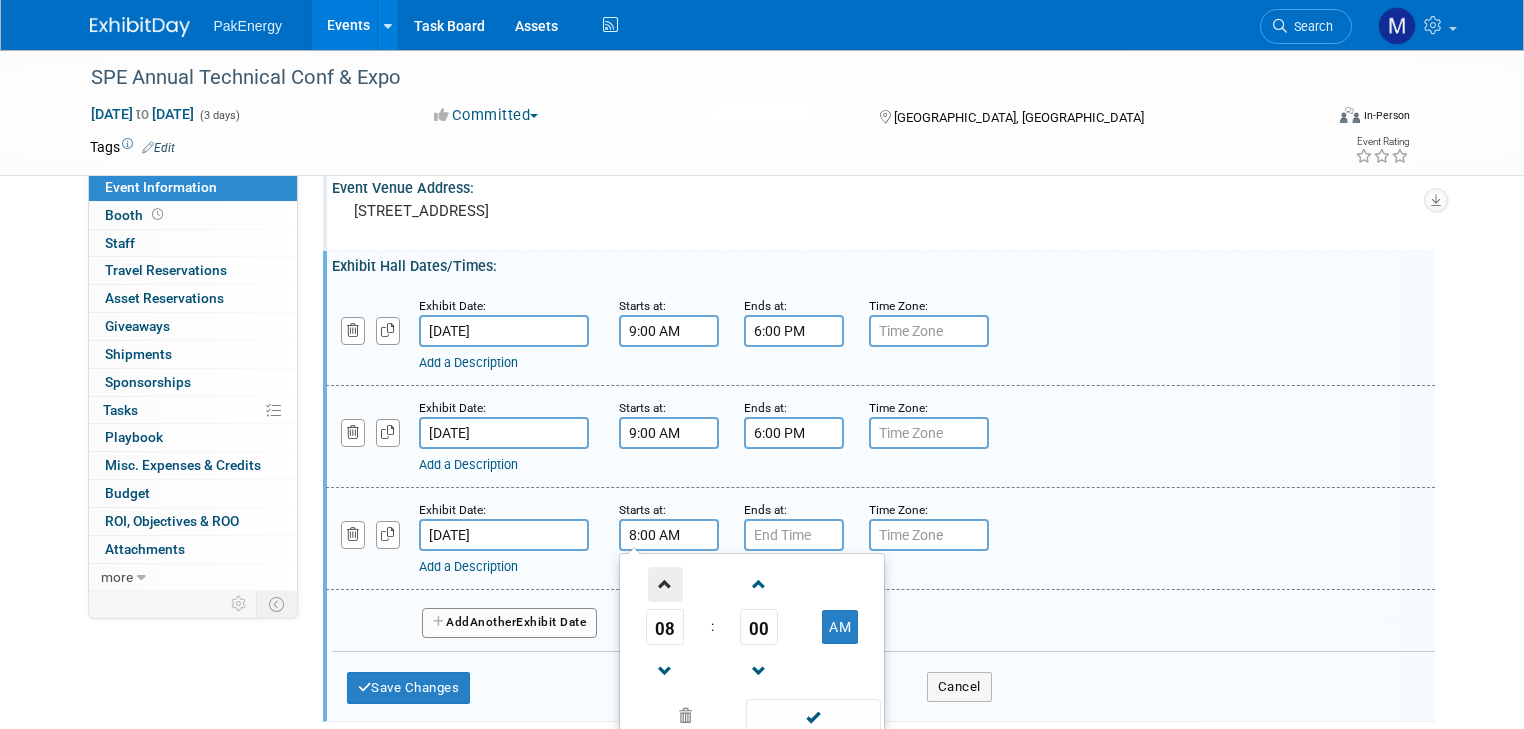click at bounding box center [665, 584] 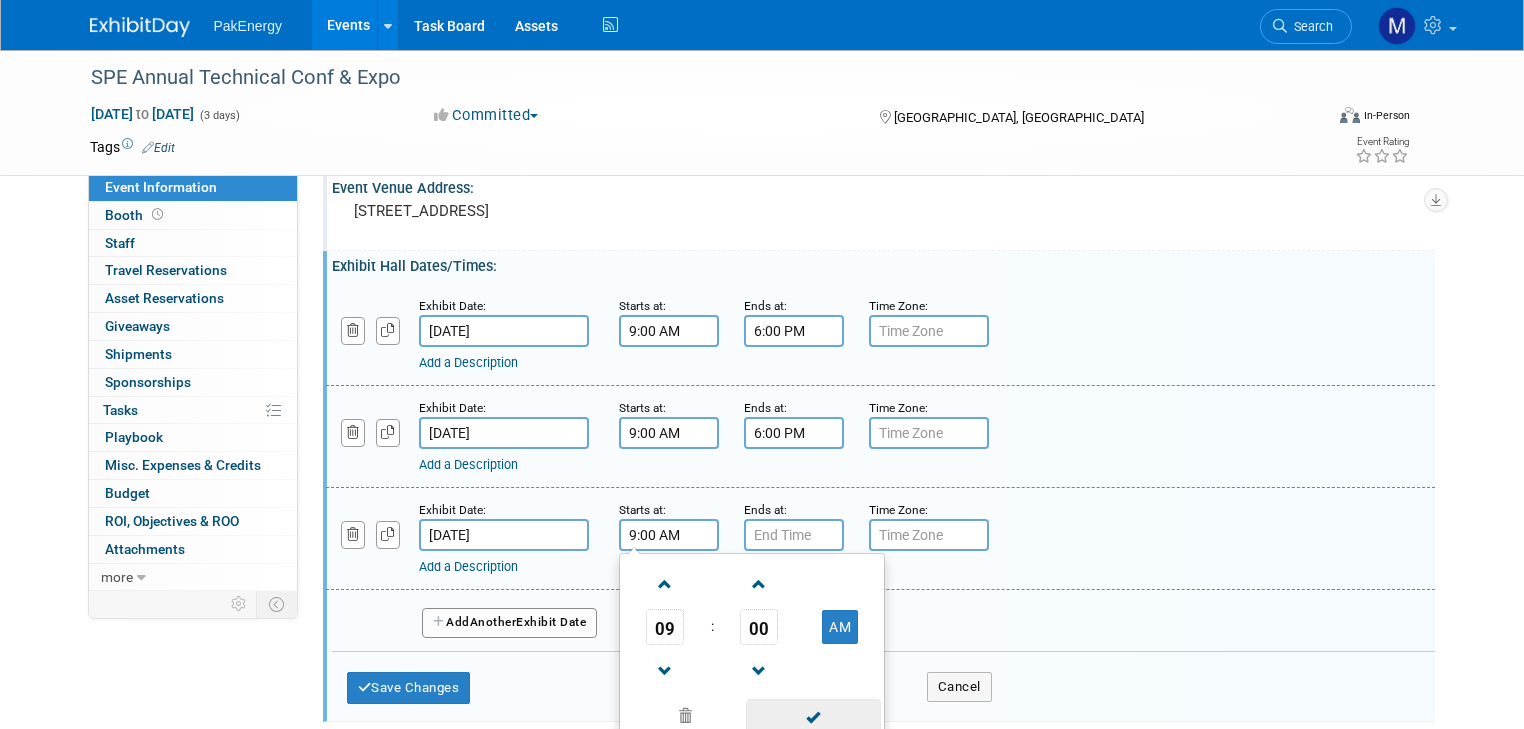 click at bounding box center [813, 716] 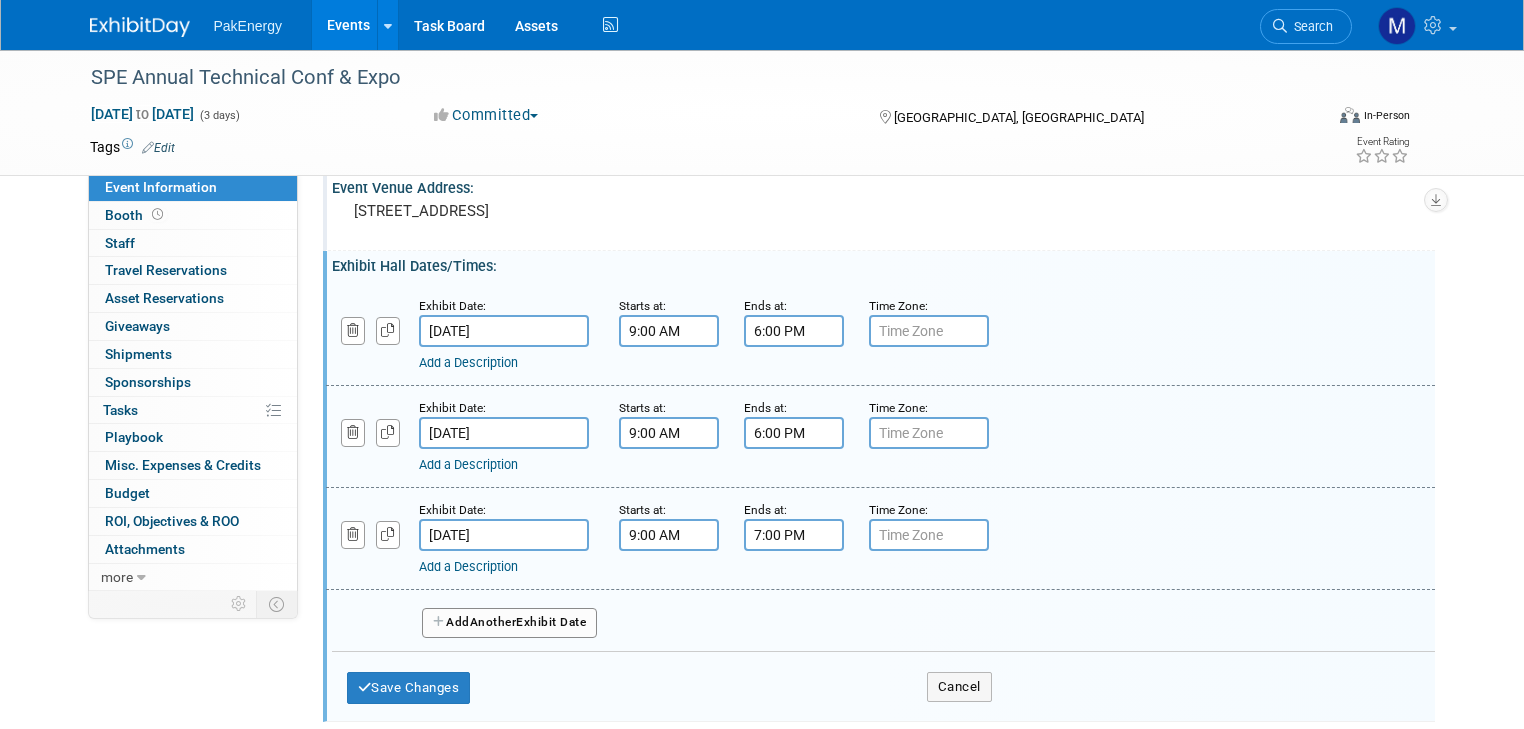 click on "7:00 PM" at bounding box center [794, 535] 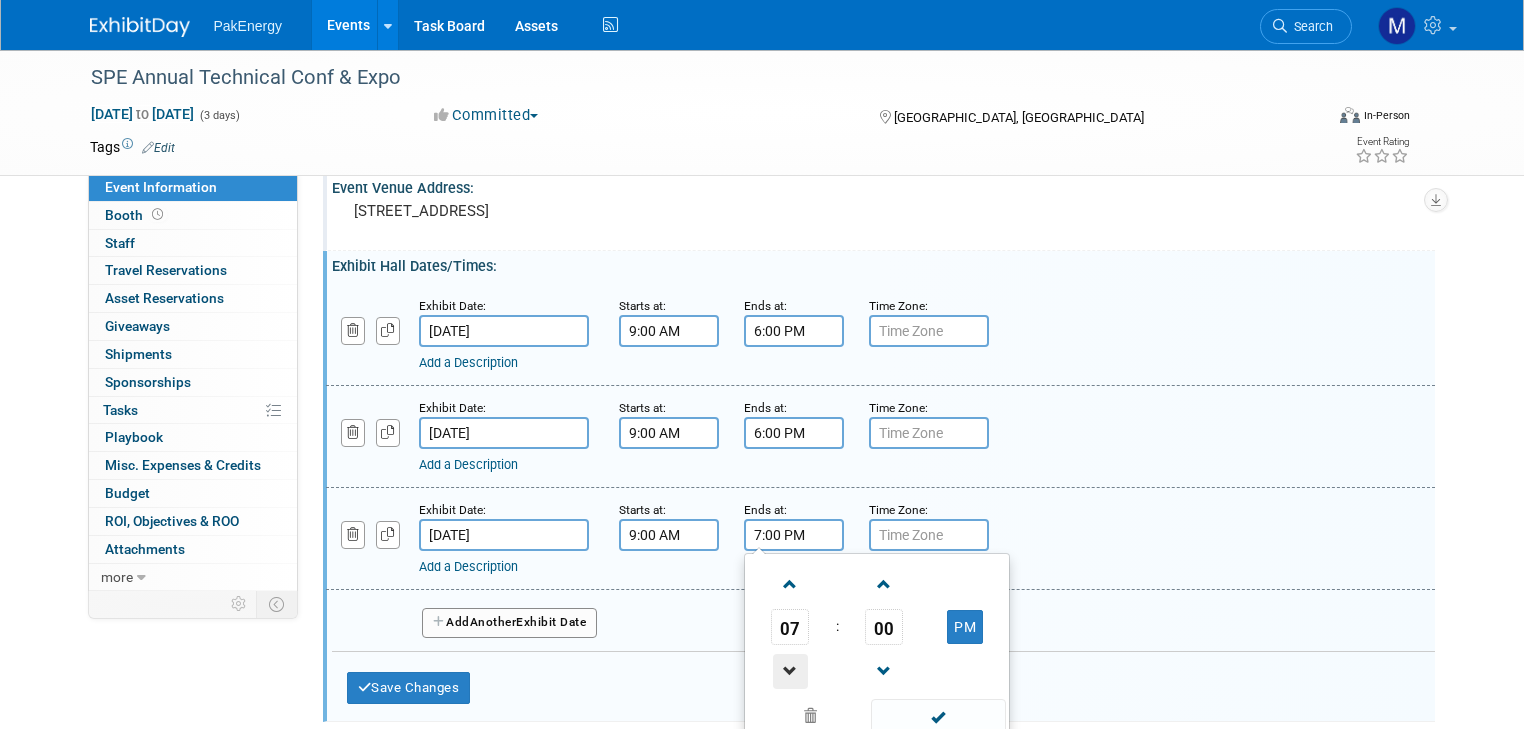 click at bounding box center [790, 671] 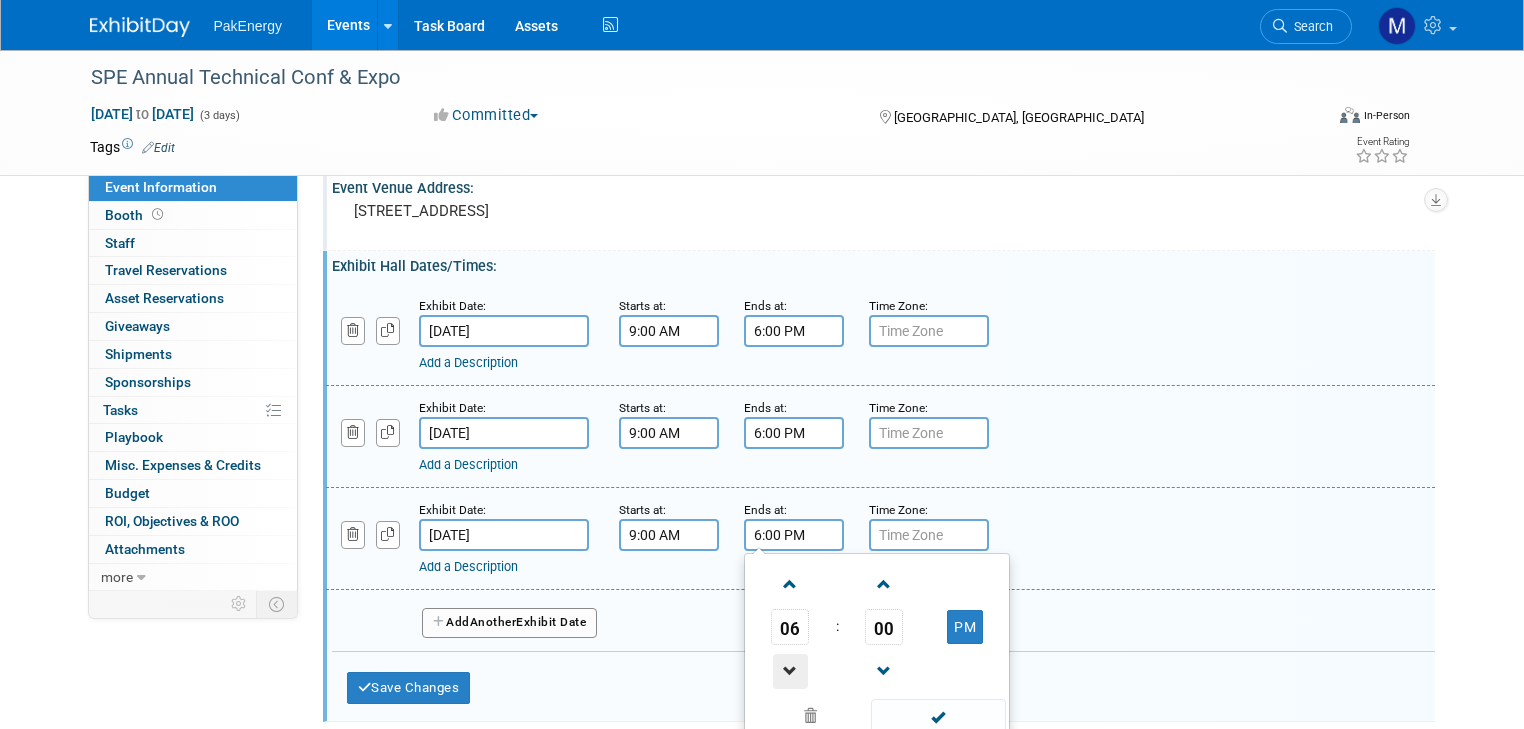 click at bounding box center (790, 671) 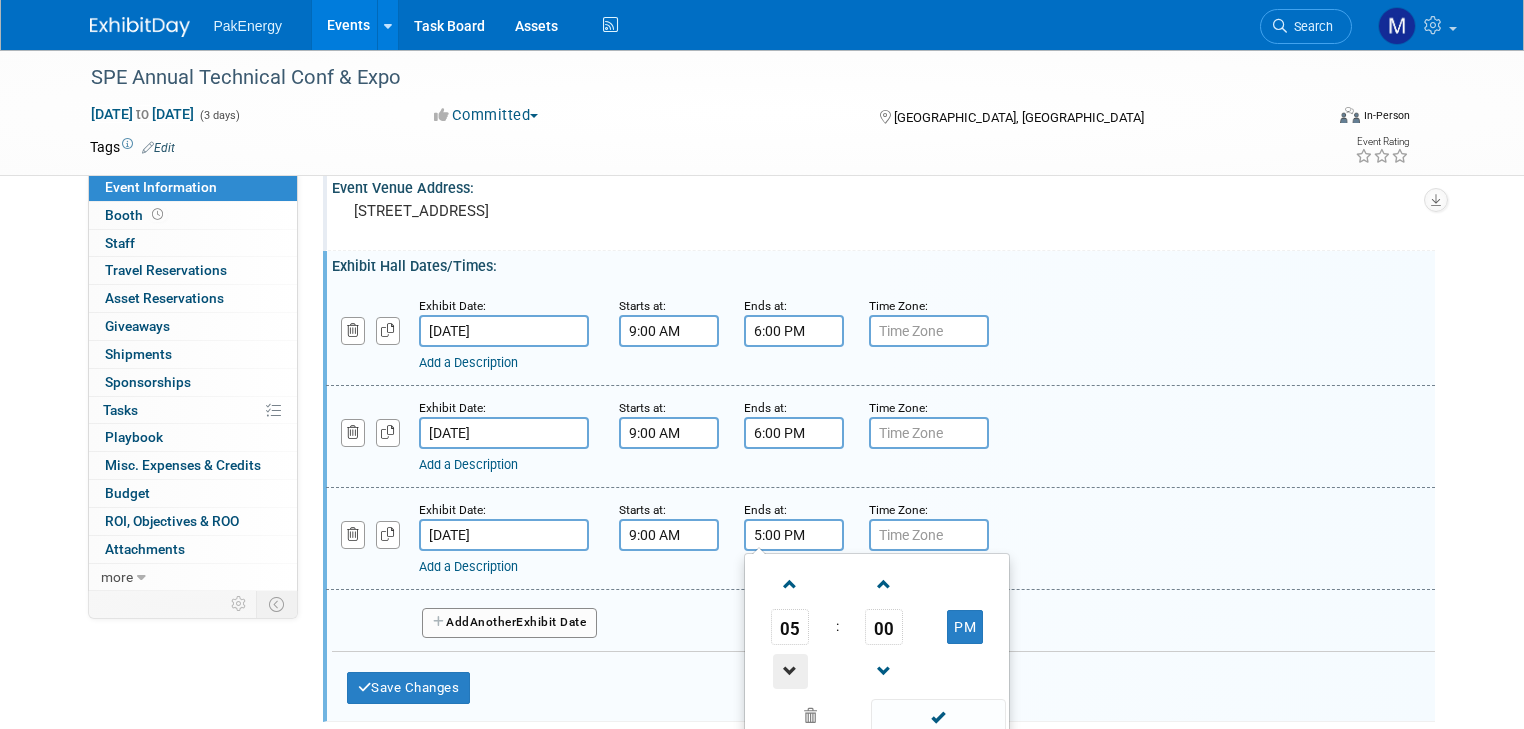click at bounding box center (790, 671) 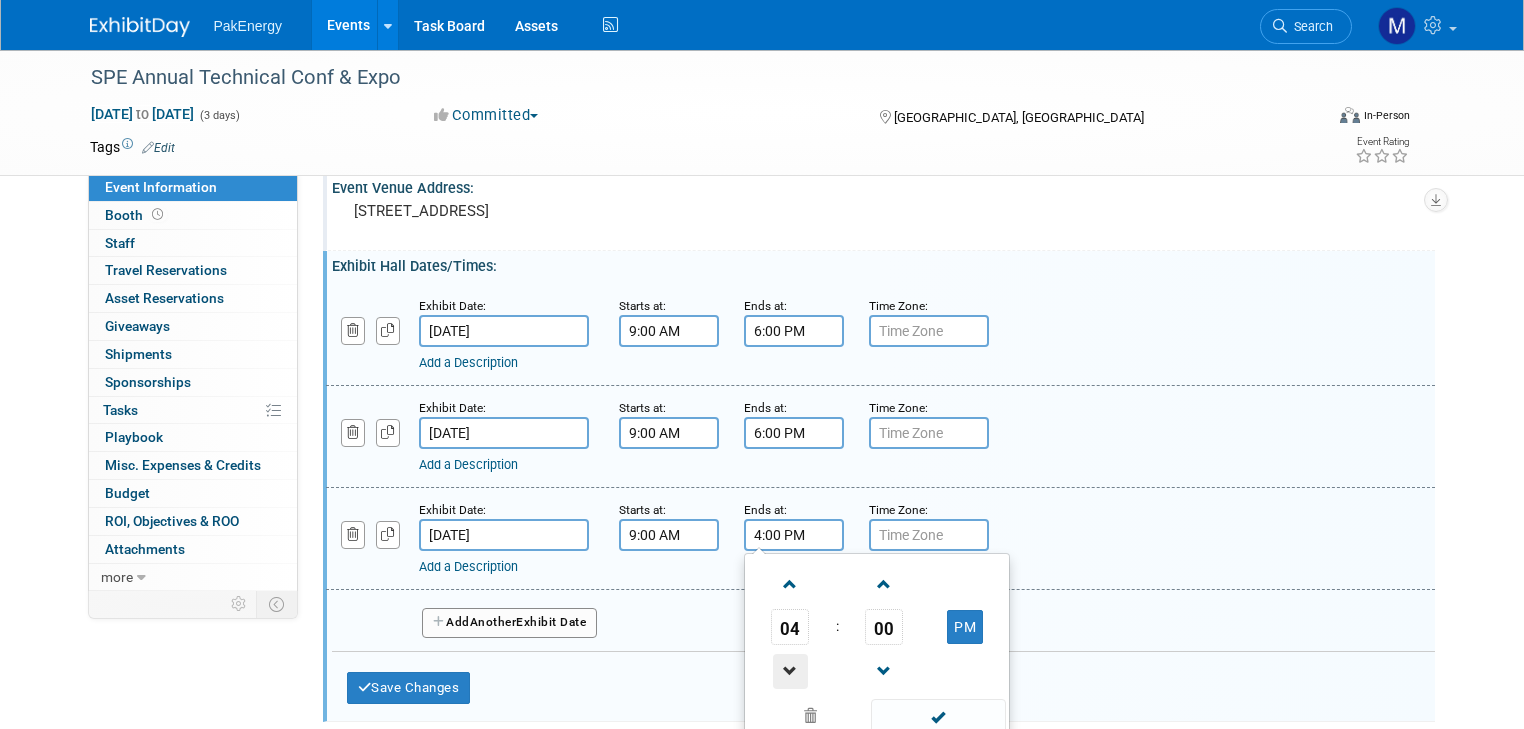 click at bounding box center [790, 671] 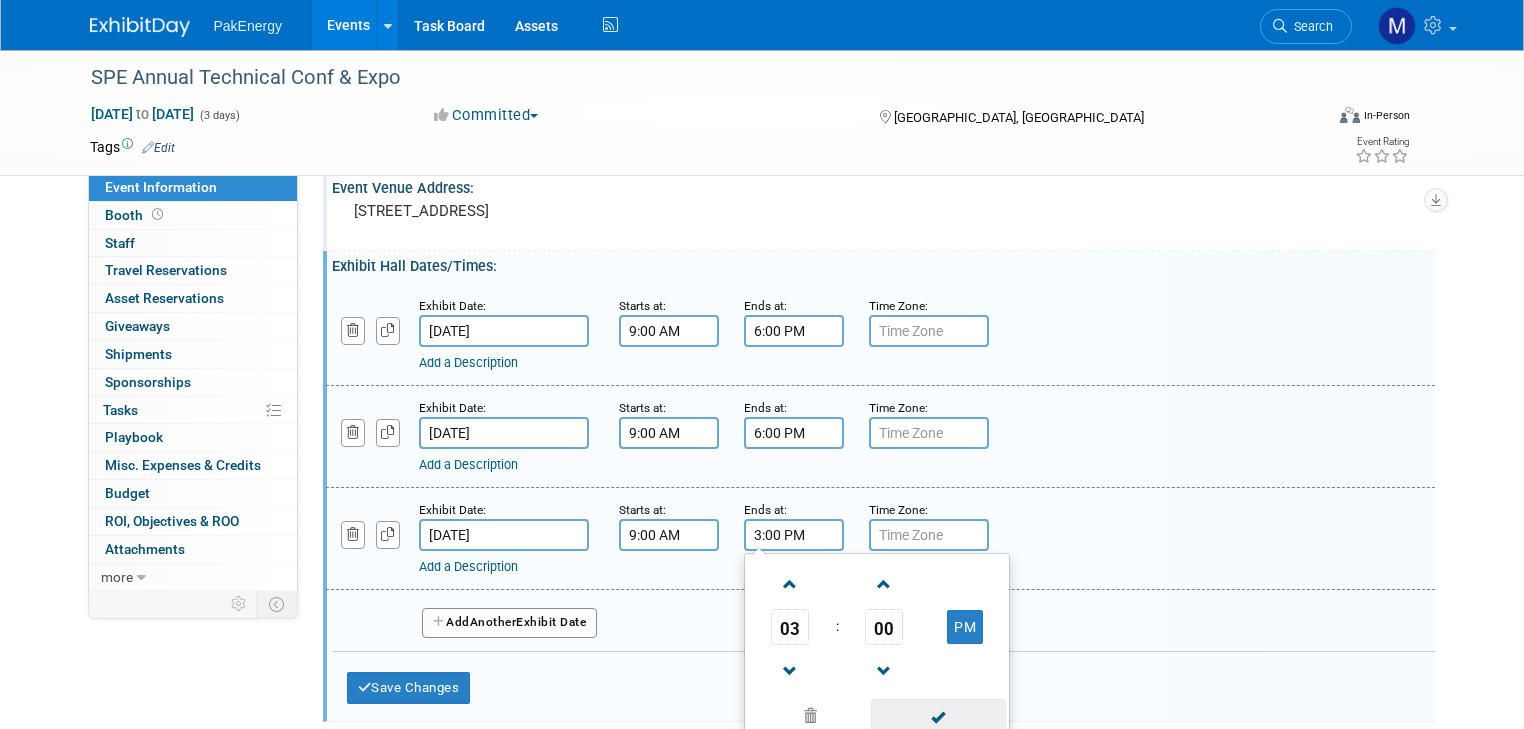 click at bounding box center (938, 716) 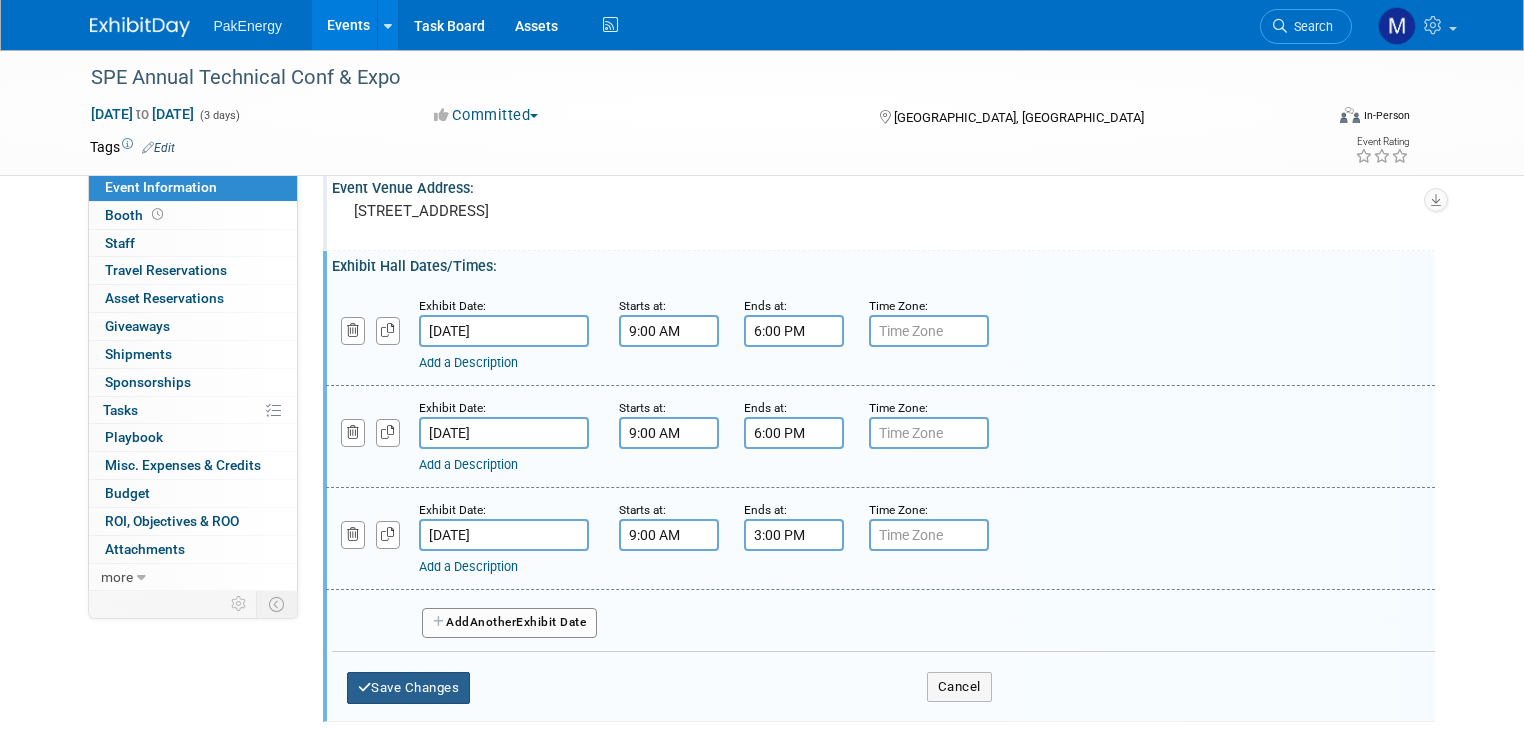 click on "Save Changes" at bounding box center [409, 688] 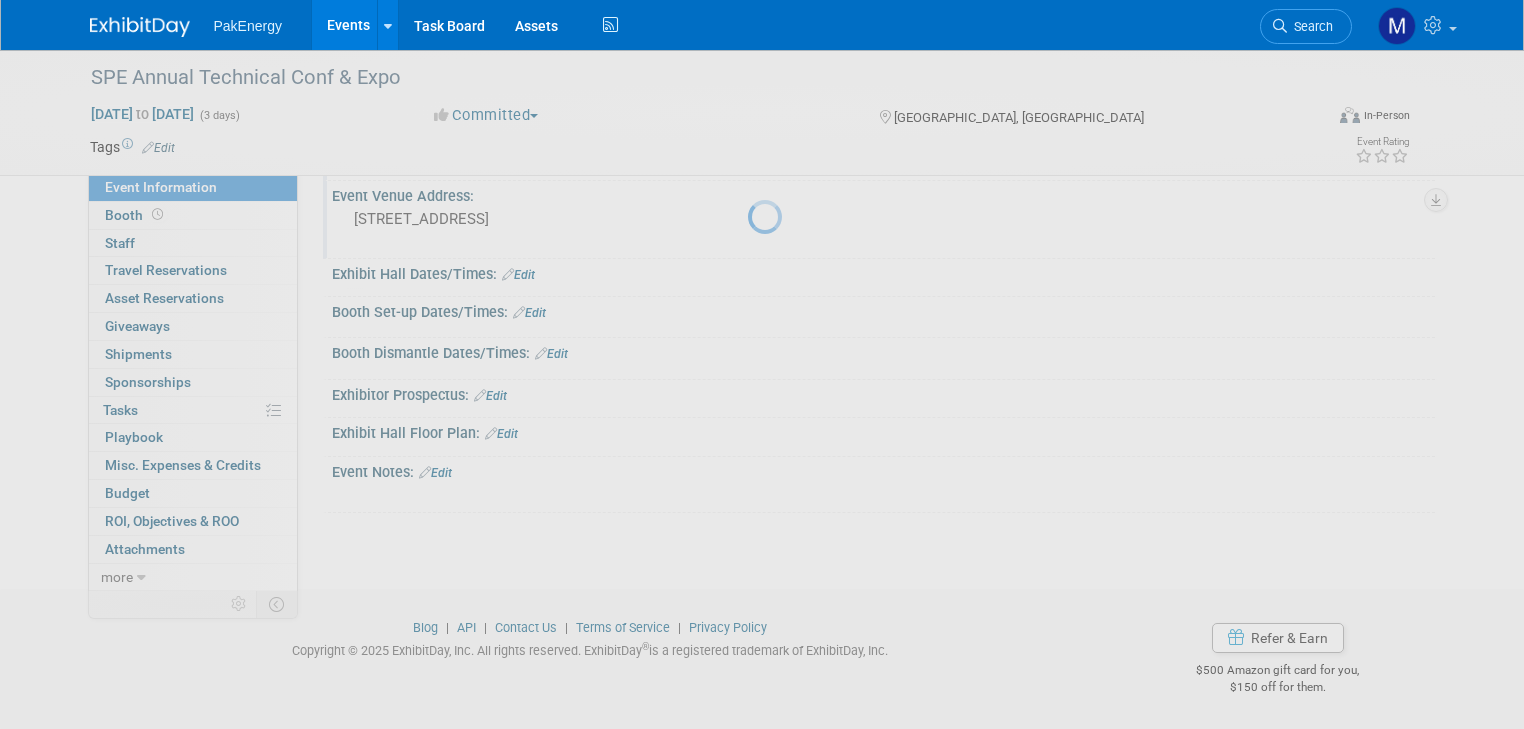 scroll, scrollTop: 132, scrollLeft: 0, axis: vertical 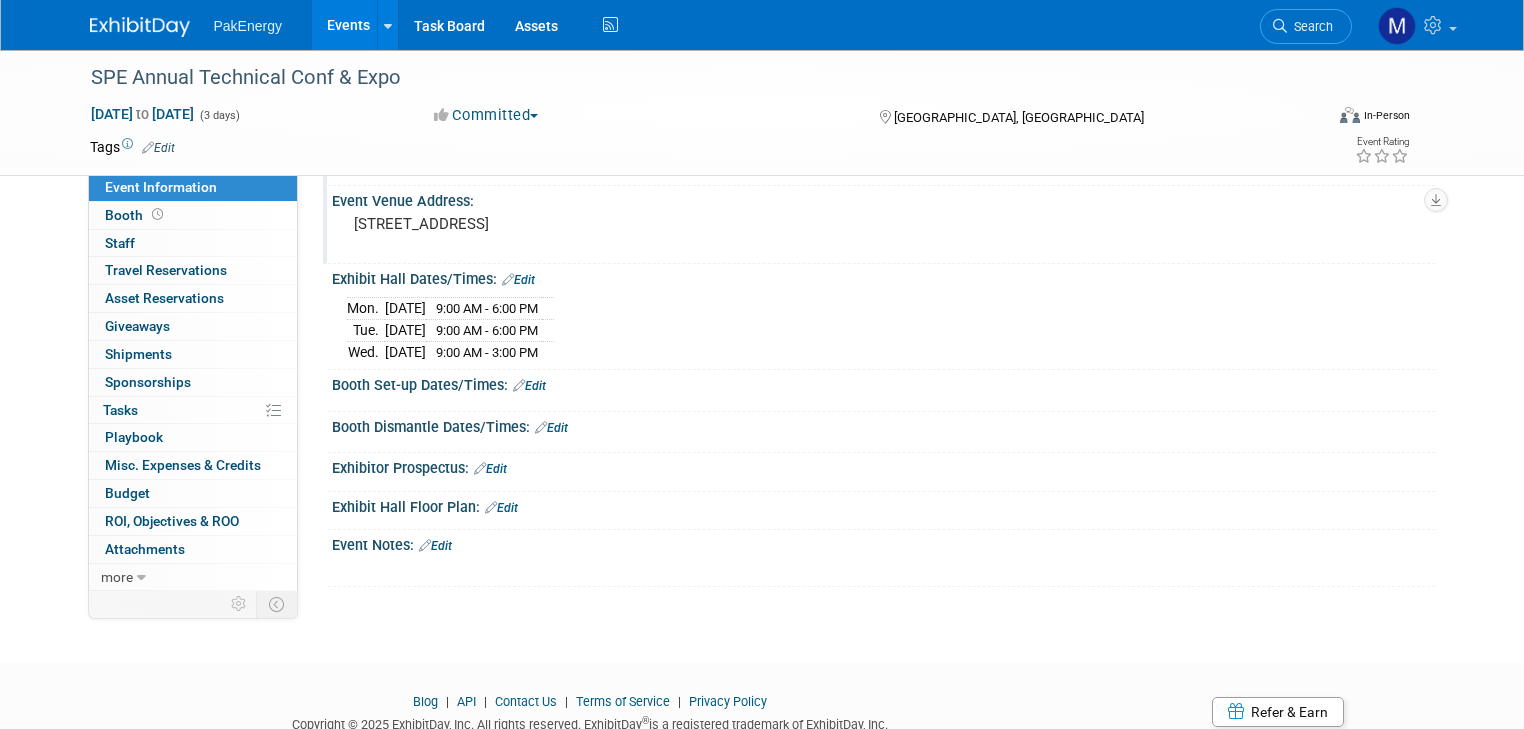 click on "Edit" at bounding box center (529, 386) 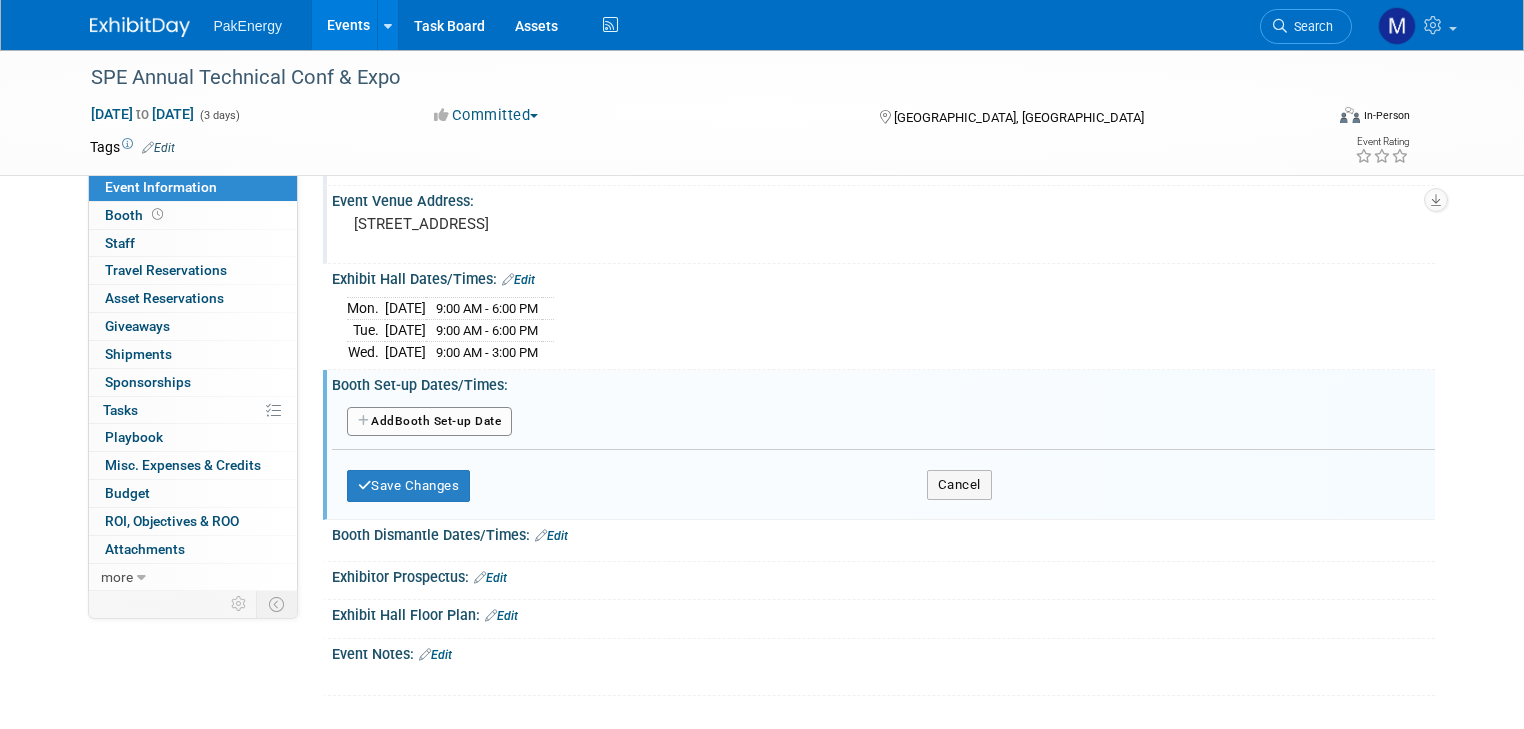 click on "Add  Another  Booth Set-up Date" at bounding box center [430, 422] 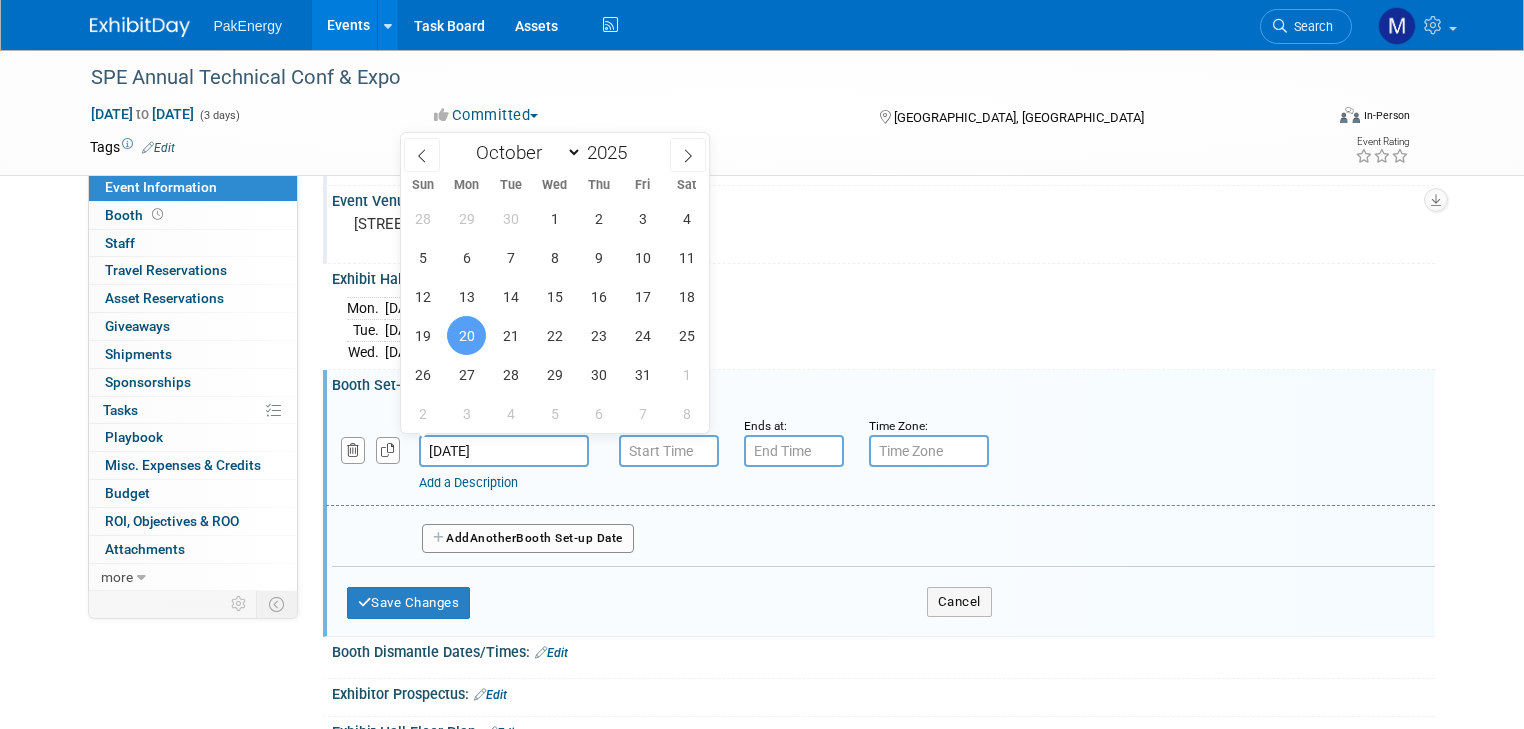 click on "[DATE]" at bounding box center [504, 451] 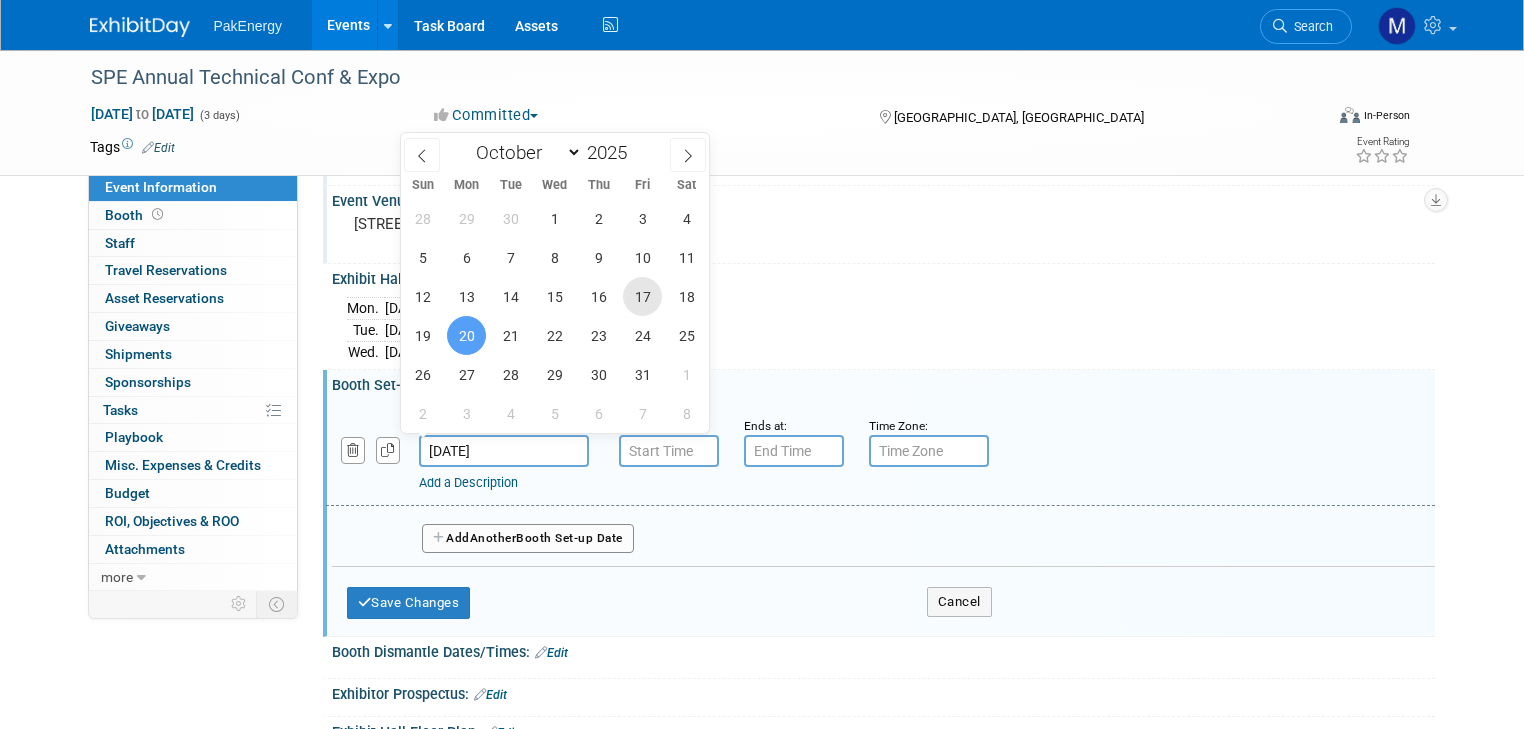 click on "17" at bounding box center [642, 296] 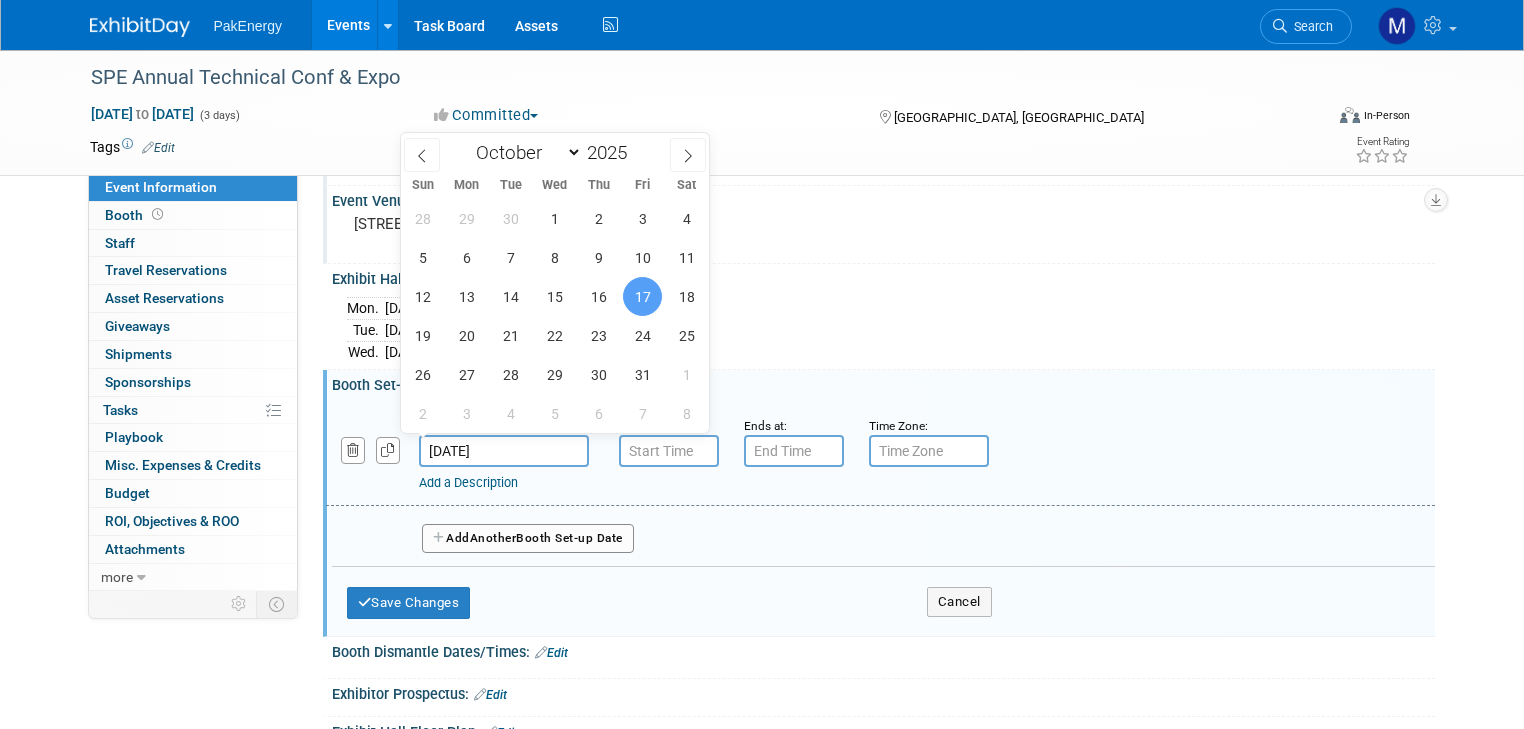 click on "Booth Dismantle Dates/Times:
Edit" at bounding box center (883, 650) 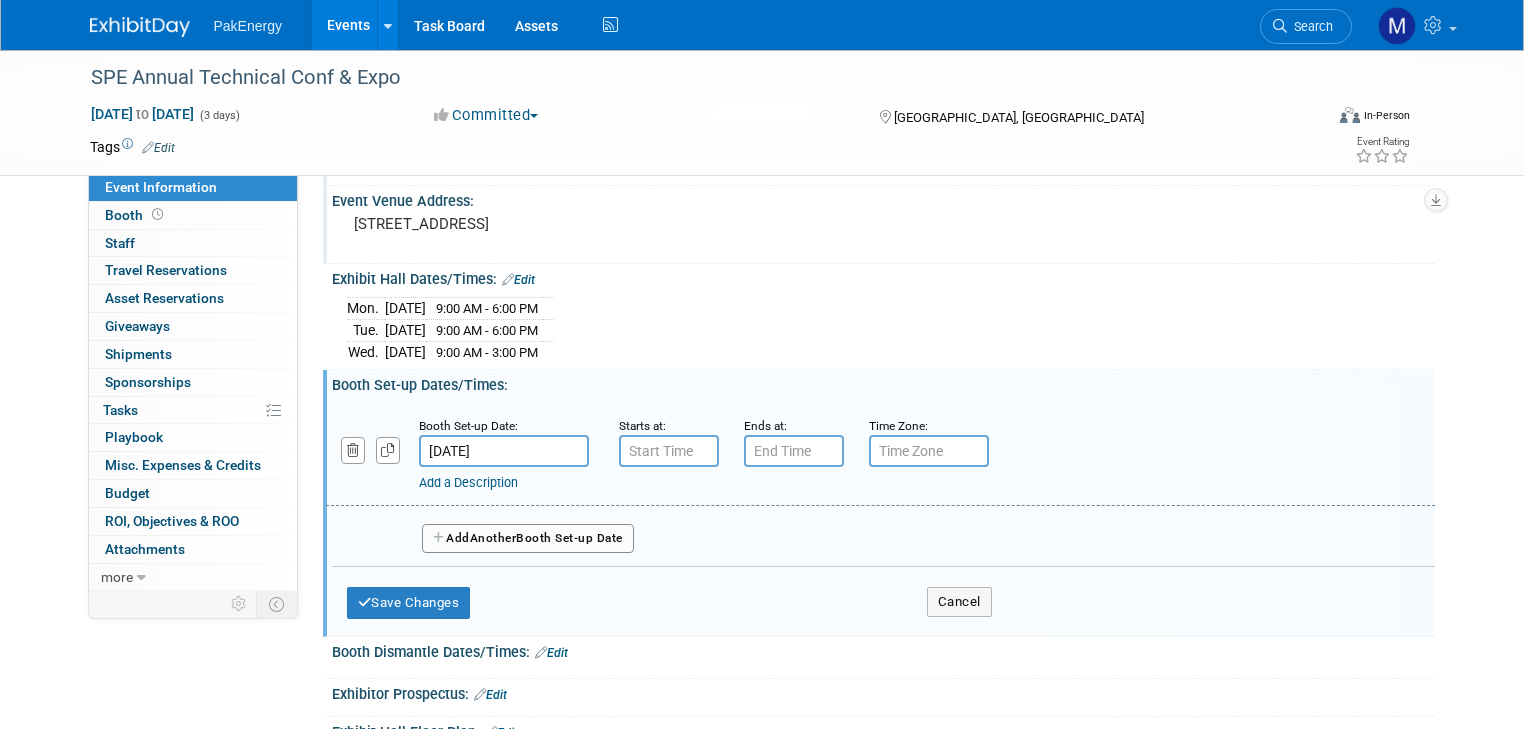 click on "Exhibitor Prospectus:
Edit" at bounding box center (883, 692) 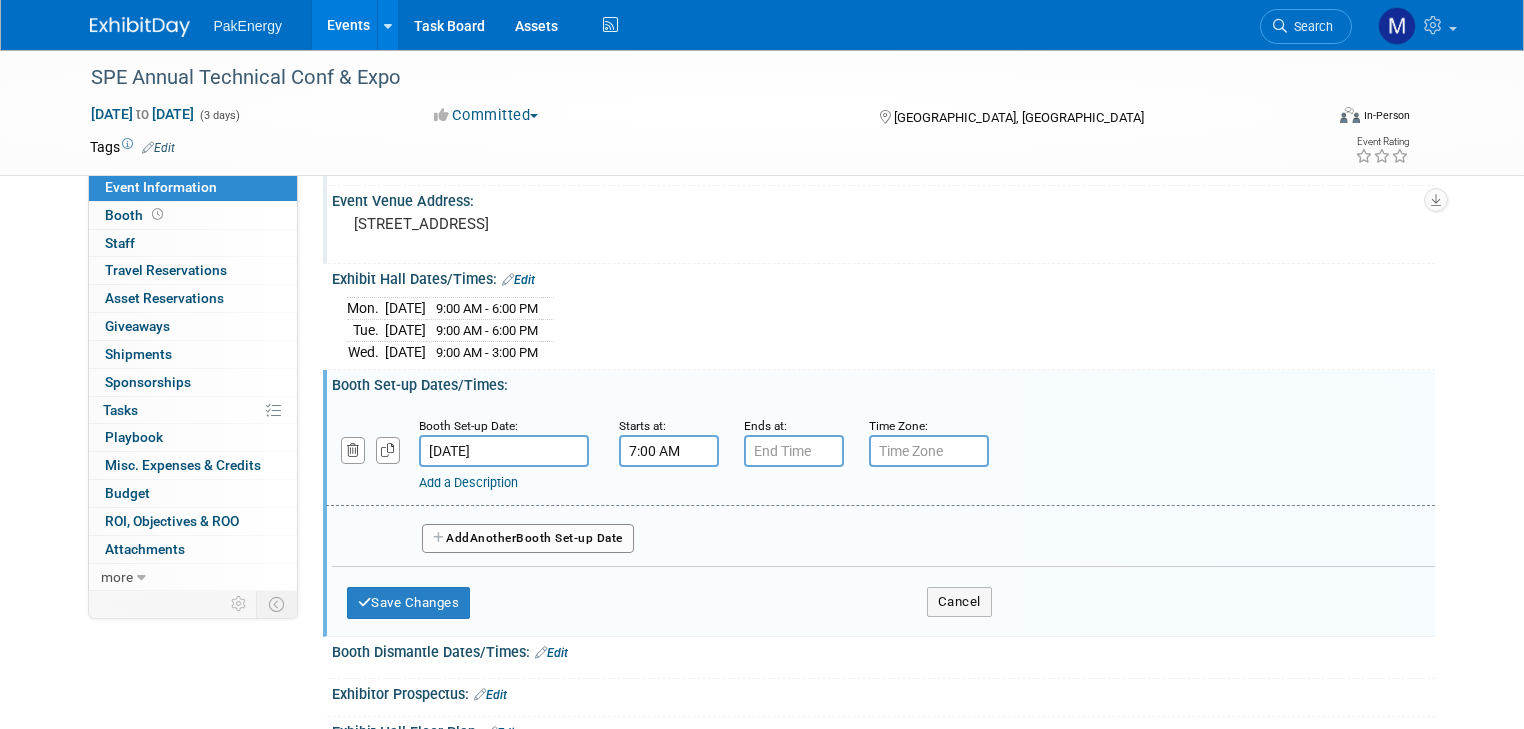 click on "7:00 AM" at bounding box center [669, 451] 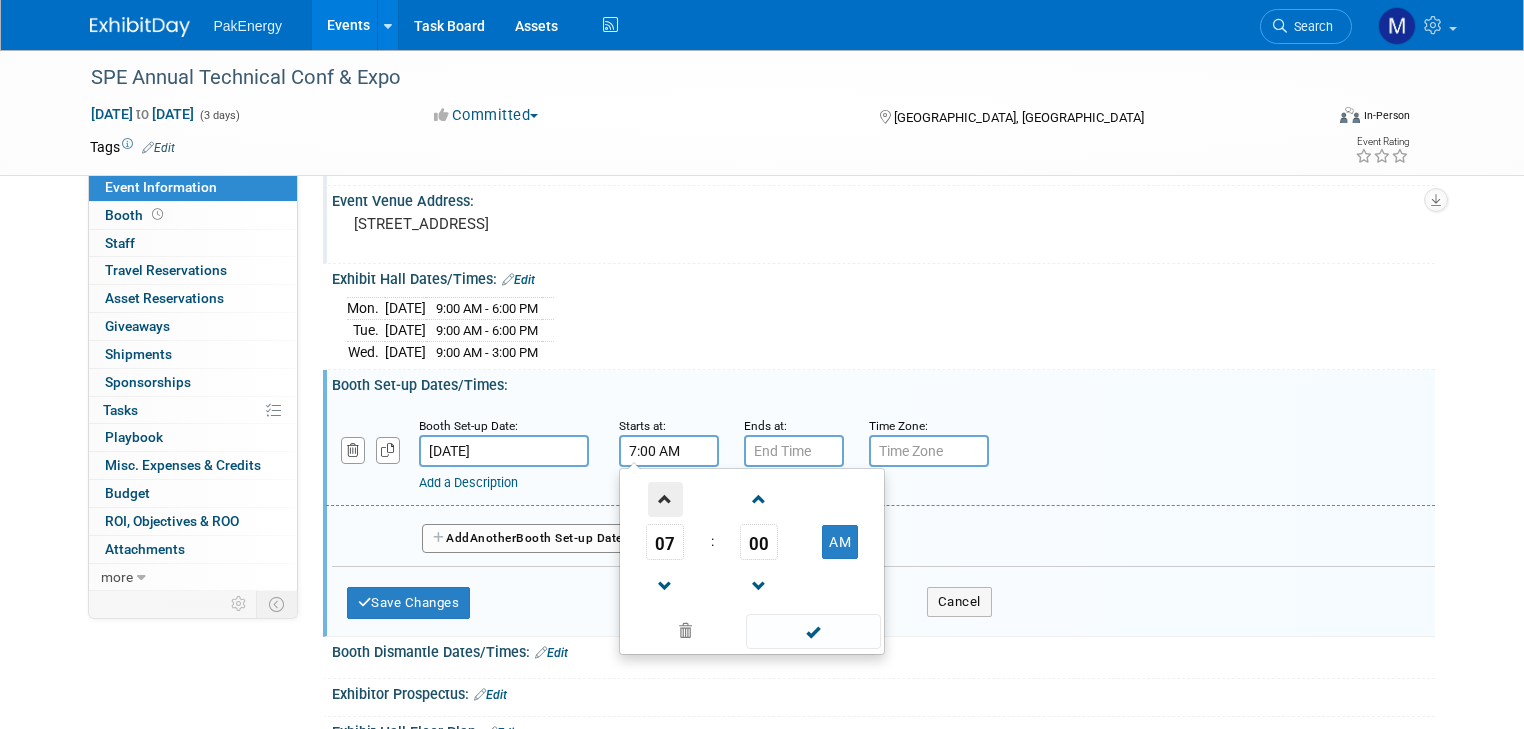 click at bounding box center (665, 499) 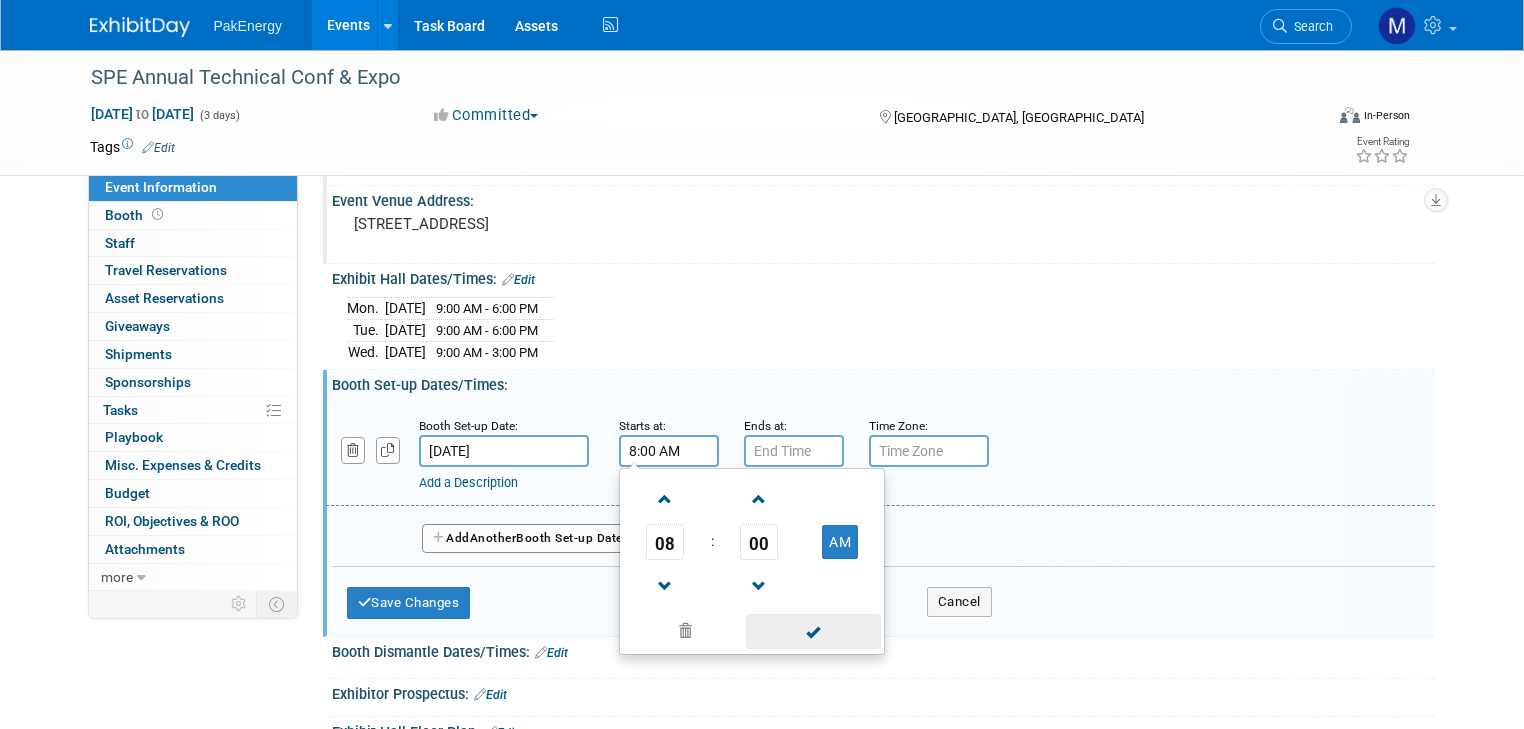 click at bounding box center (813, 631) 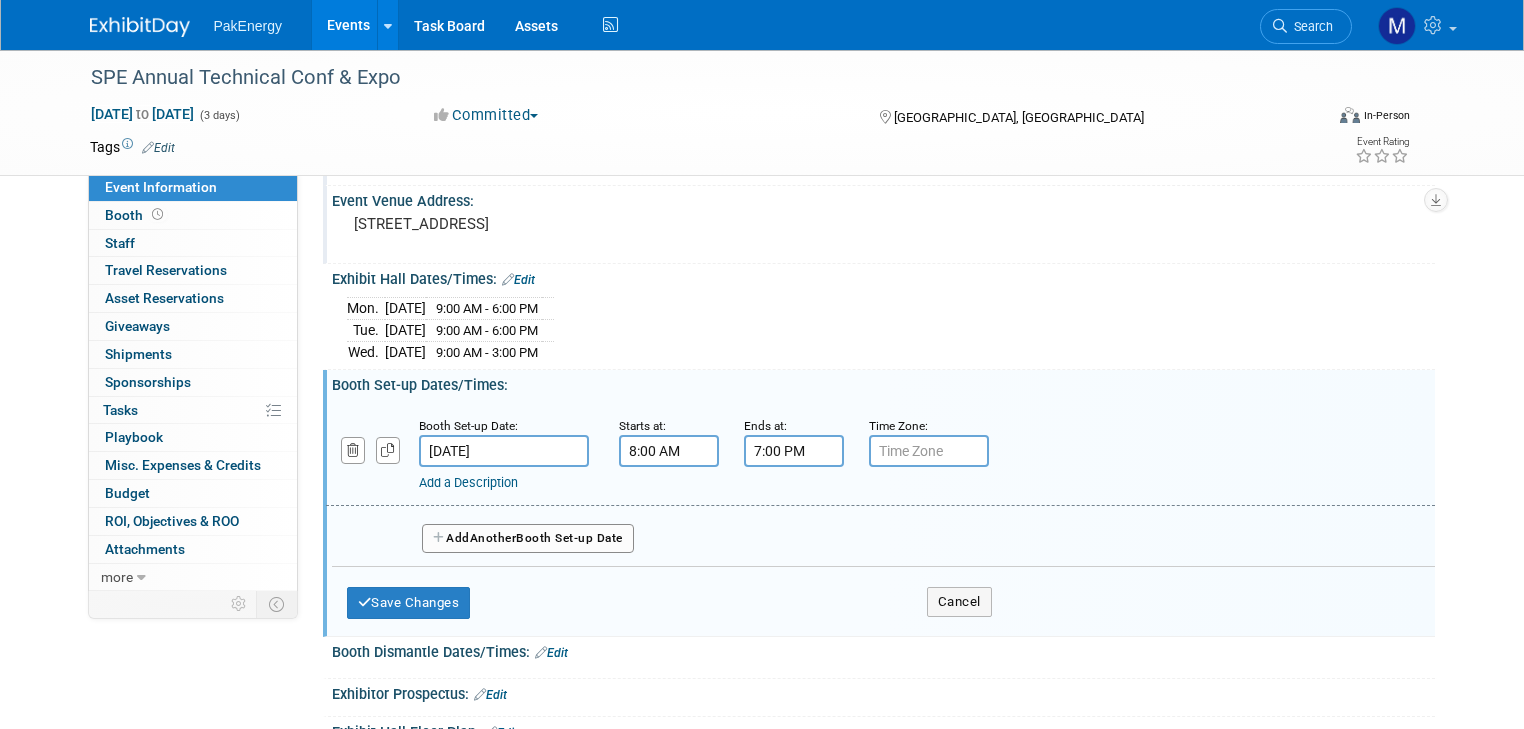 click on "7:00 PM" at bounding box center [794, 451] 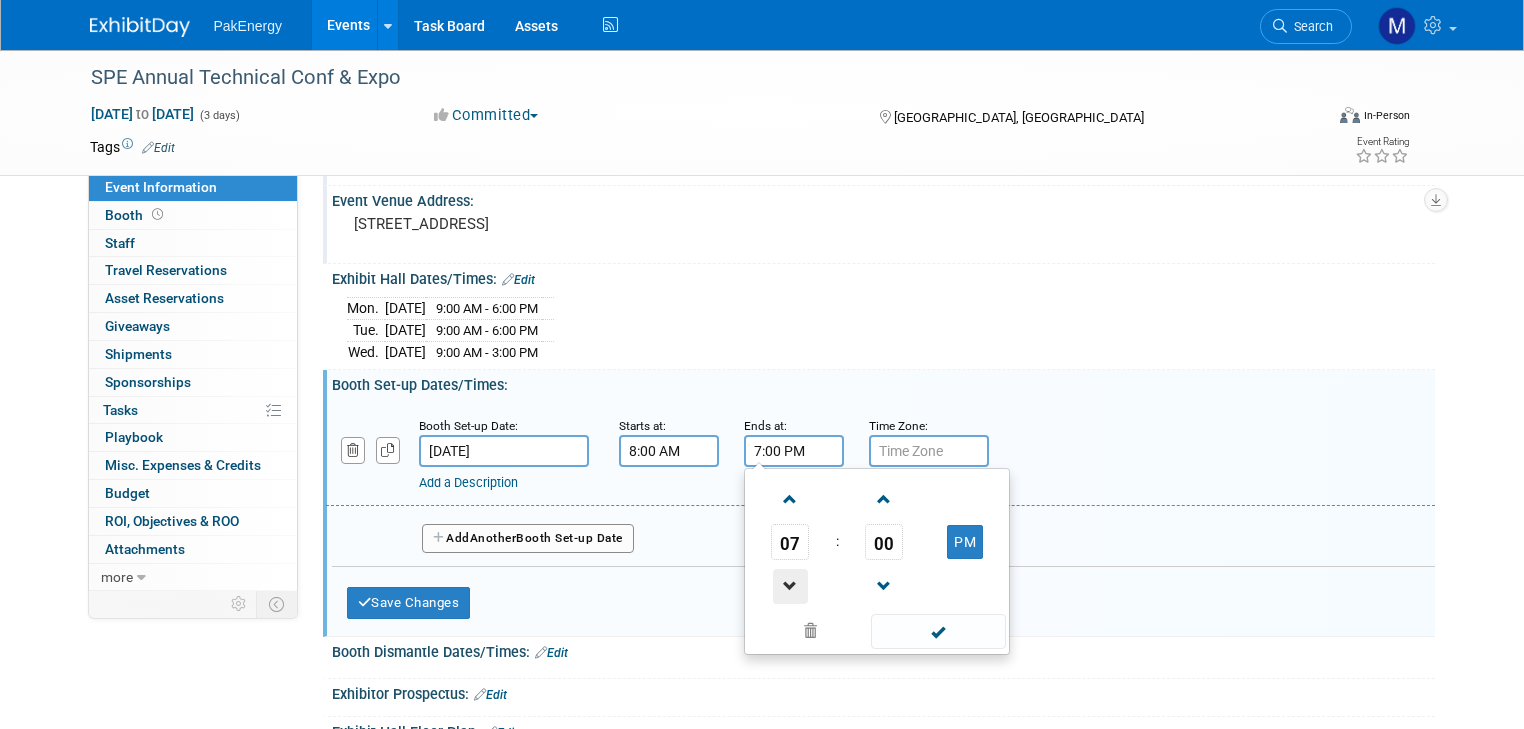 click at bounding box center [790, 586] 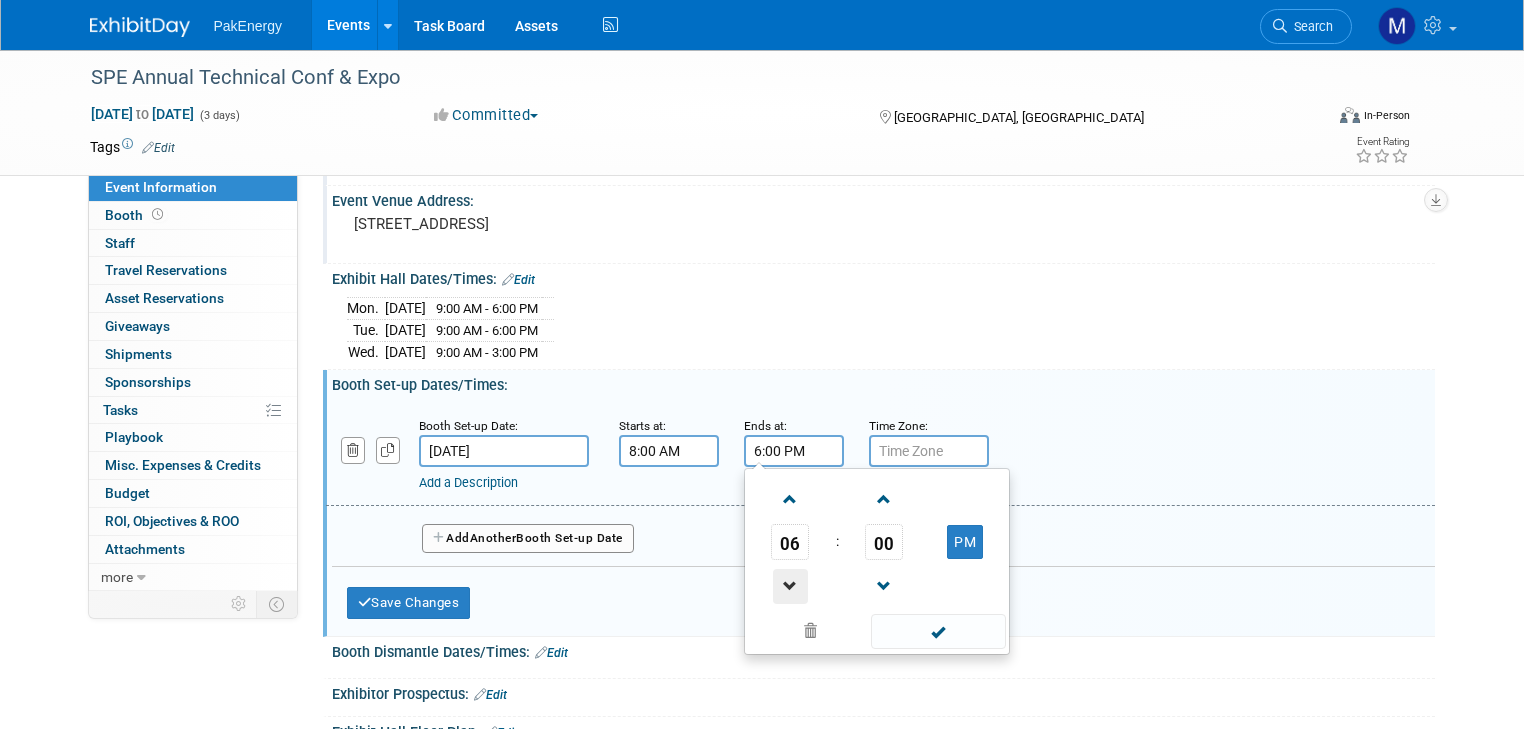 click at bounding box center [790, 586] 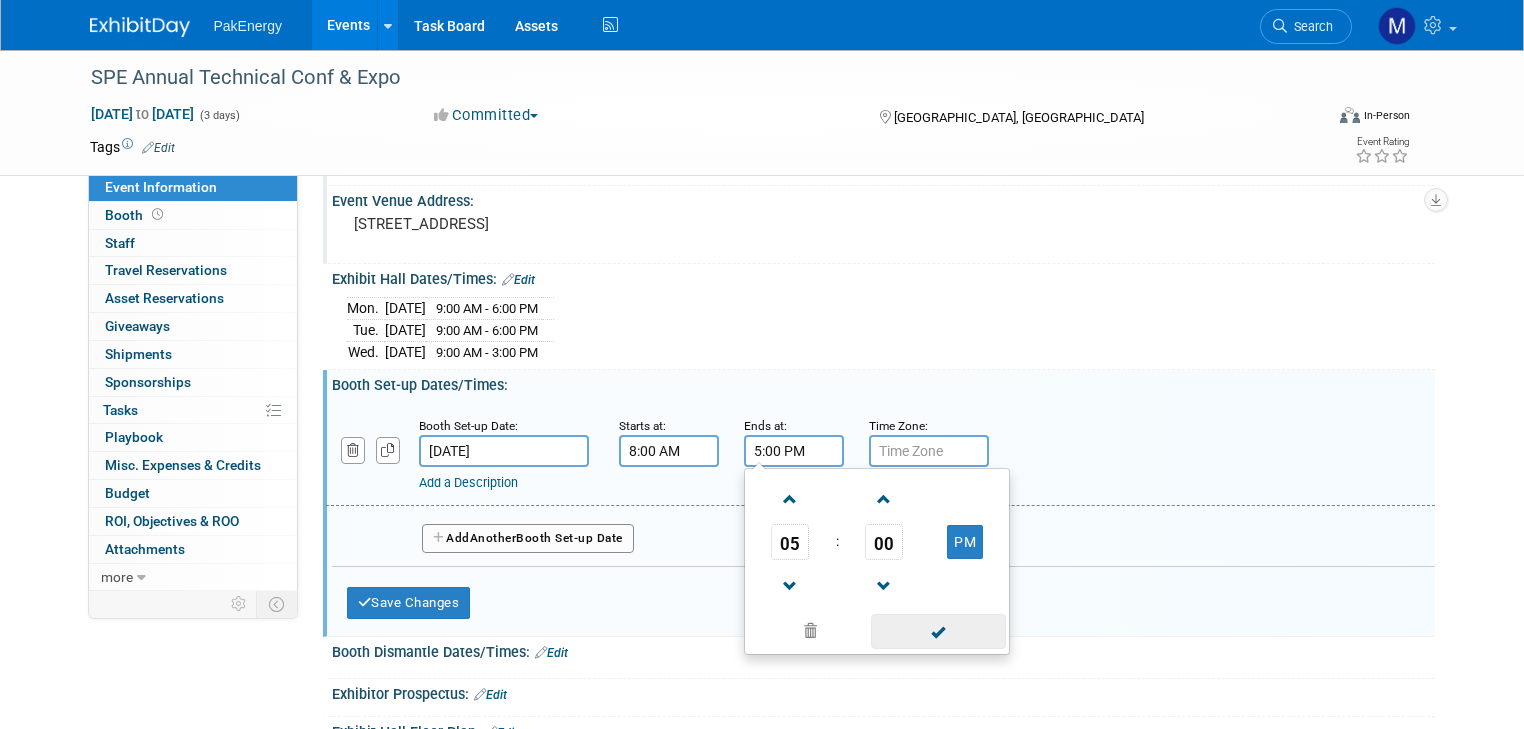 click at bounding box center (938, 631) 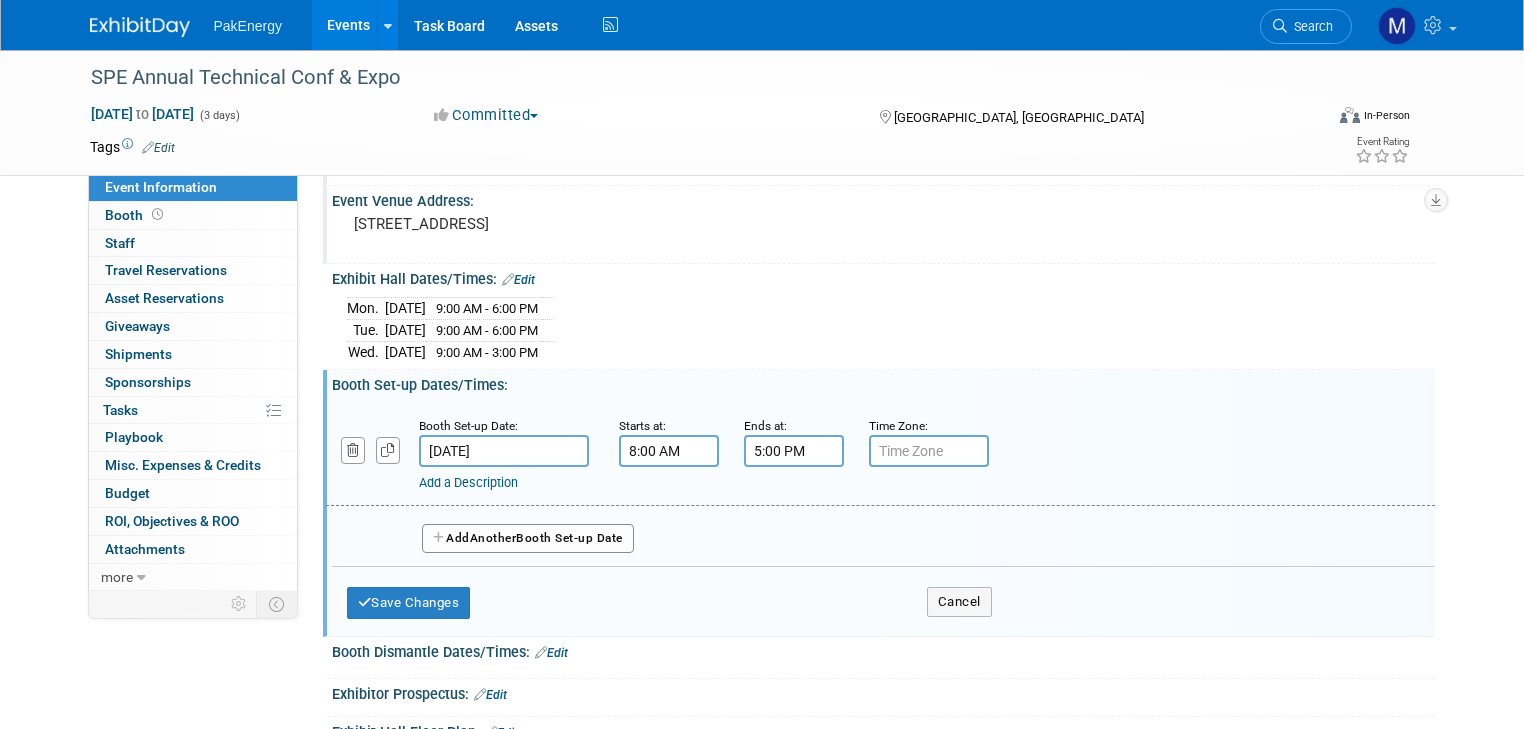 click on "Add  Another  Booth Set-up Date" at bounding box center (528, 539) 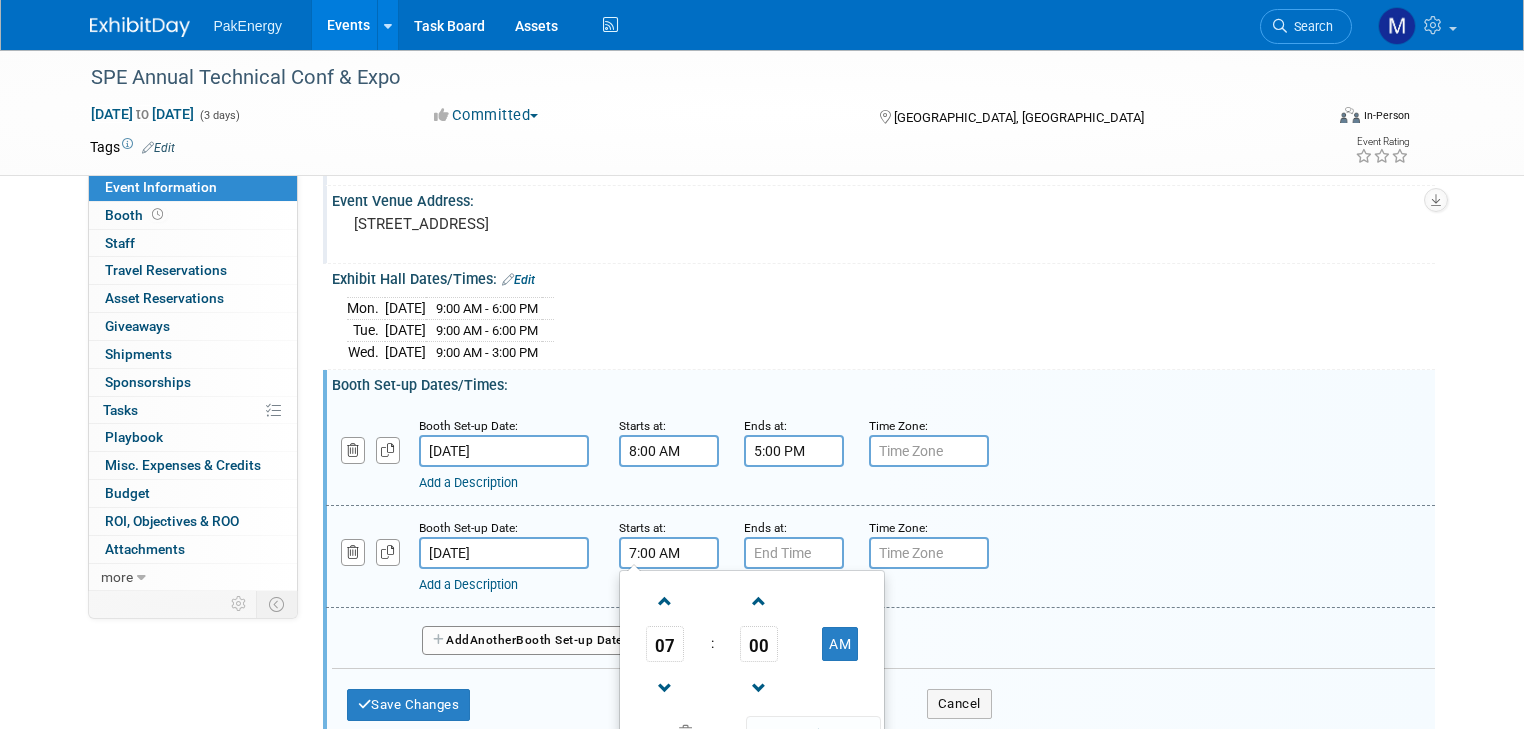 click on "7:00 AM" at bounding box center (669, 553) 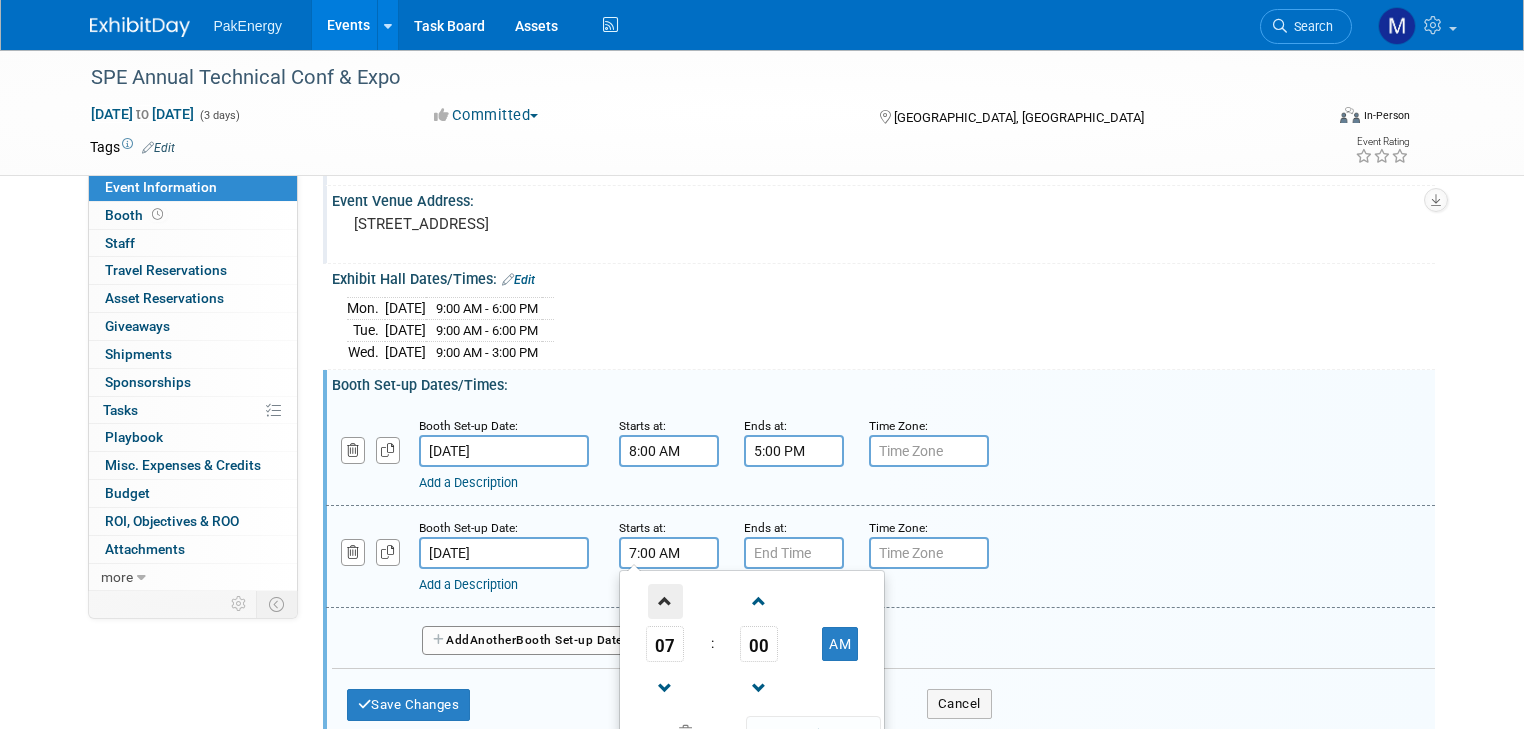 click at bounding box center [665, 601] 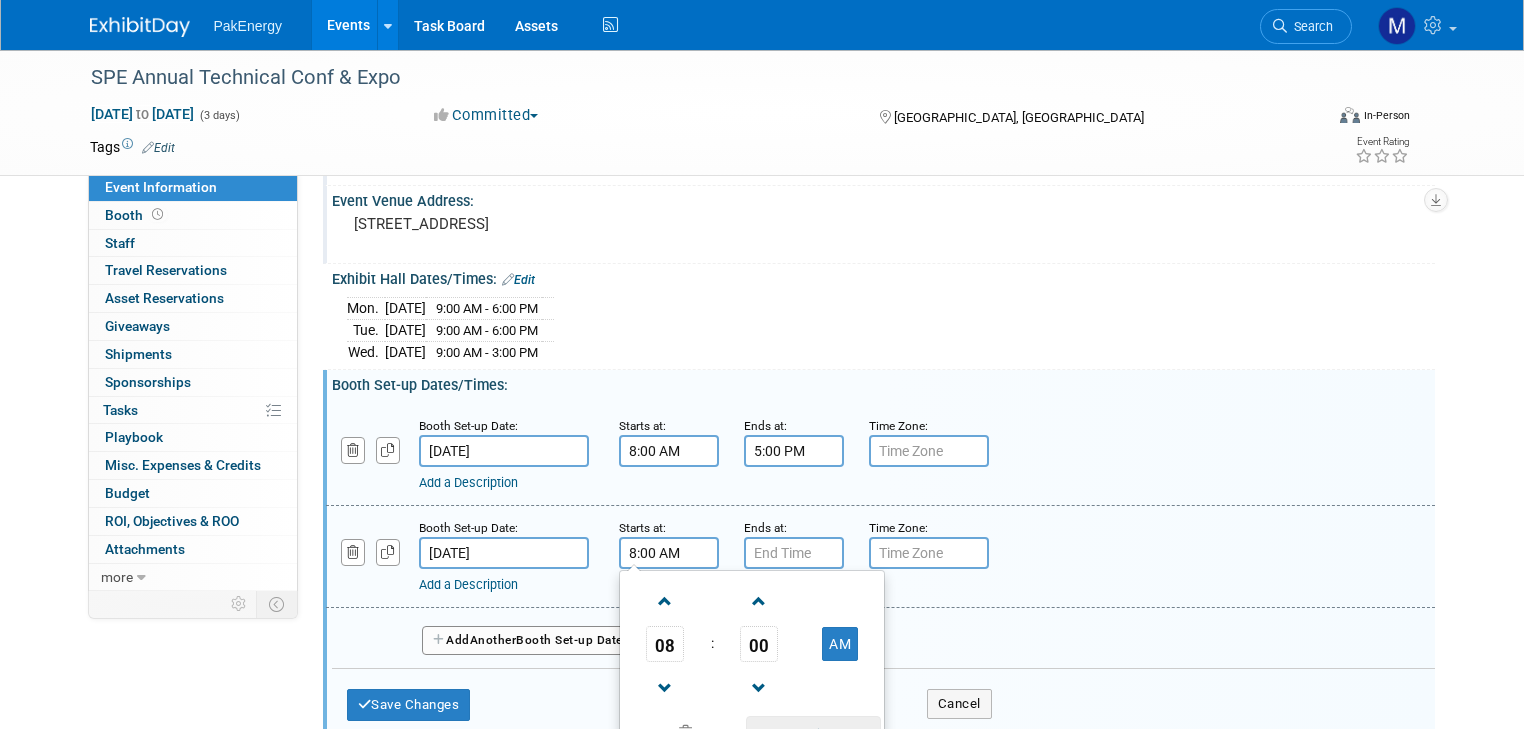click at bounding box center [813, 733] 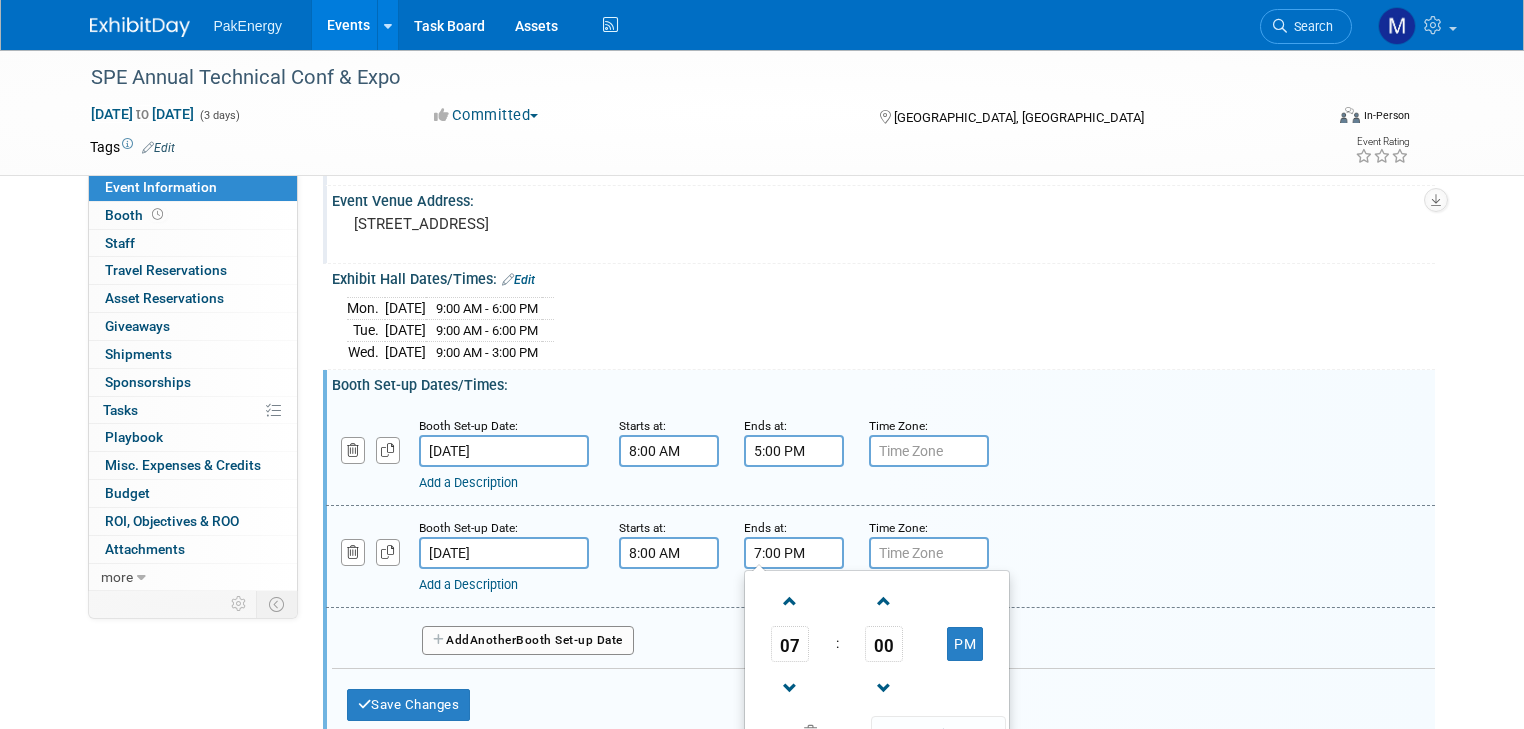 click on "7:00 PM" at bounding box center [794, 553] 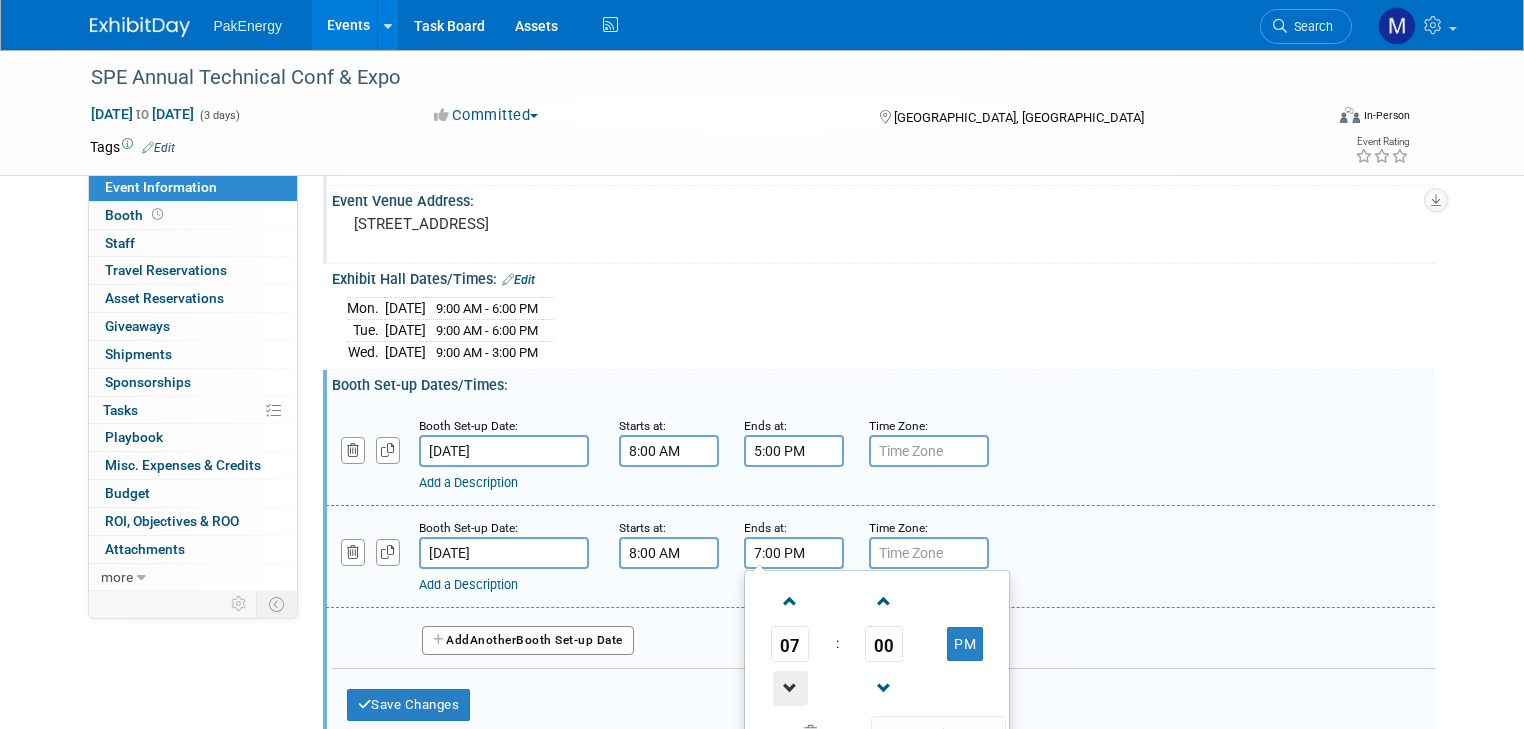 click at bounding box center (790, 688) 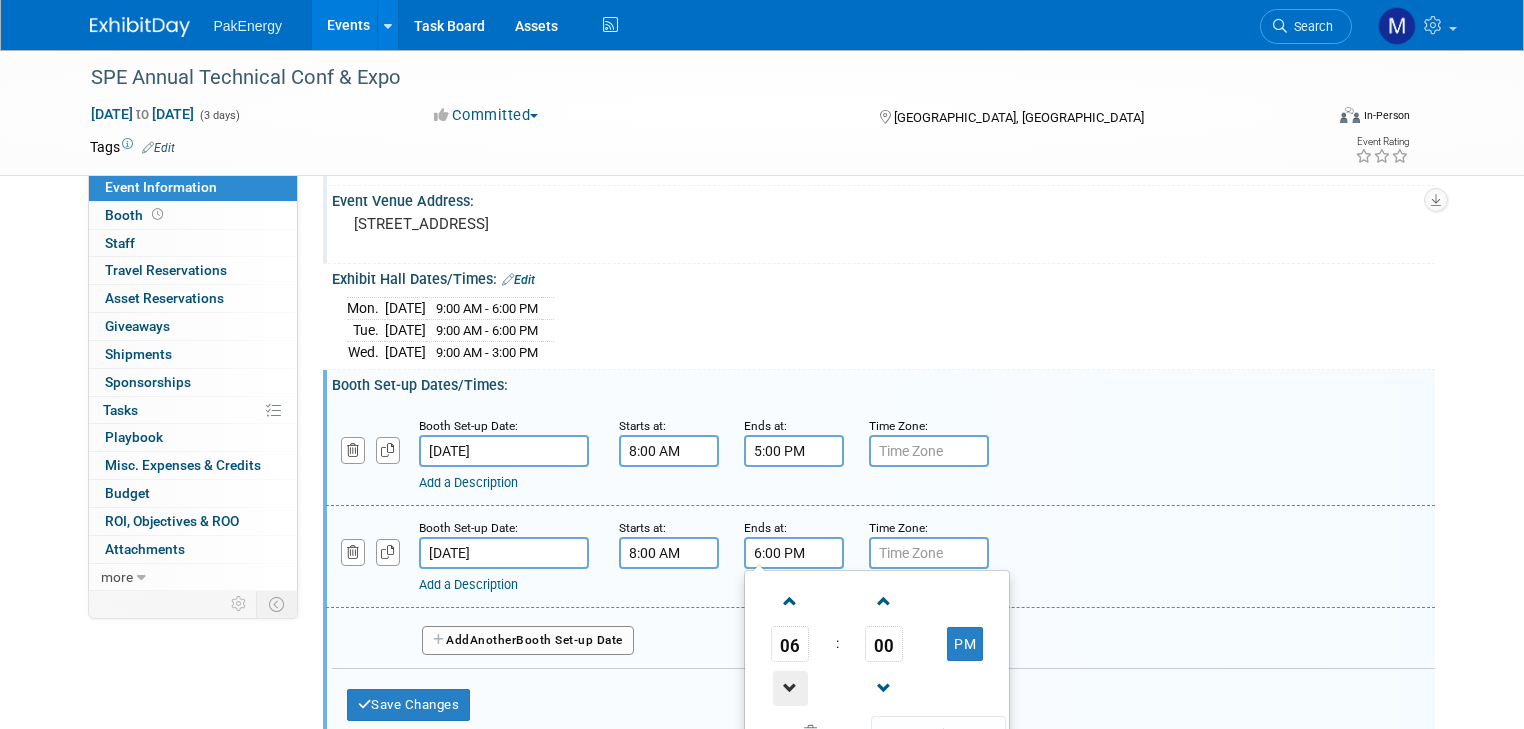 click at bounding box center [790, 688] 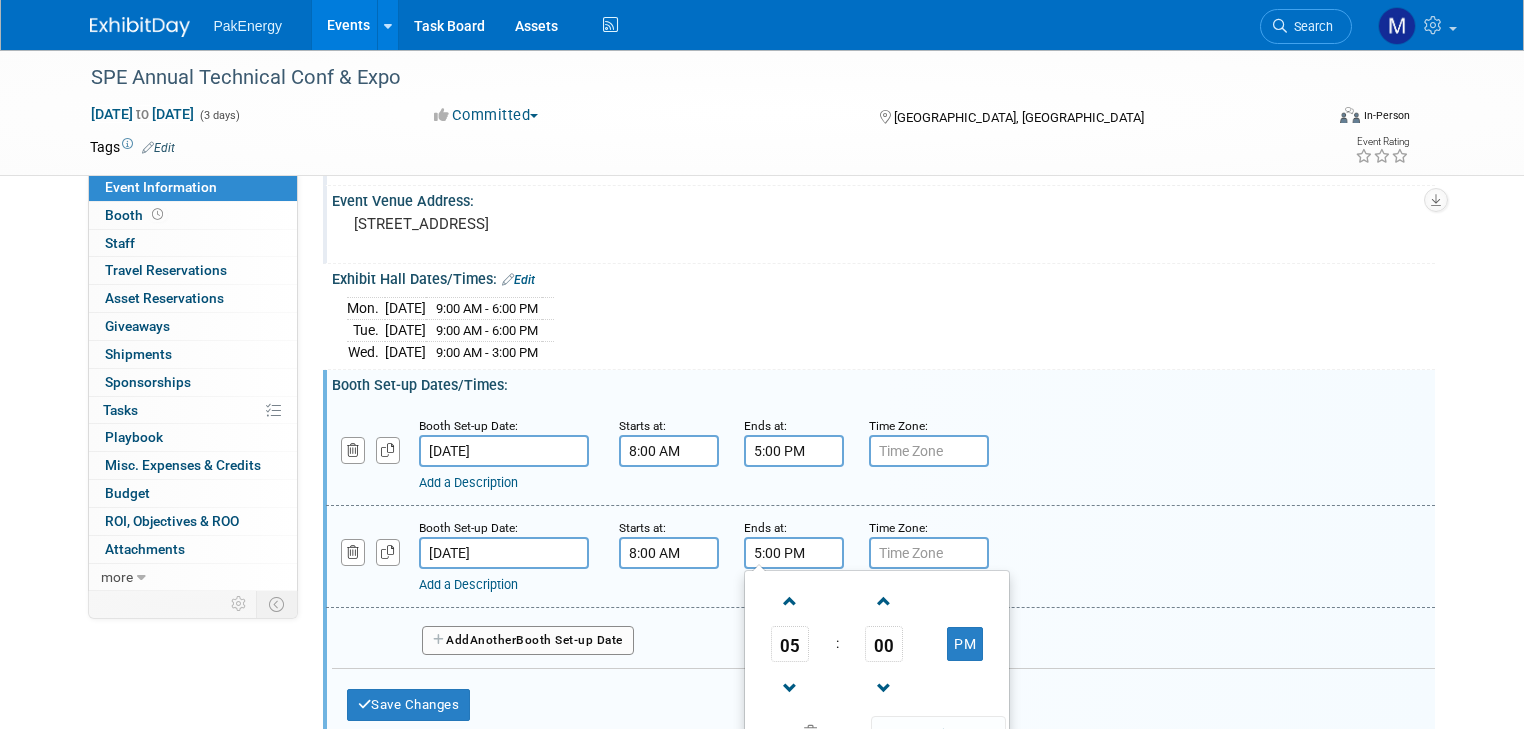 click at bounding box center [936, 732] 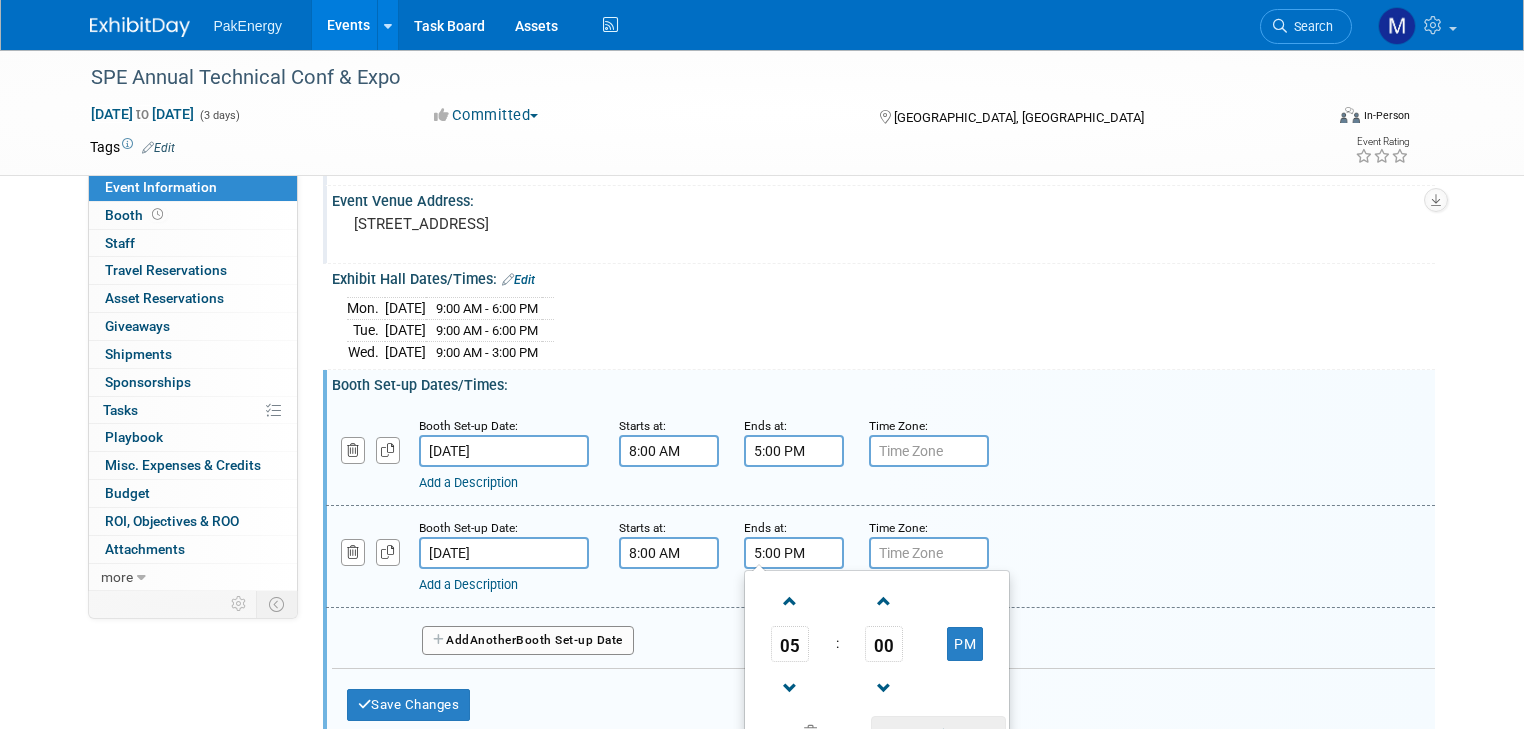 click at bounding box center (938, 733) 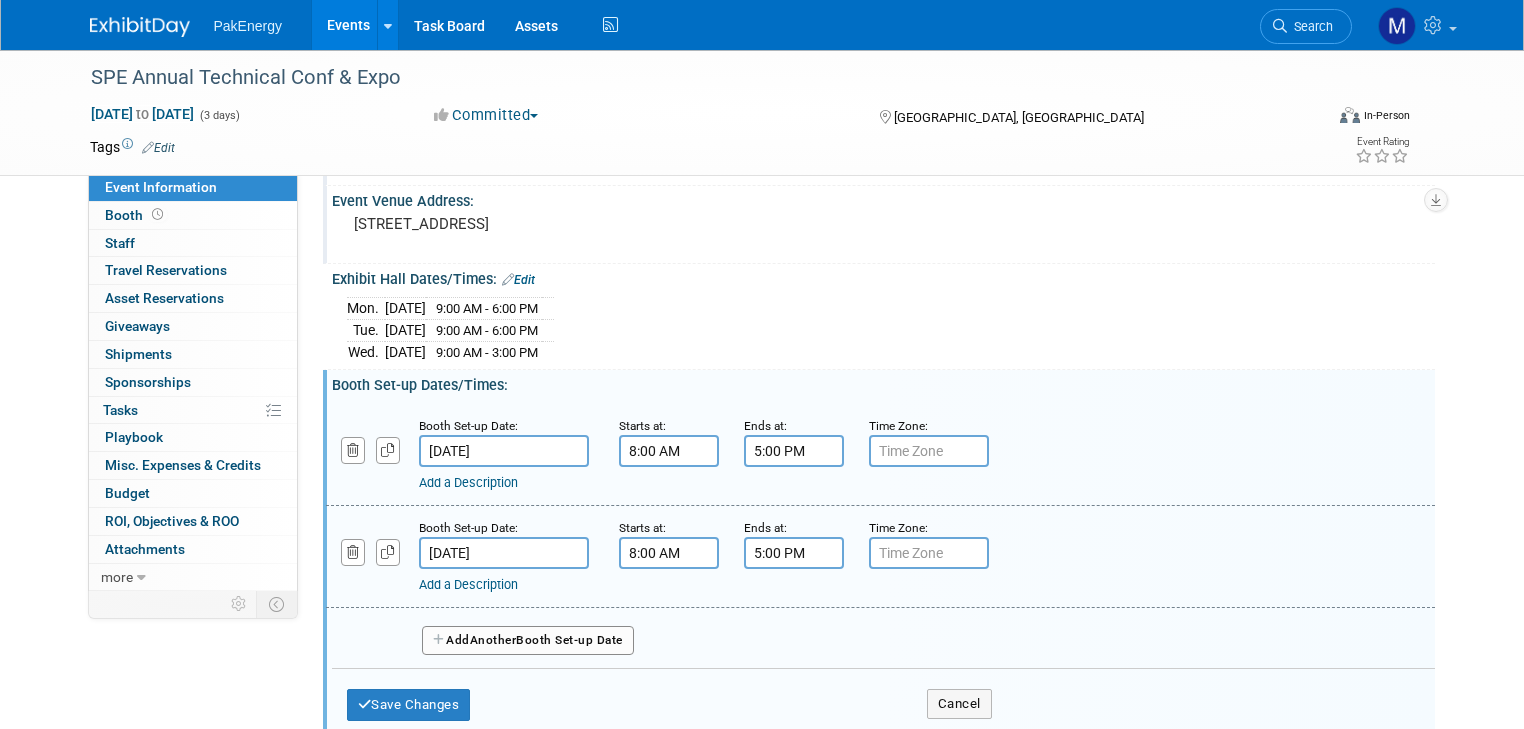 click on "Add  Another  Booth Set-up Date" at bounding box center (528, 641) 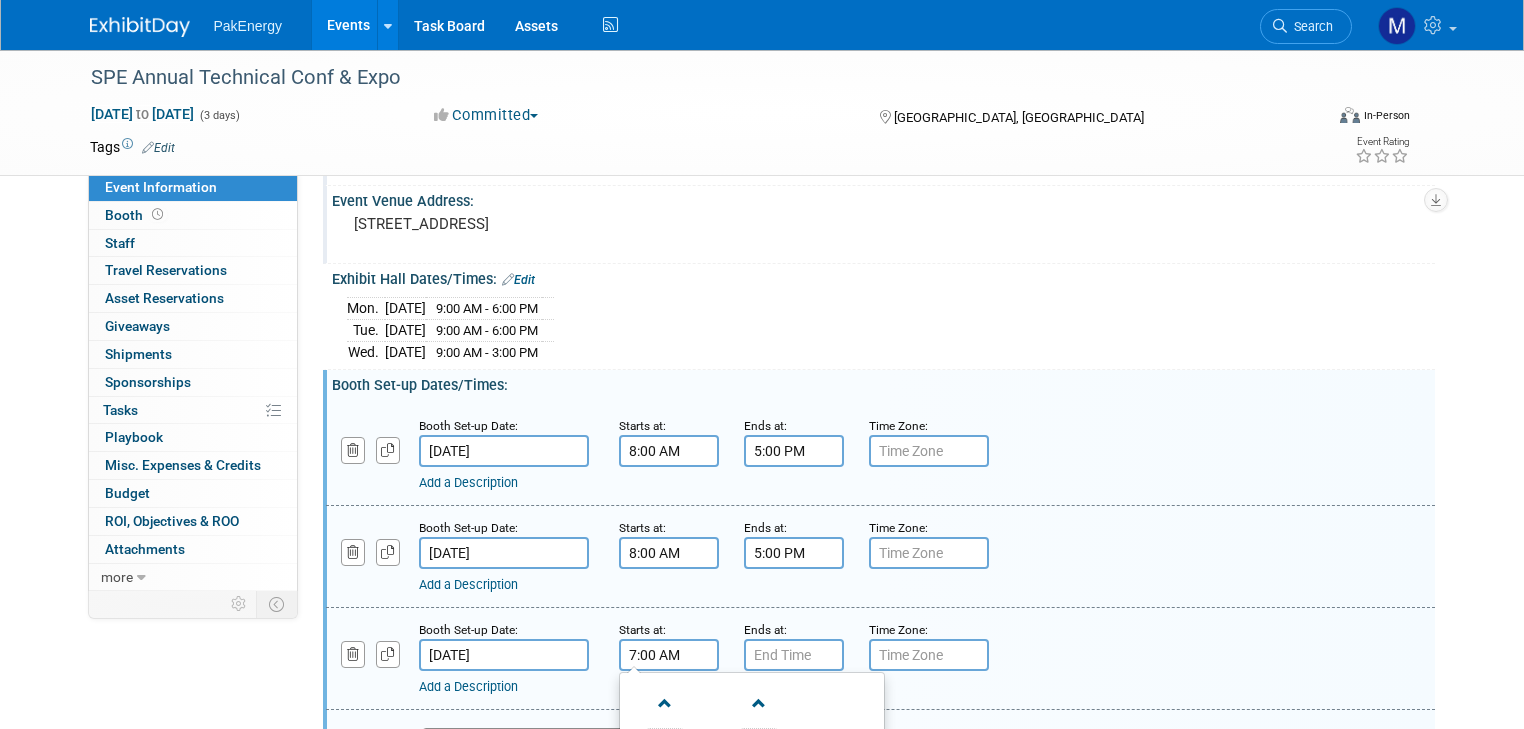 click on "7:00 AM" at bounding box center (669, 655) 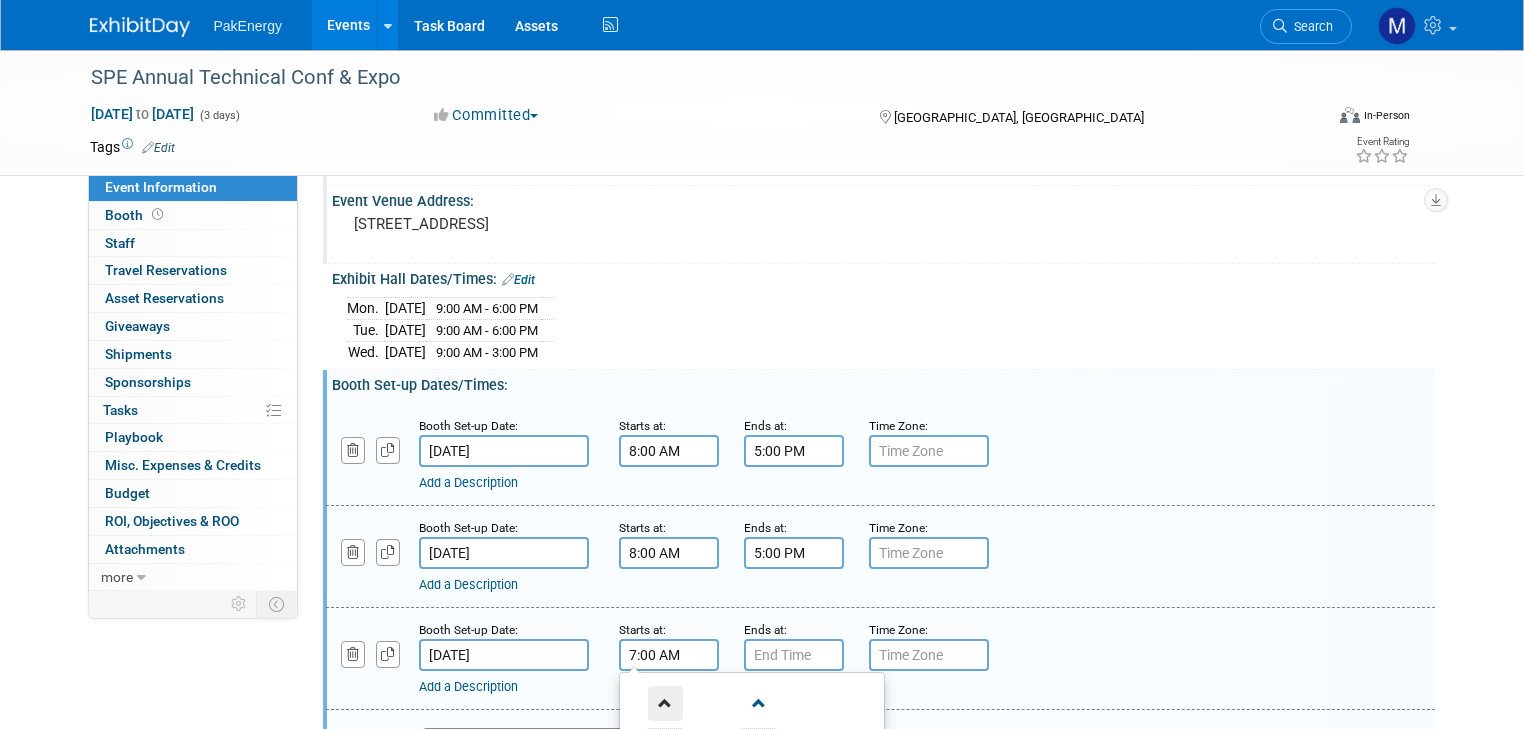 click at bounding box center (665, 703) 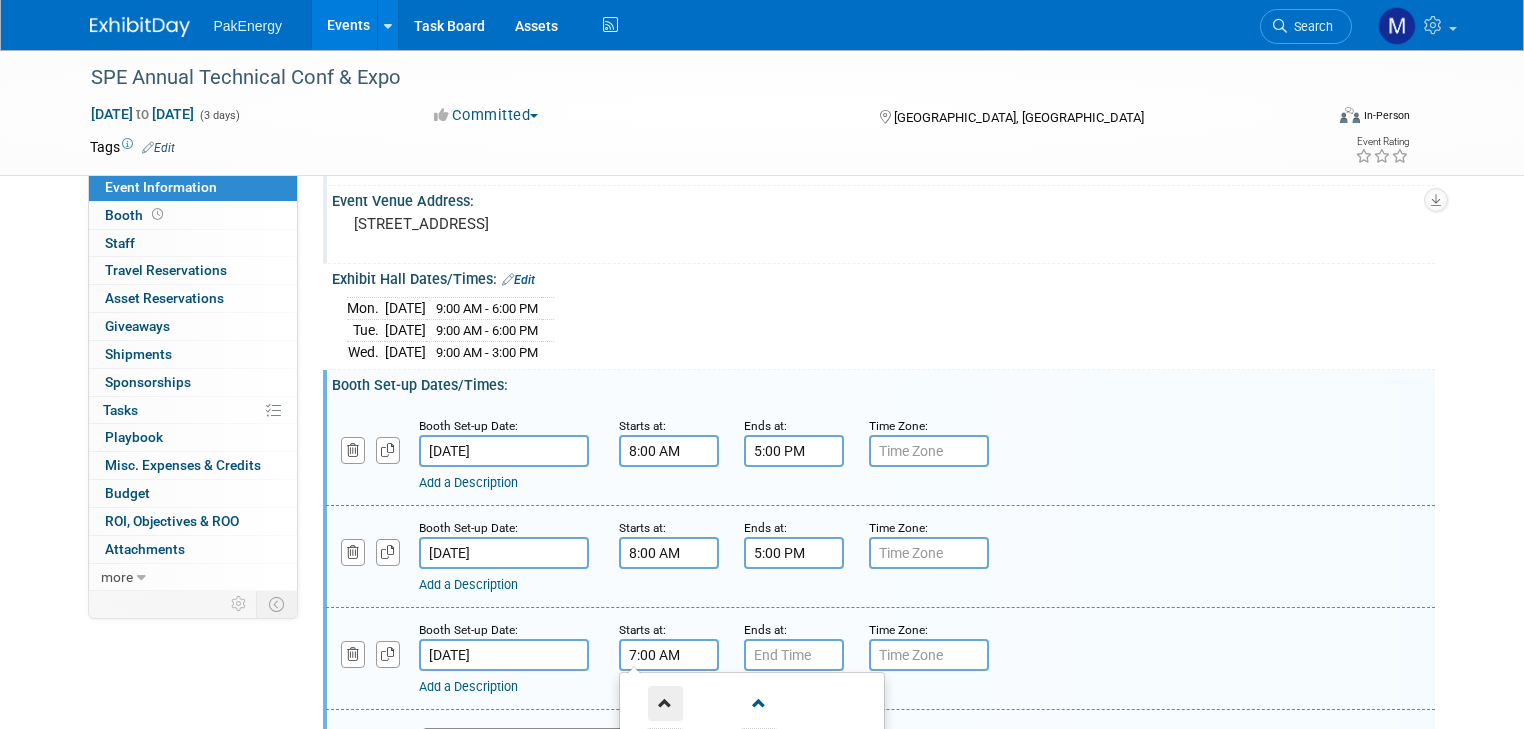 type on "8:00 AM" 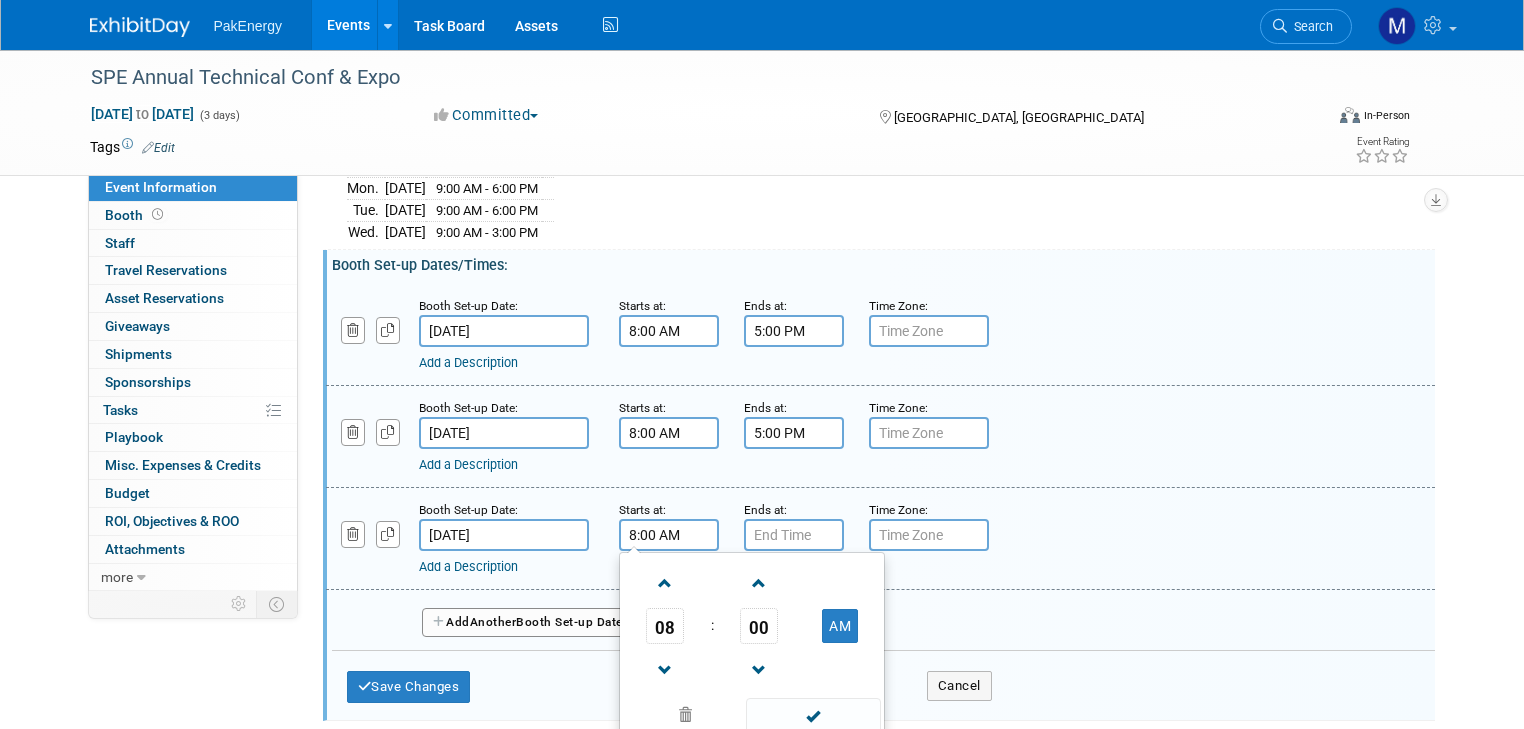 scroll, scrollTop: 290, scrollLeft: 0, axis: vertical 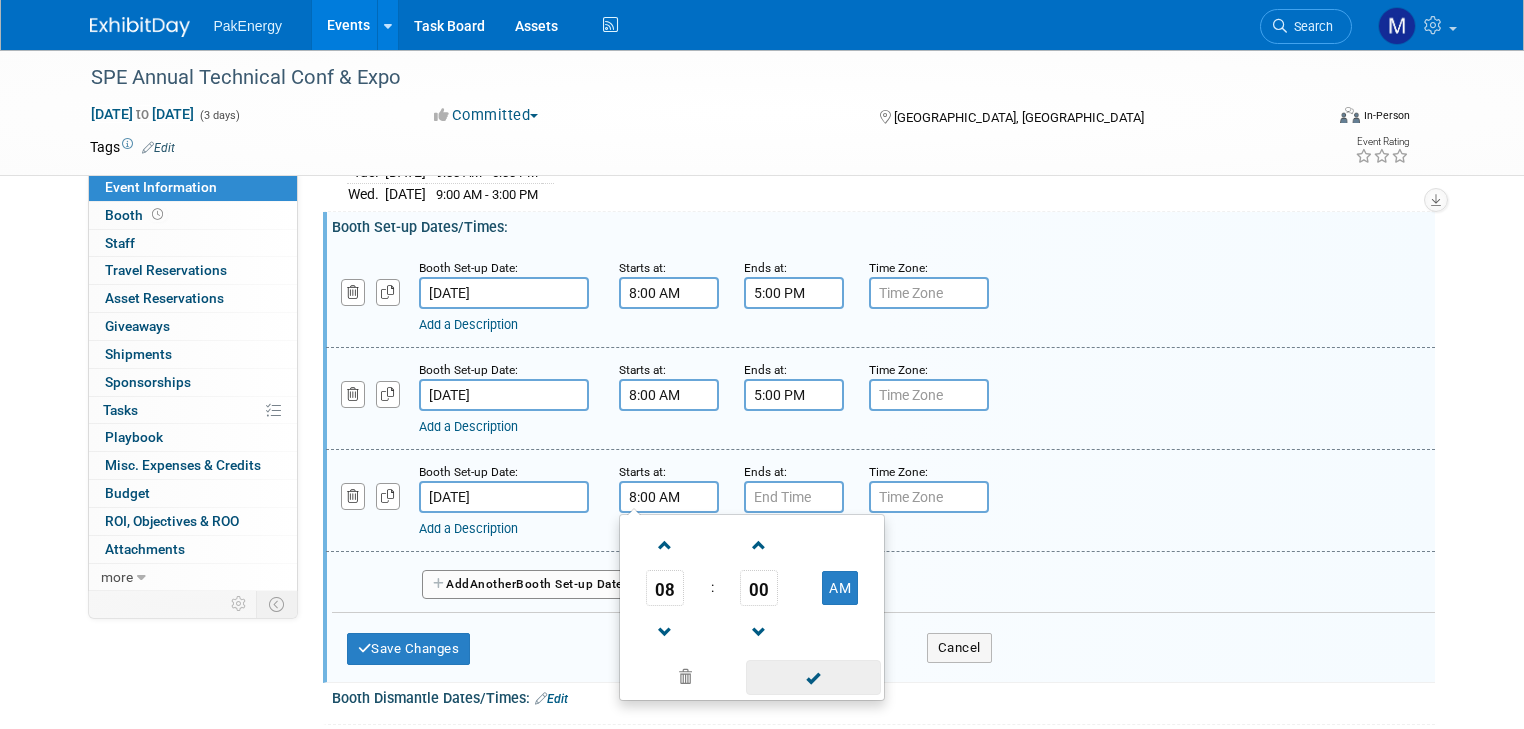 click at bounding box center [813, 677] 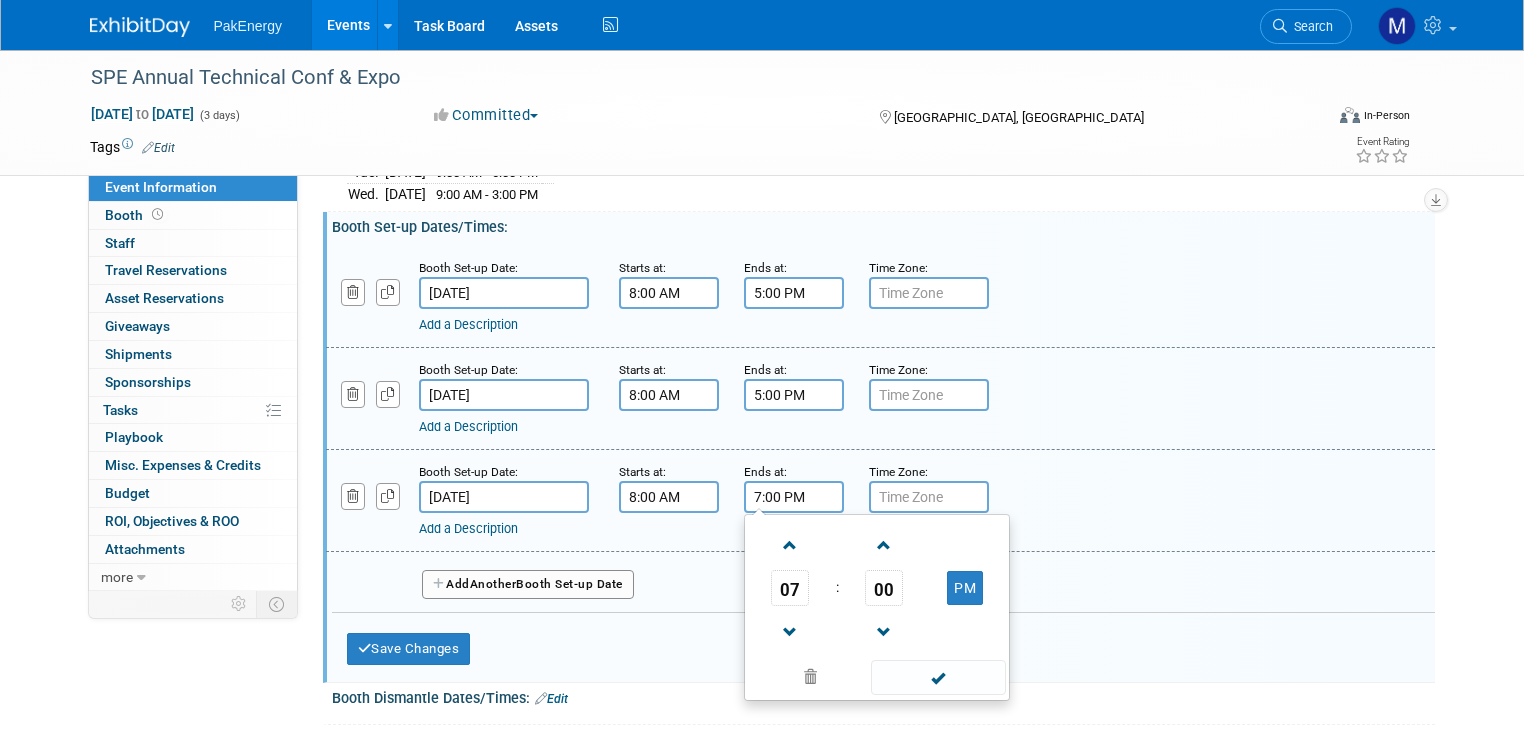 click on "7:00 PM" at bounding box center [794, 497] 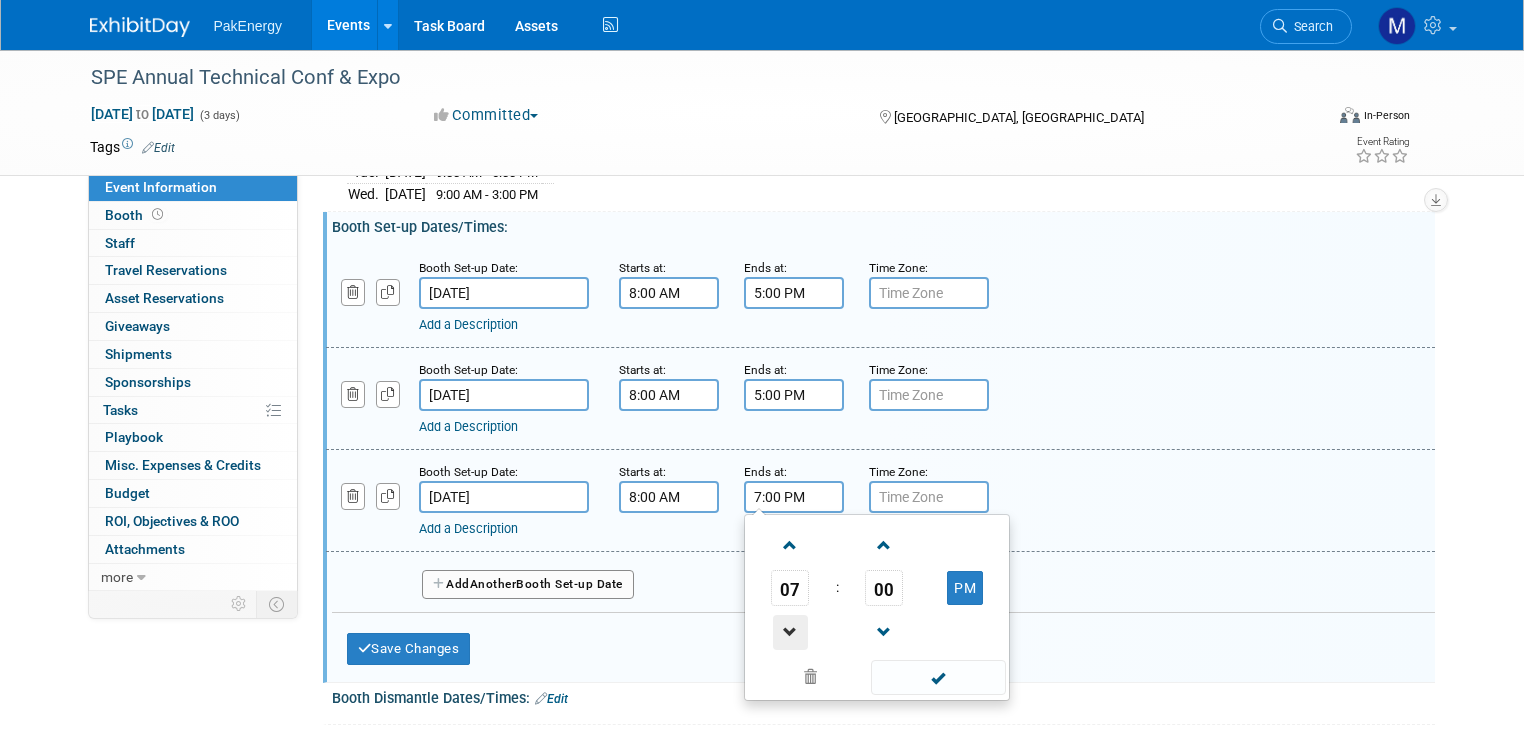 click at bounding box center (790, 632) 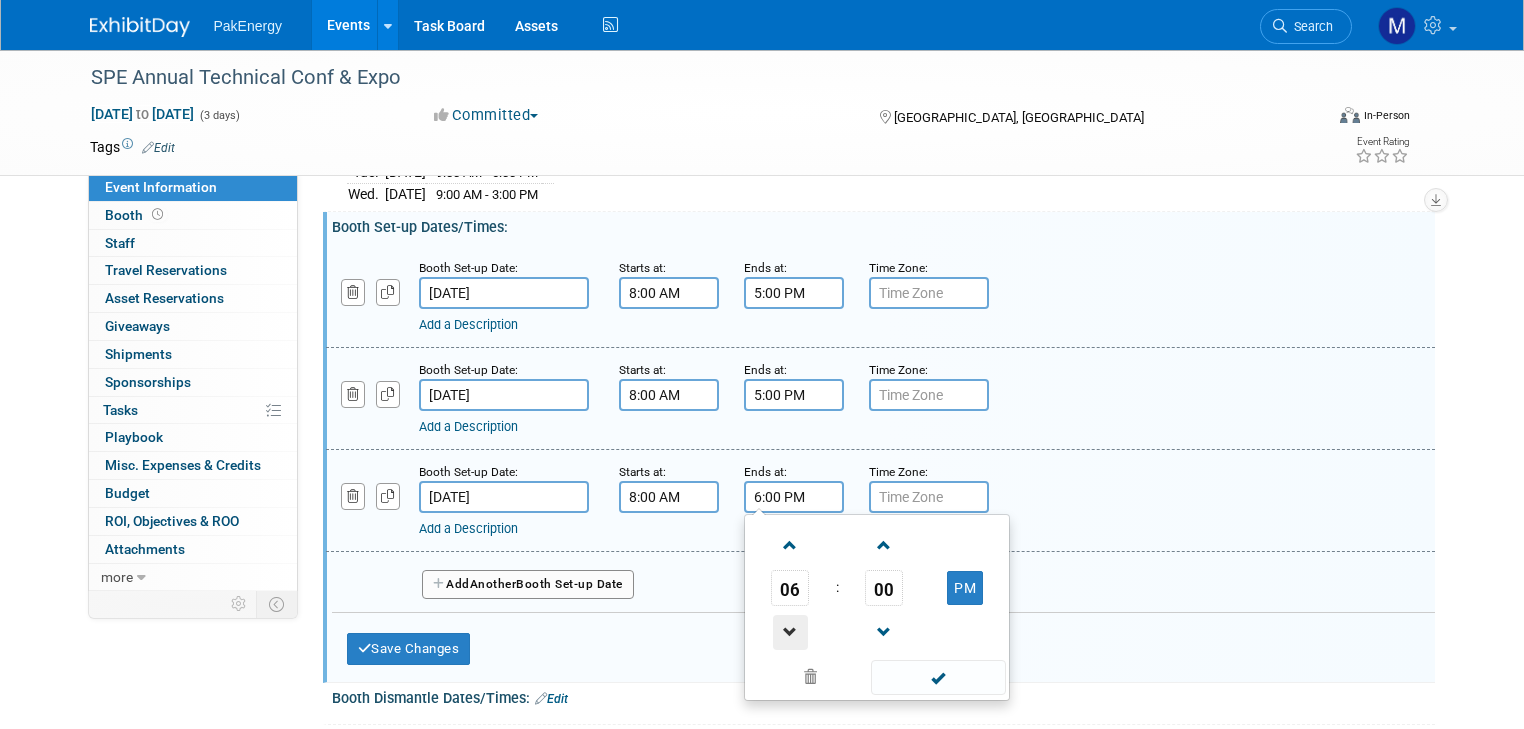 click at bounding box center [790, 632] 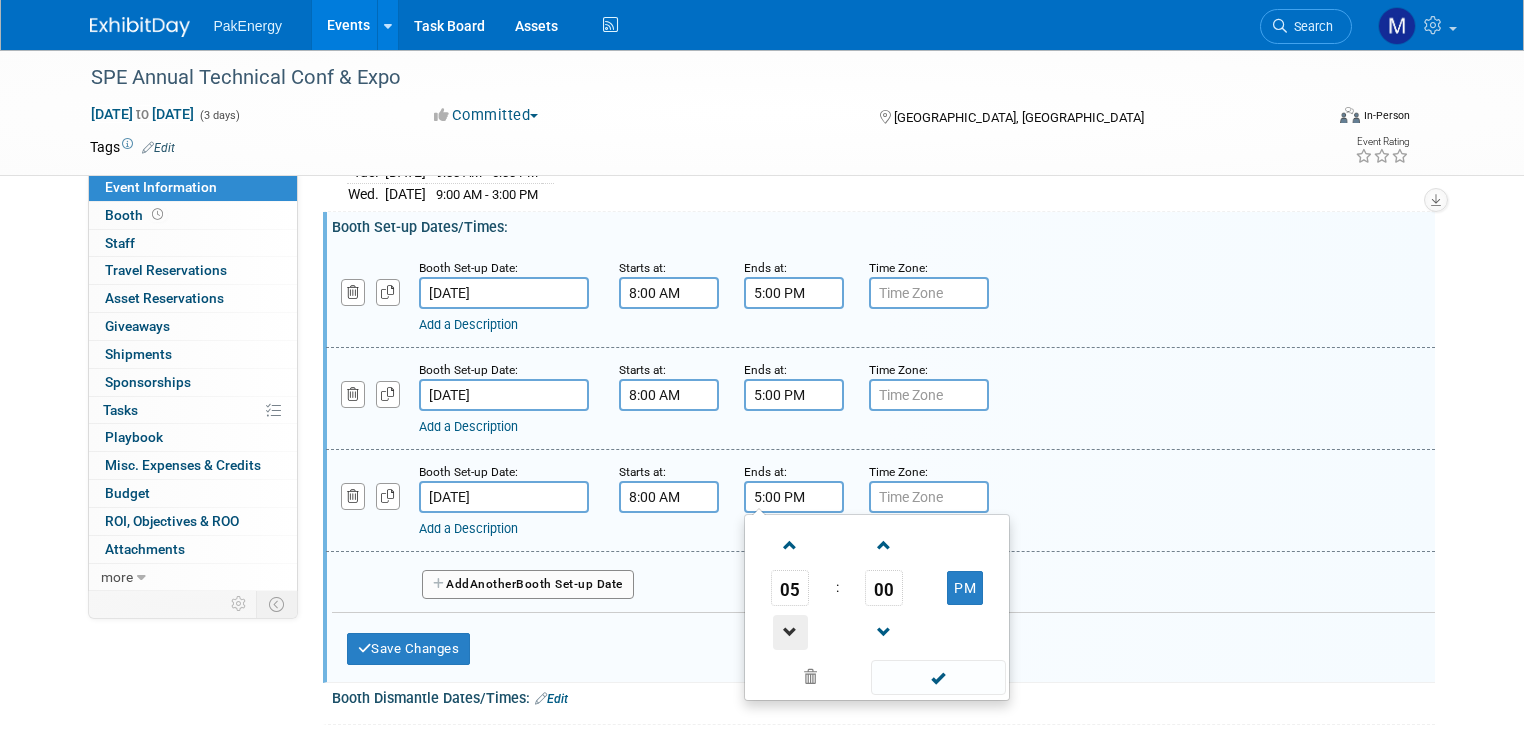 click at bounding box center (790, 632) 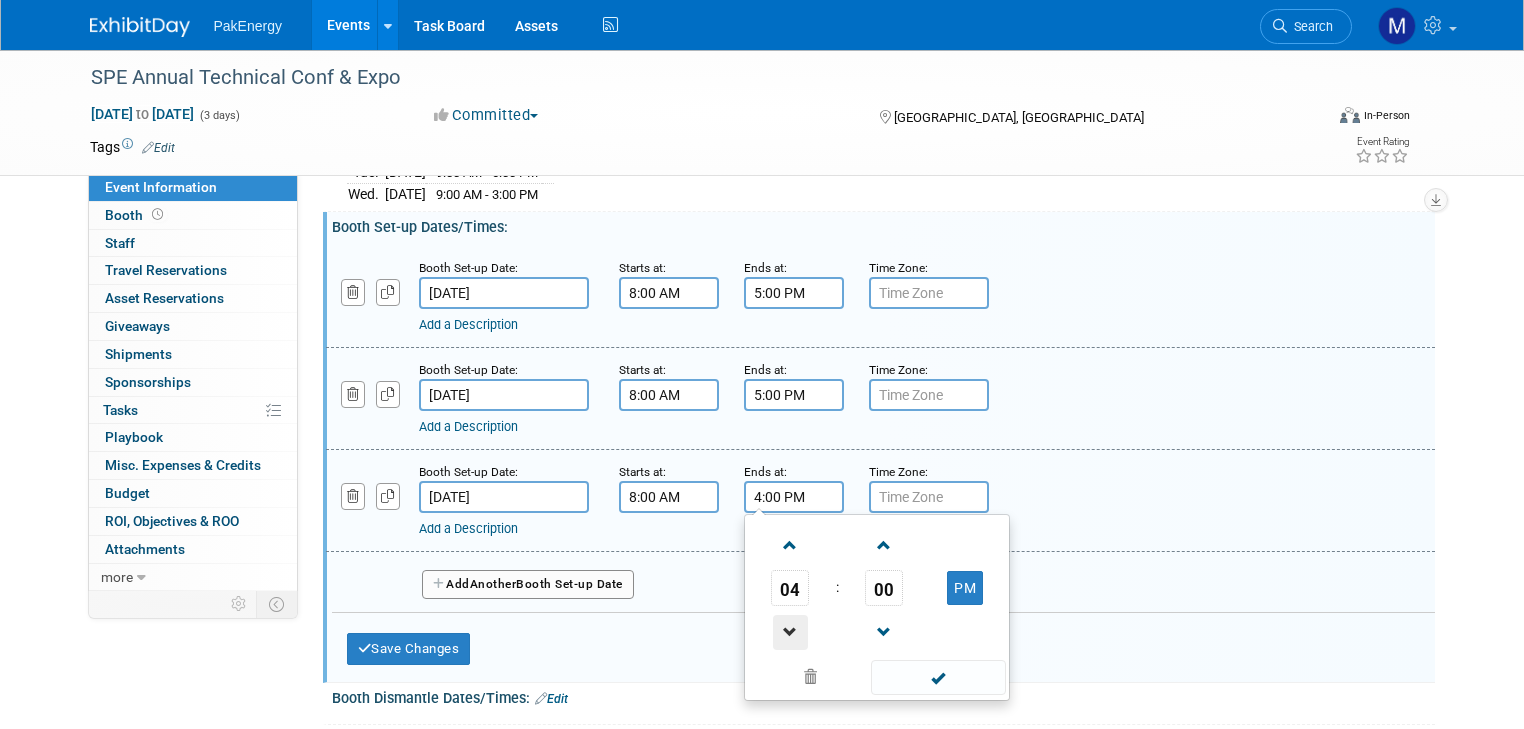 click at bounding box center [790, 632] 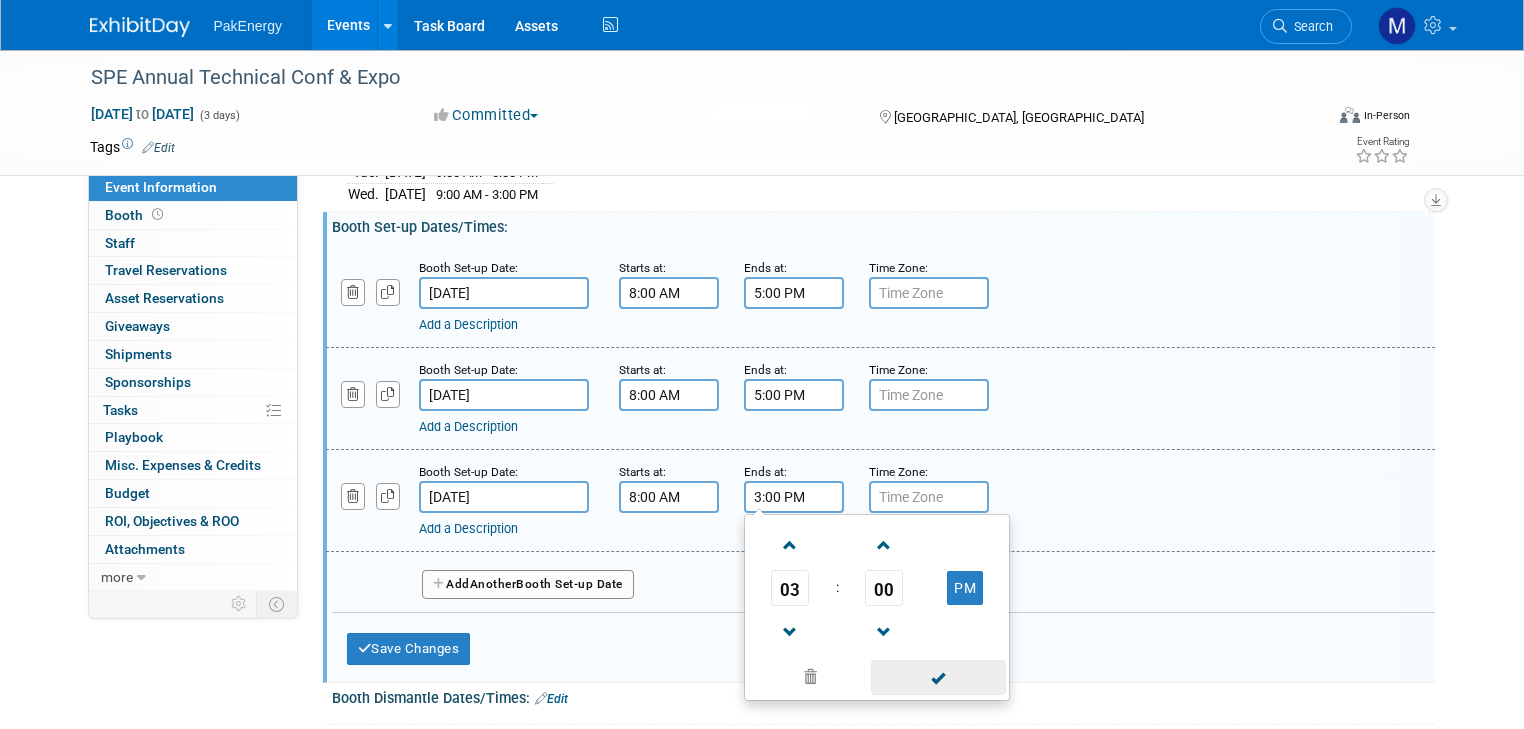 click at bounding box center [938, 677] 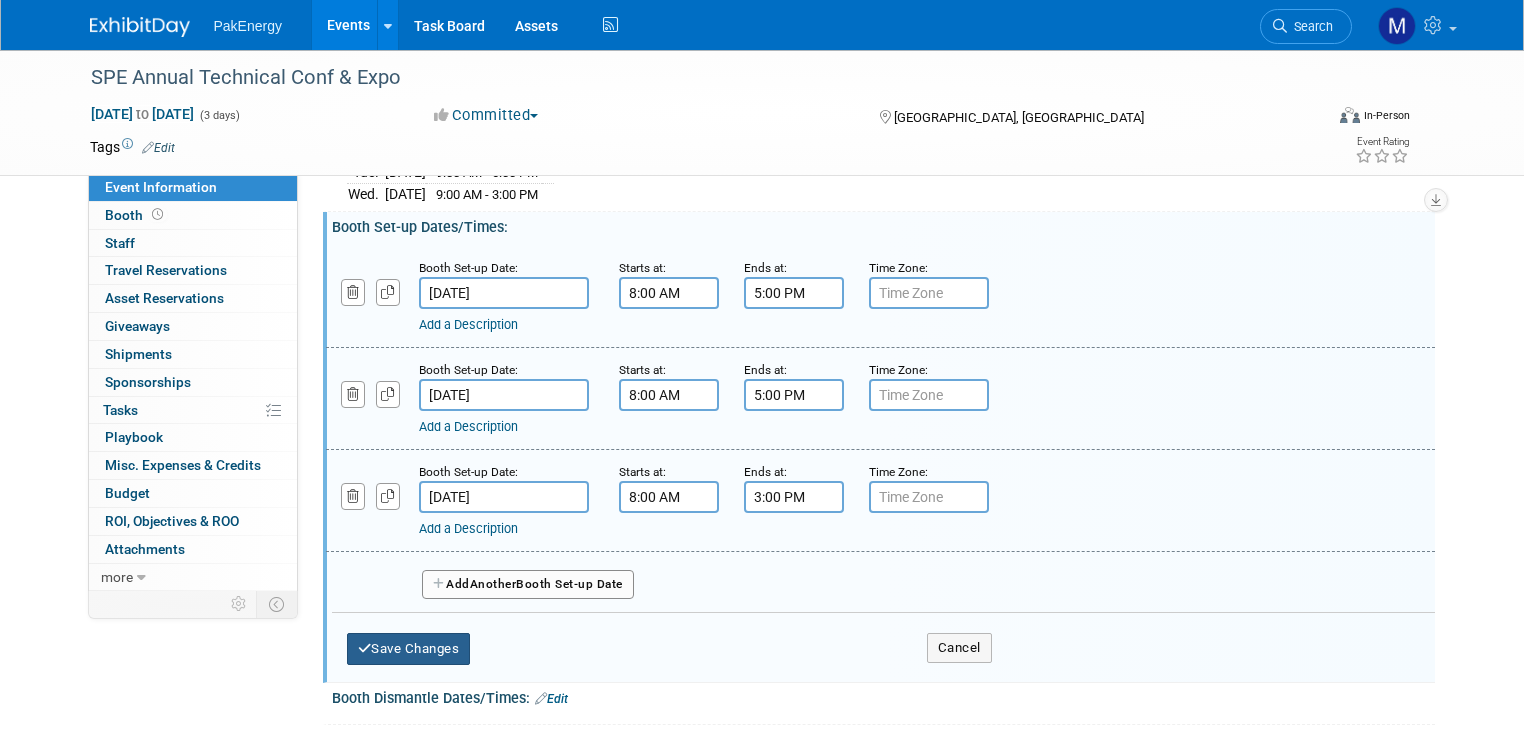 click on "Save Changes" at bounding box center [409, 649] 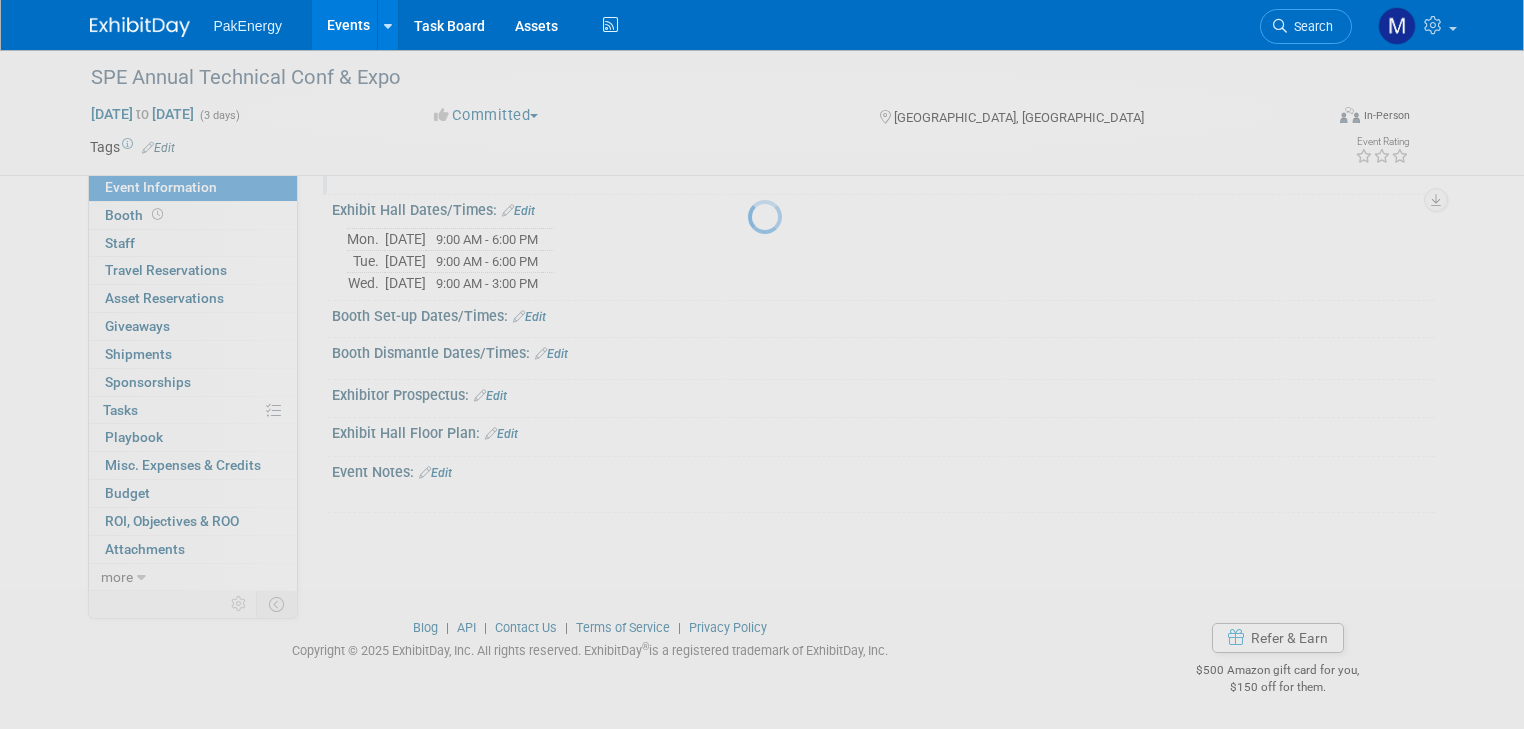 scroll, scrollTop: 196, scrollLeft: 0, axis: vertical 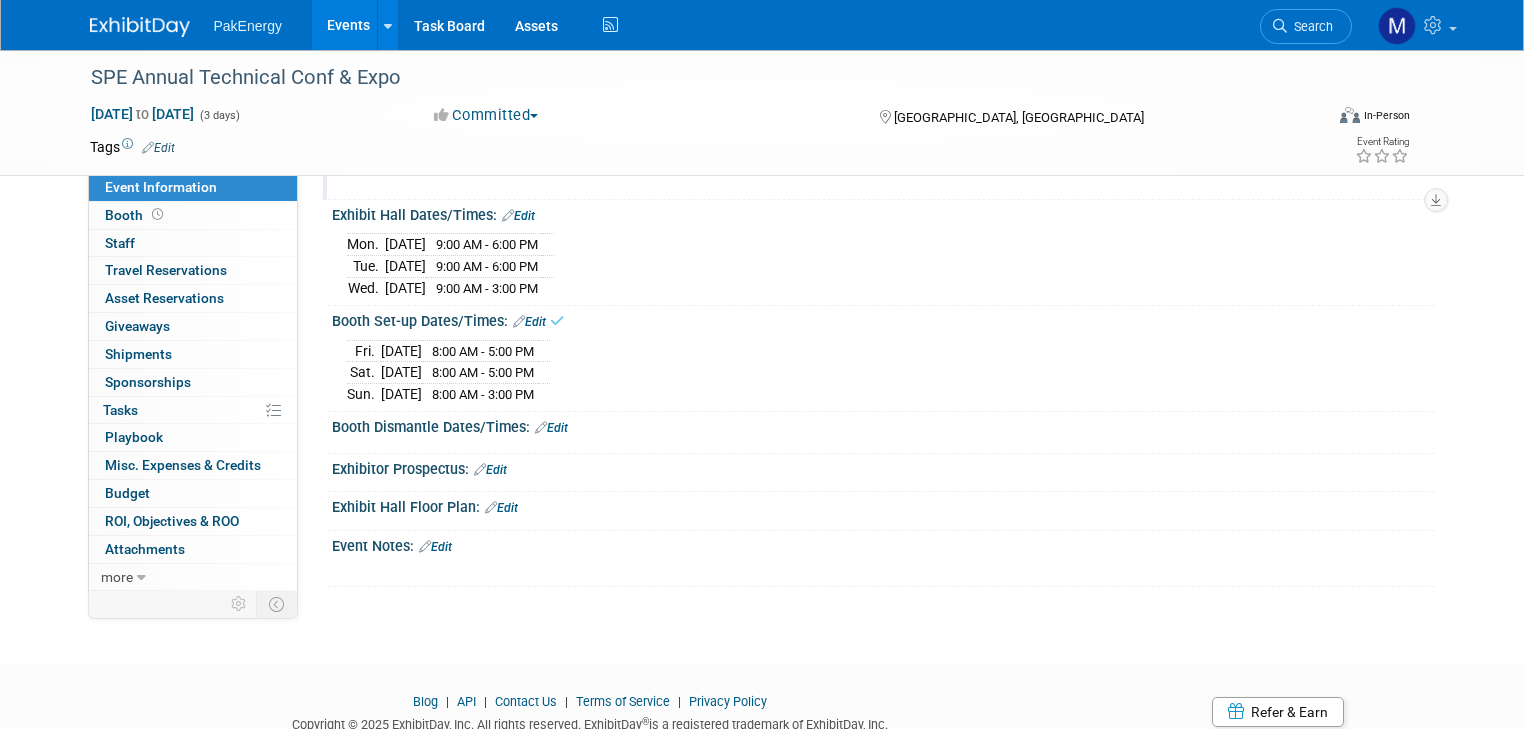 click on "Edit" at bounding box center [551, 428] 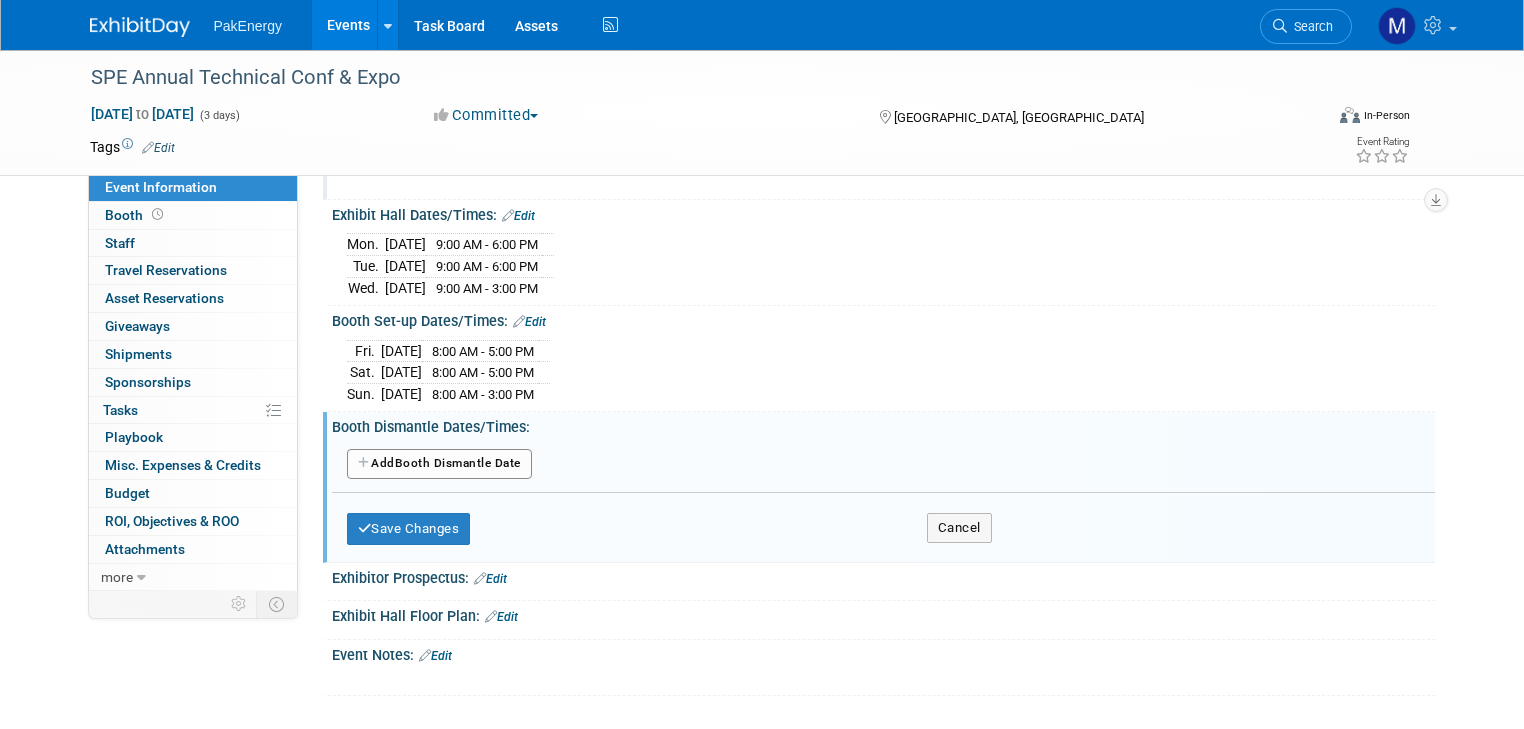 click on "Add  Another  Booth Dismantle Date" at bounding box center [439, 464] 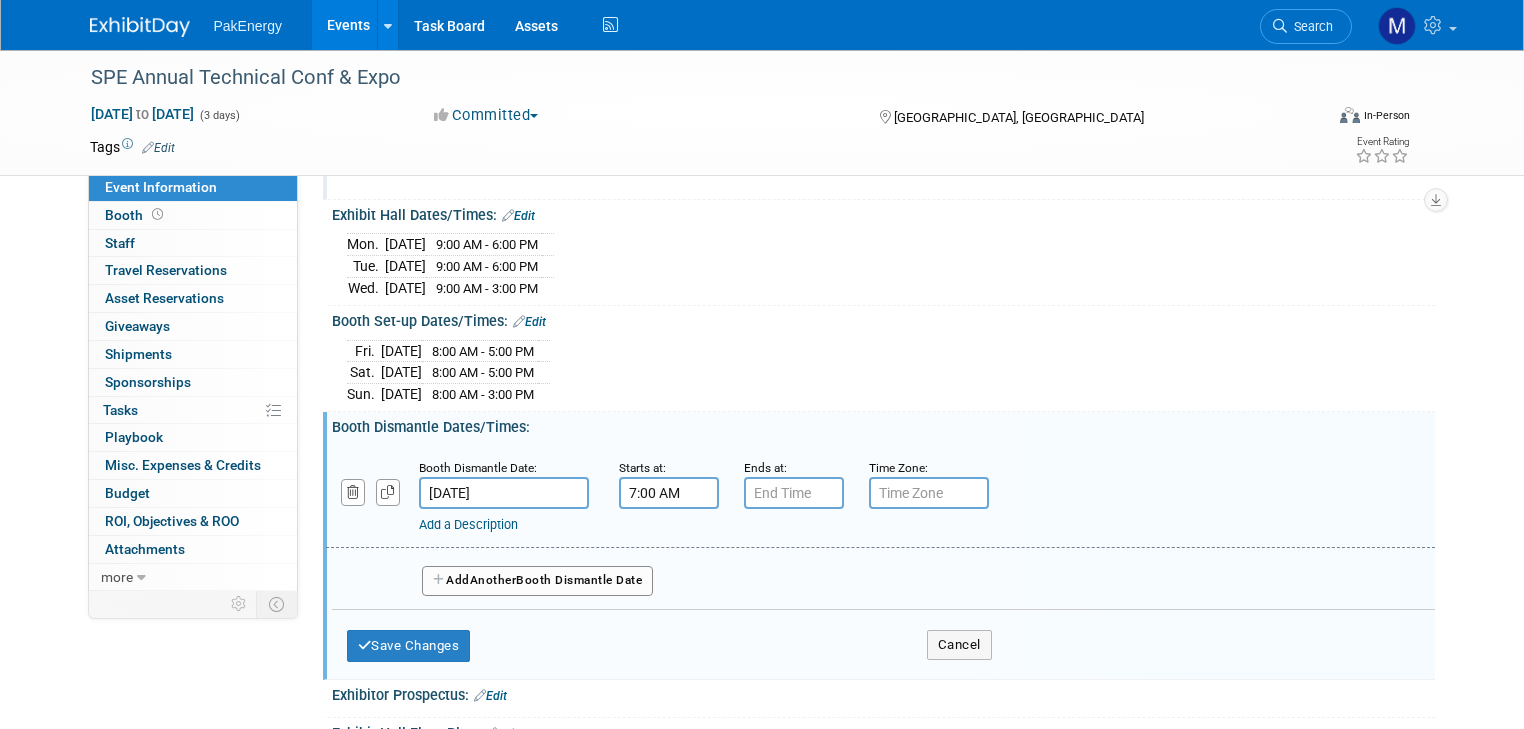 click on "7:00 AM" at bounding box center [669, 493] 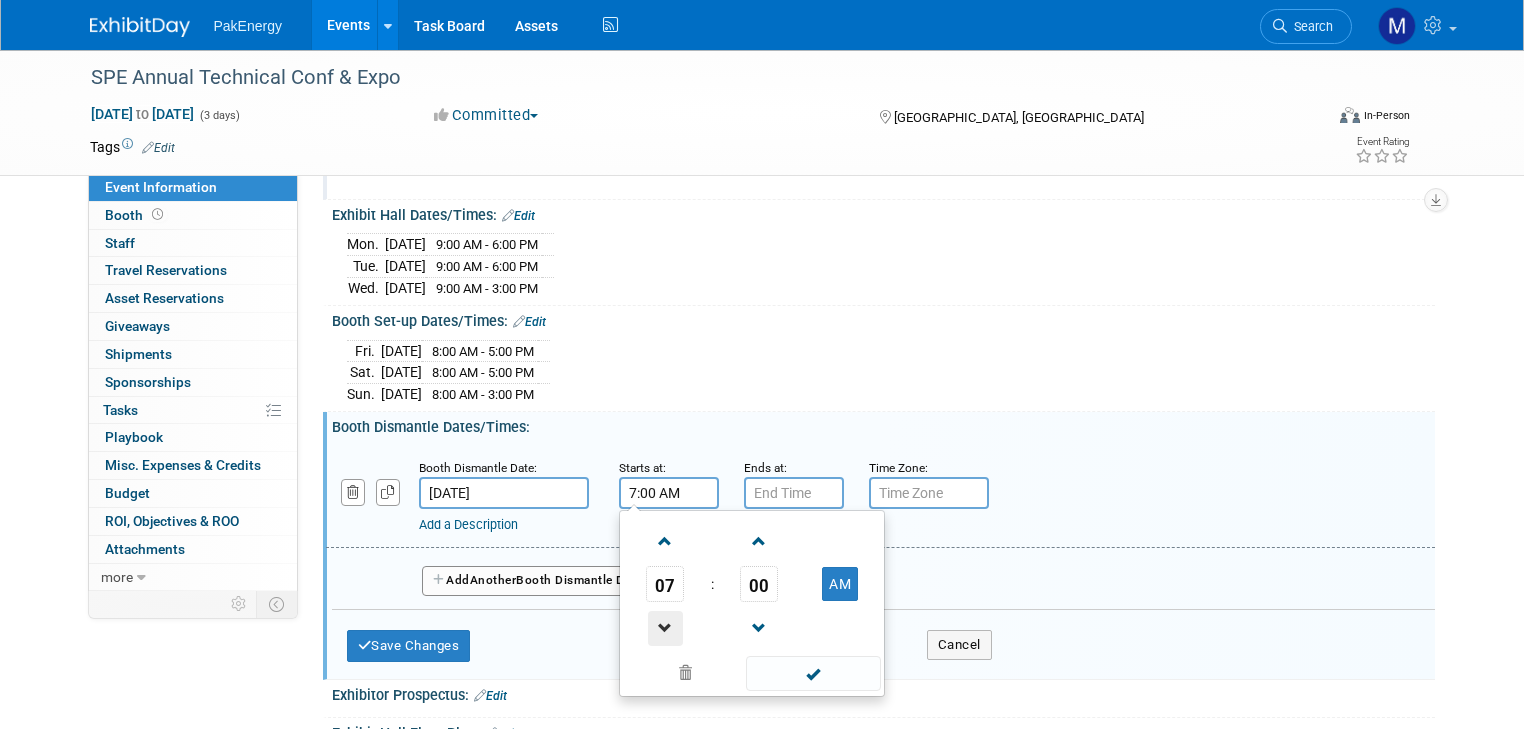 click at bounding box center (665, 628) 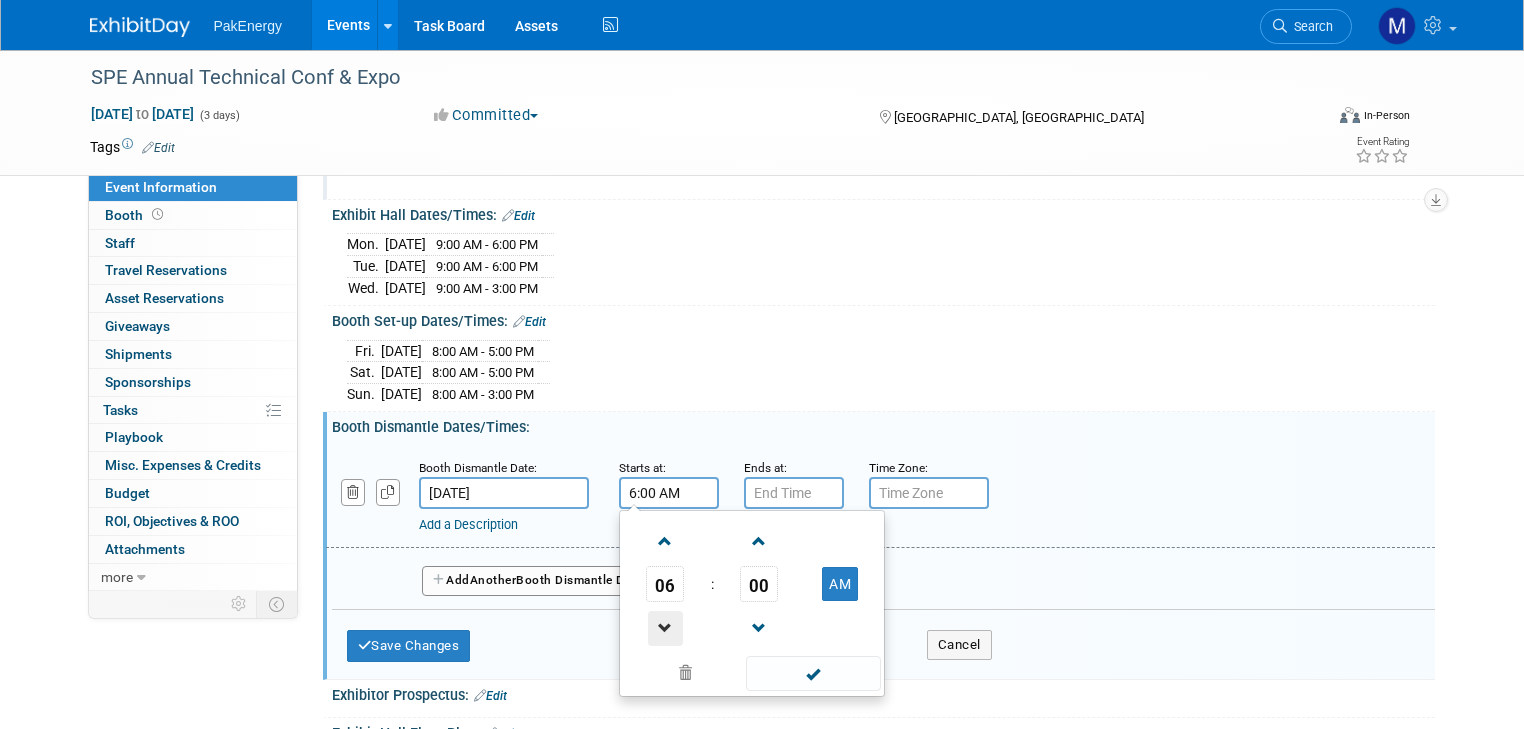 click at bounding box center (665, 628) 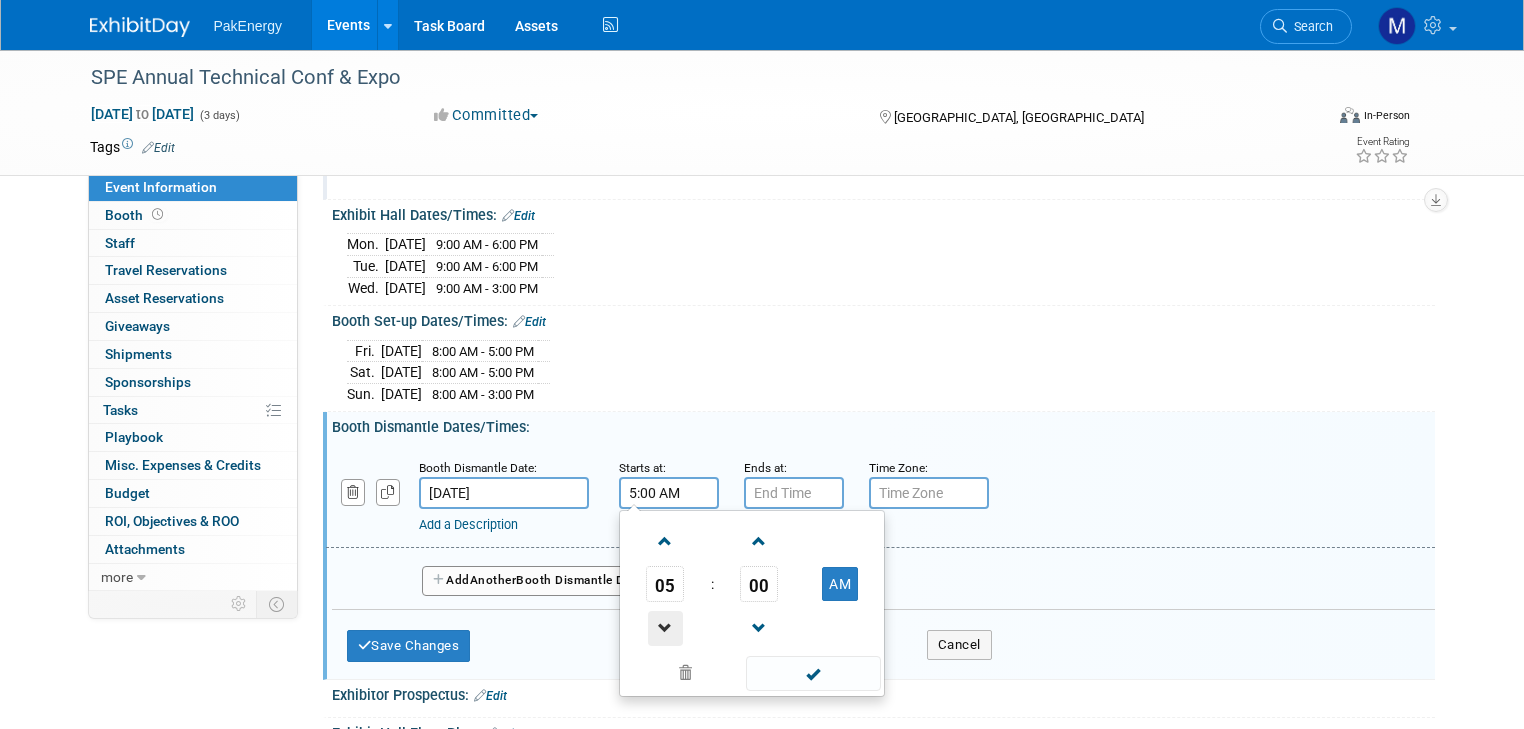 click at bounding box center [665, 628] 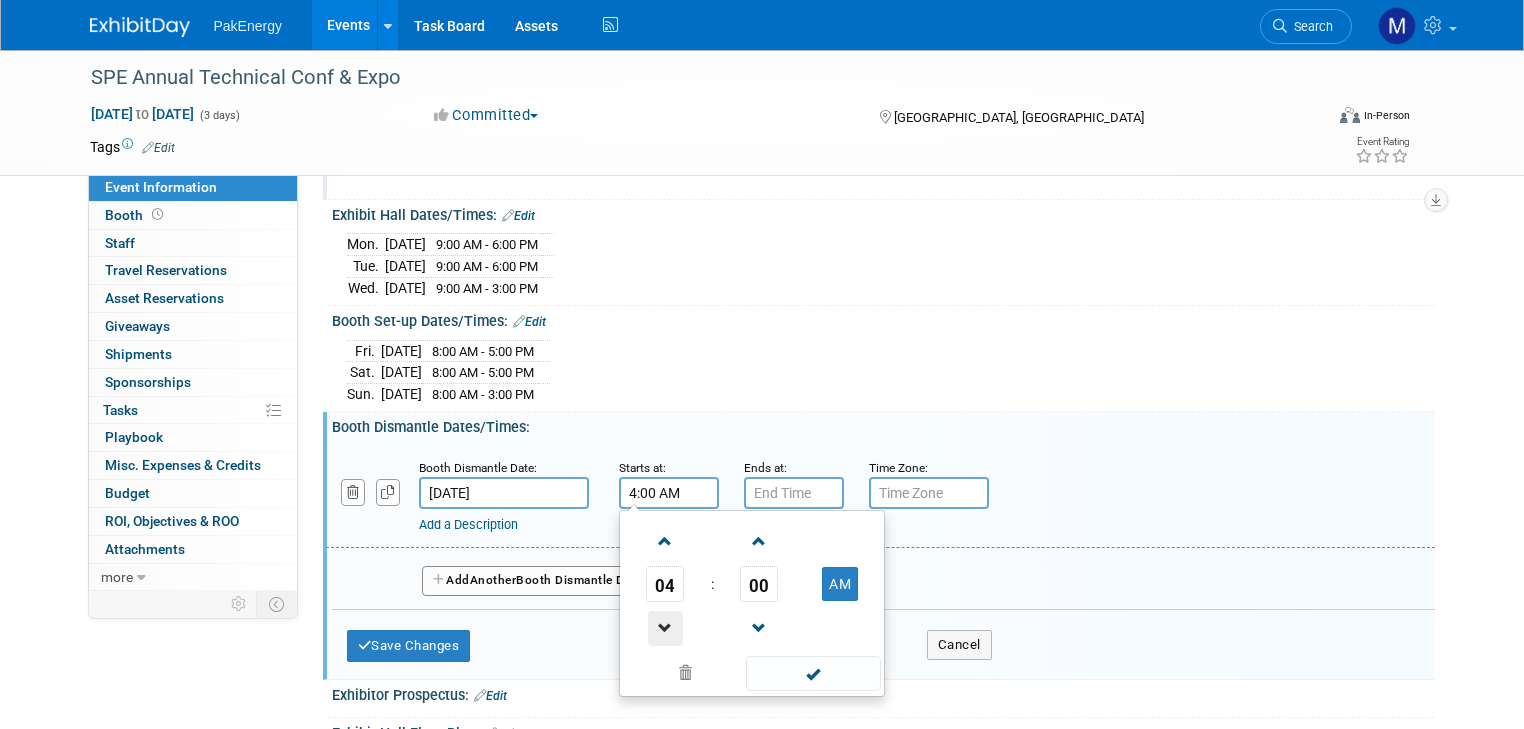 click at bounding box center [665, 628] 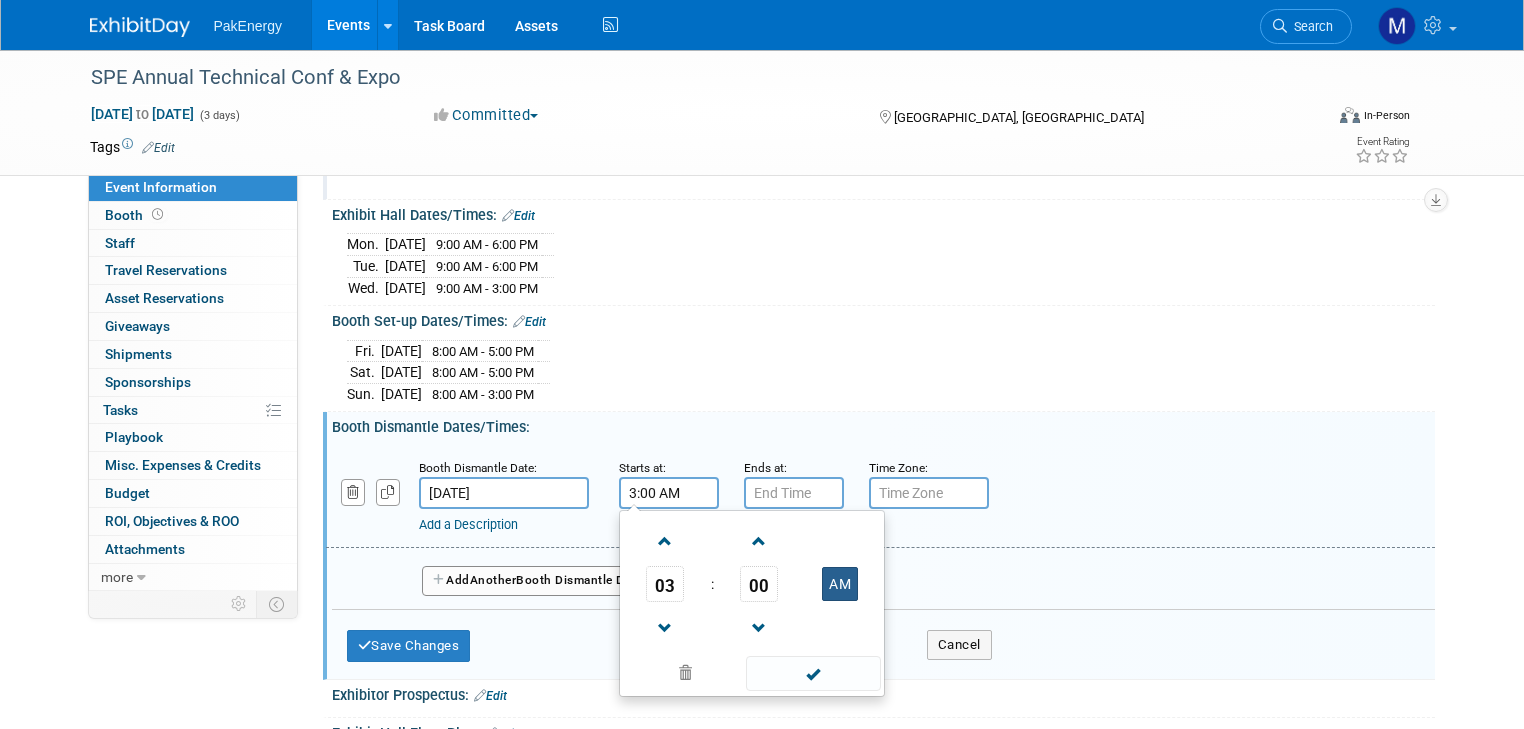click on "AM" at bounding box center (840, 584) 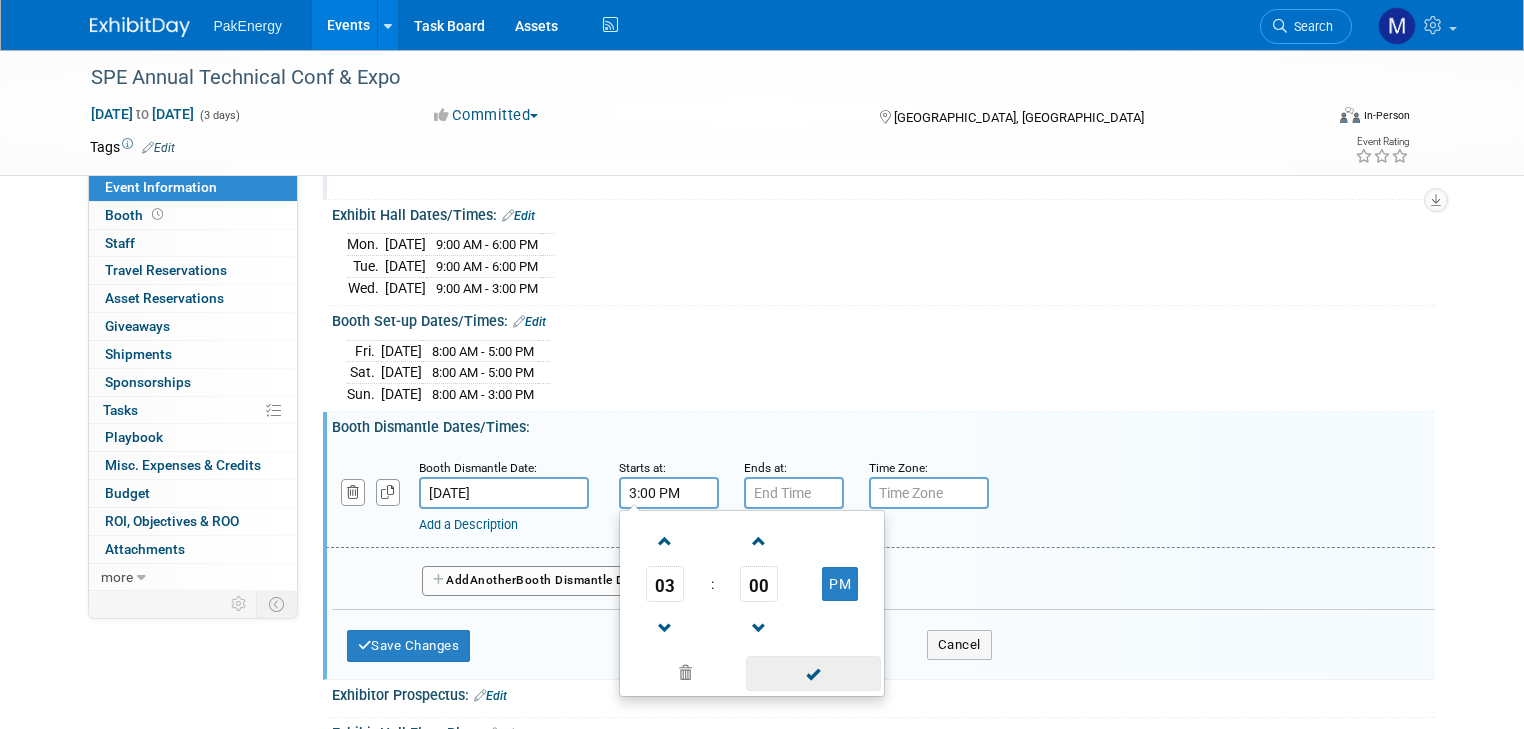 click at bounding box center (813, 673) 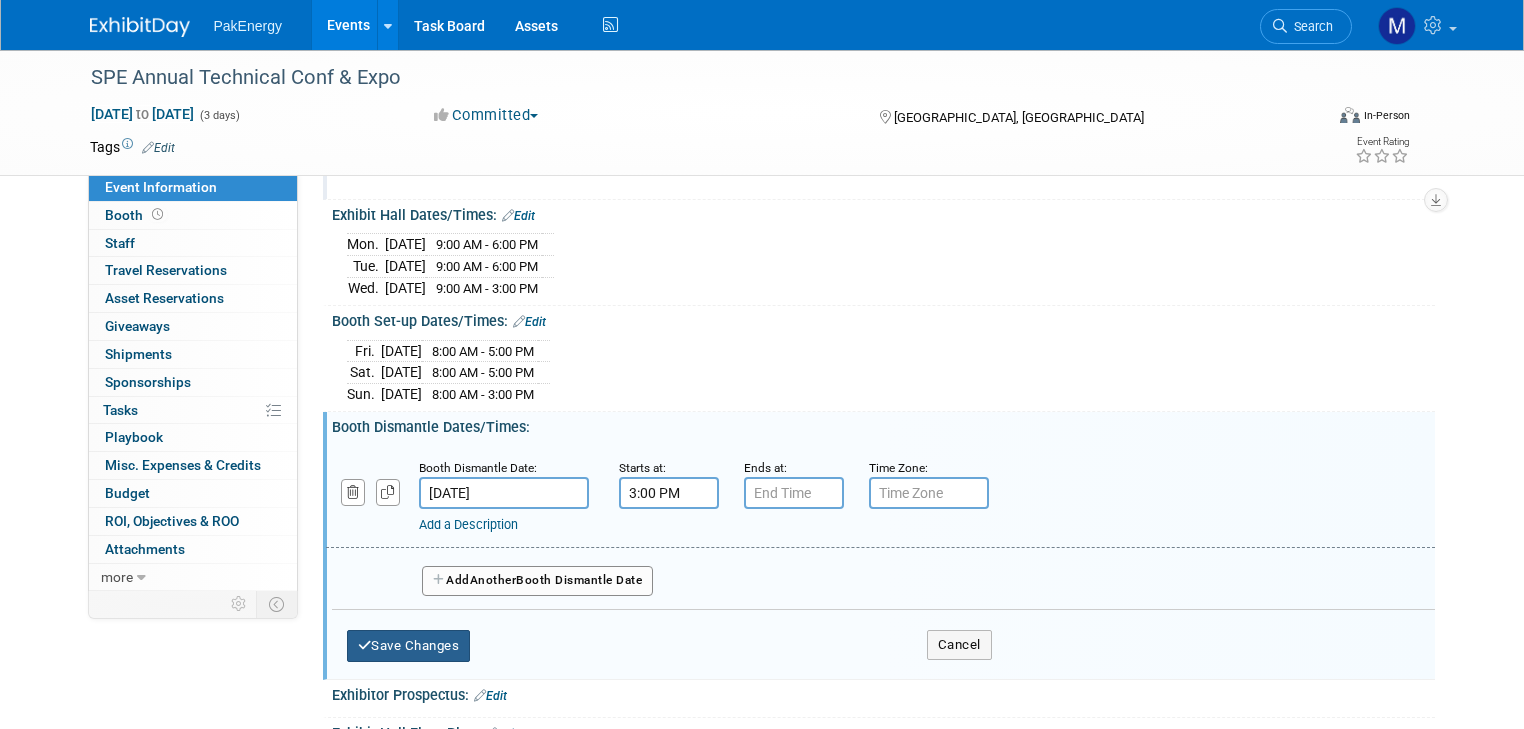 click on "Save Changes" at bounding box center [409, 646] 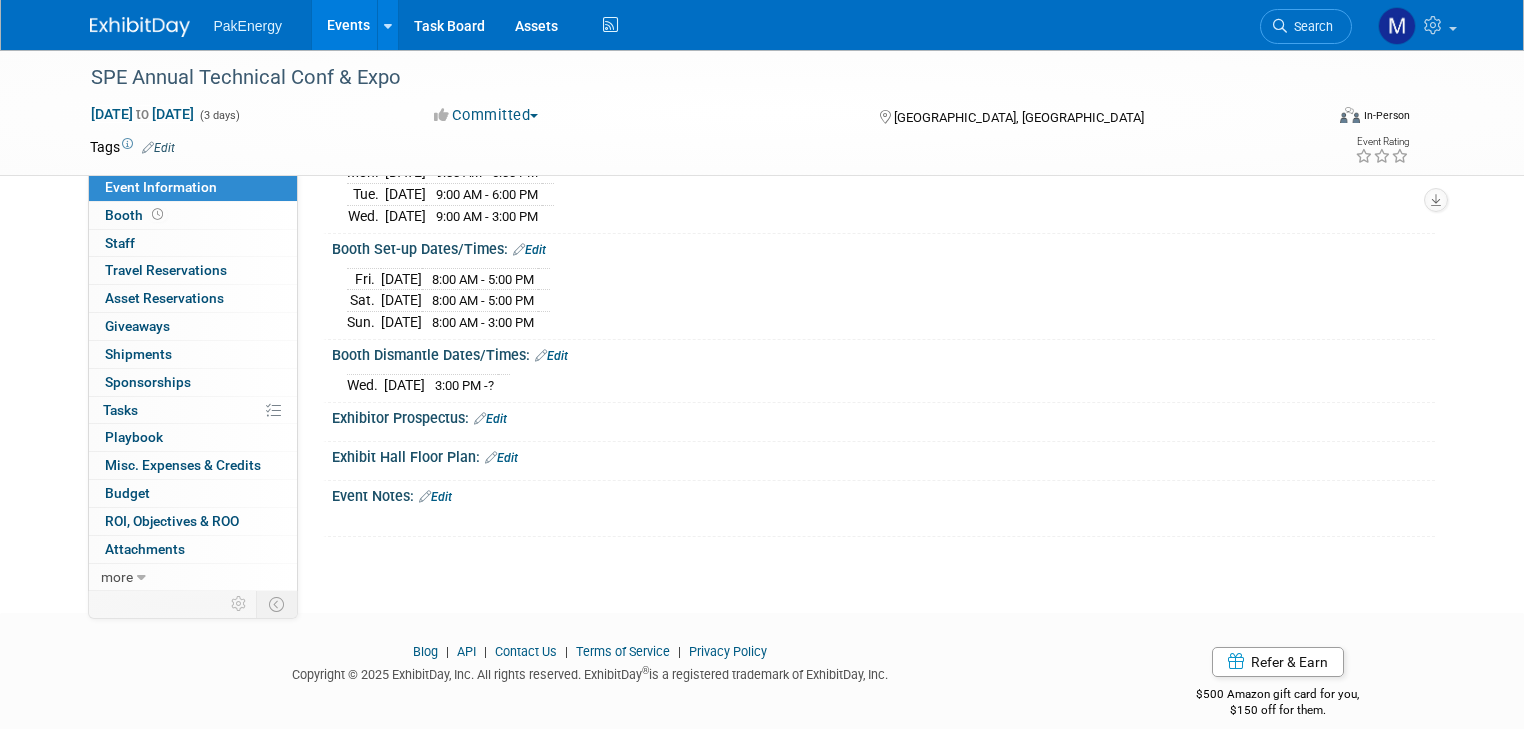 scroll, scrollTop: 284, scrollLeft: 0, axis: vertical 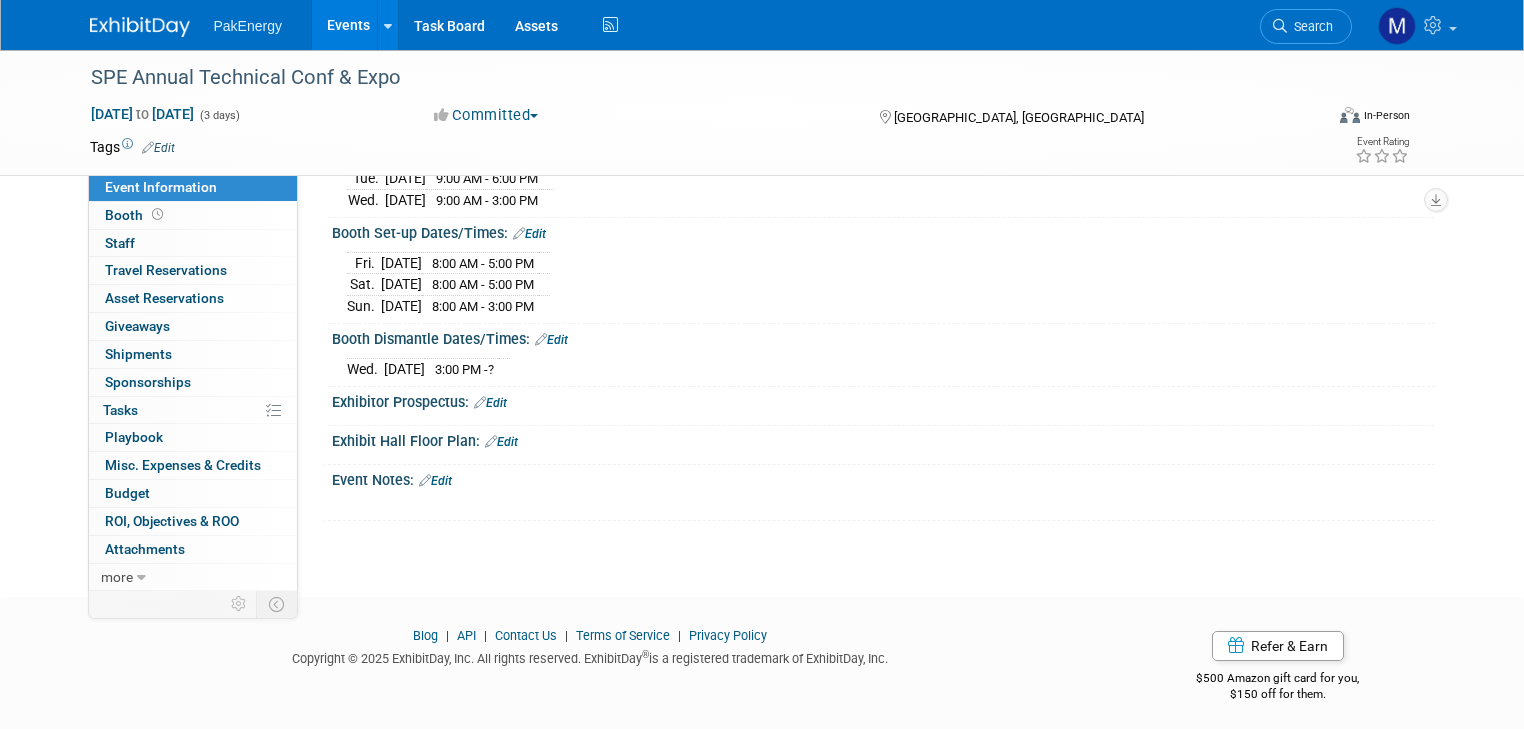 click on "Edit" at bounding box center [501, 442] 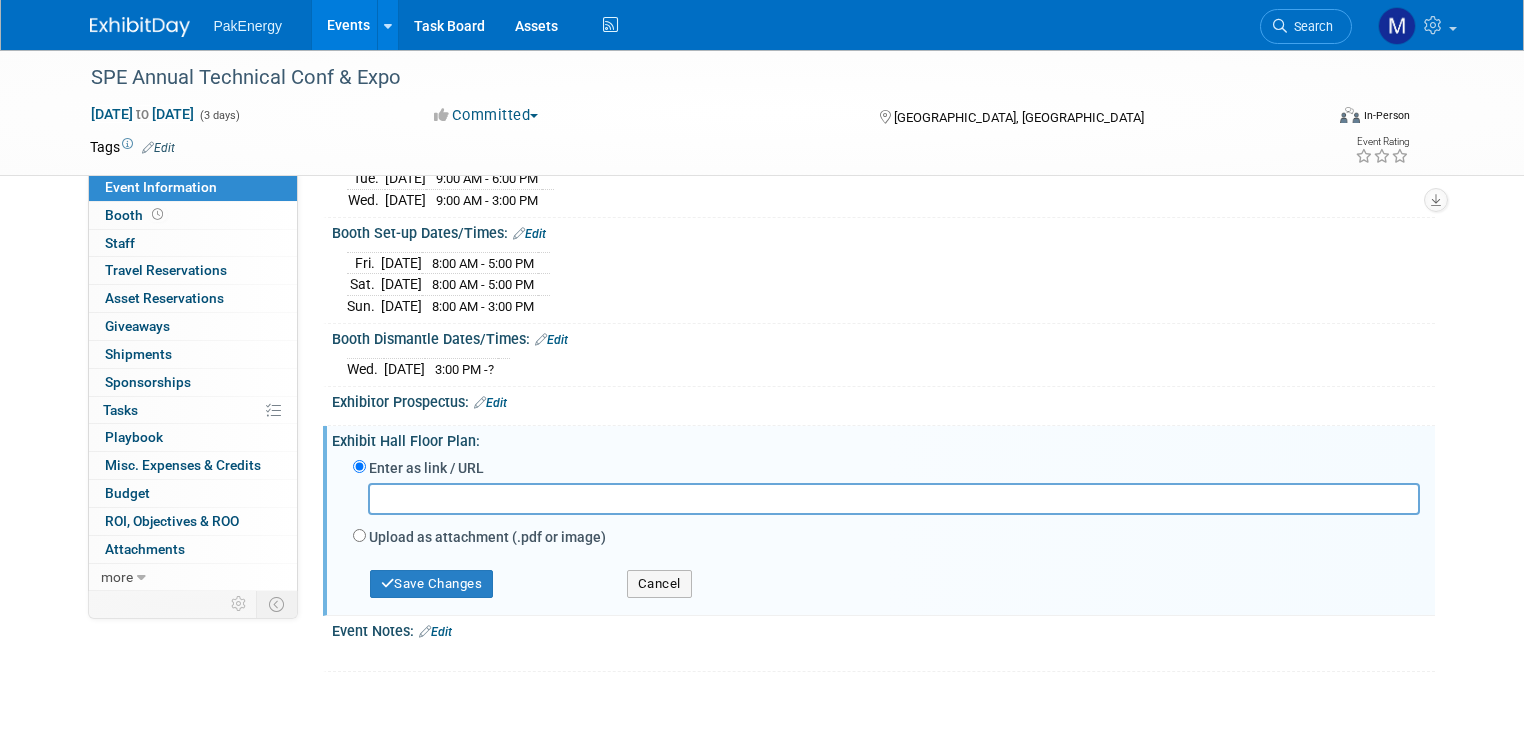 click at bounding box center [894, 498] 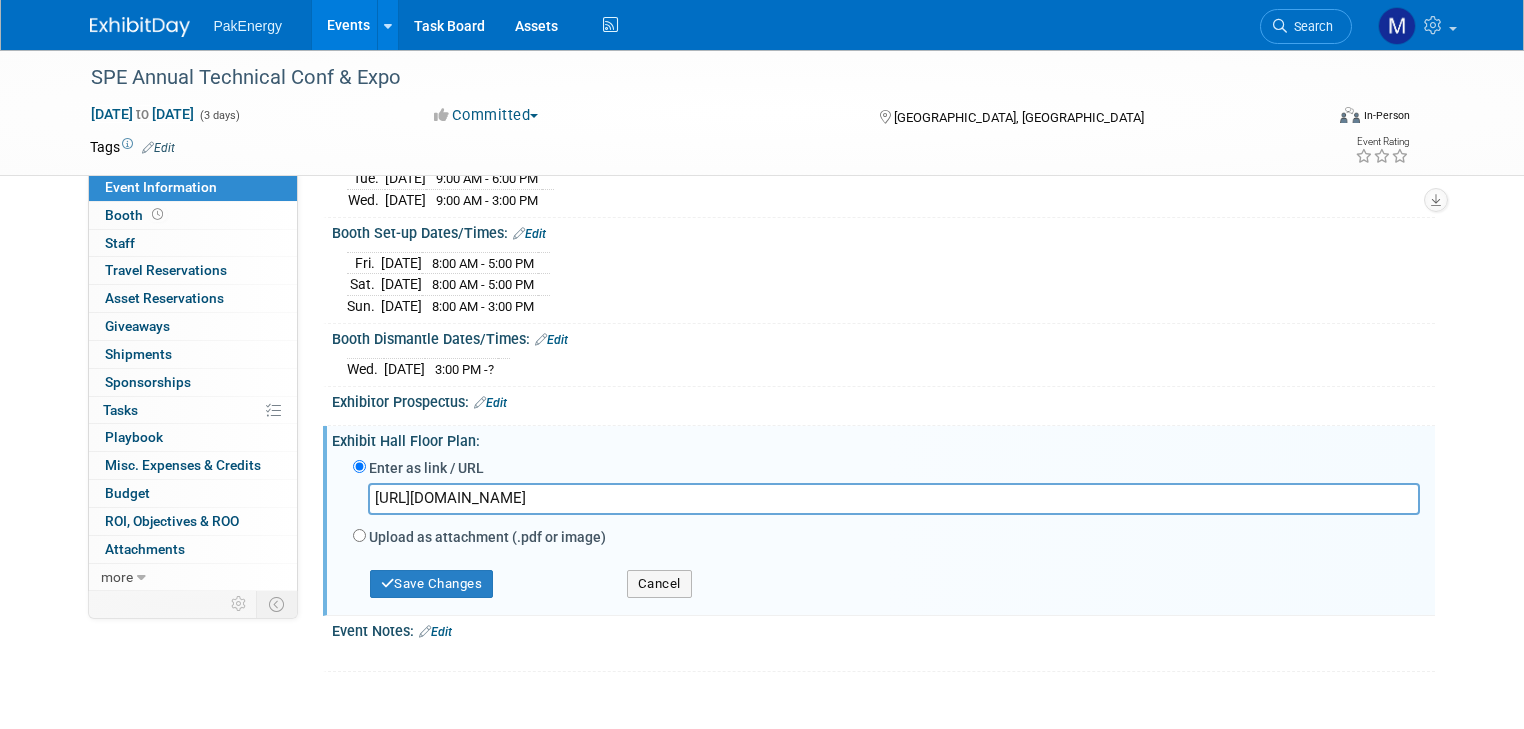 scroll, scrollTop: 0, scrollLeft: 1192, axis: horizontal 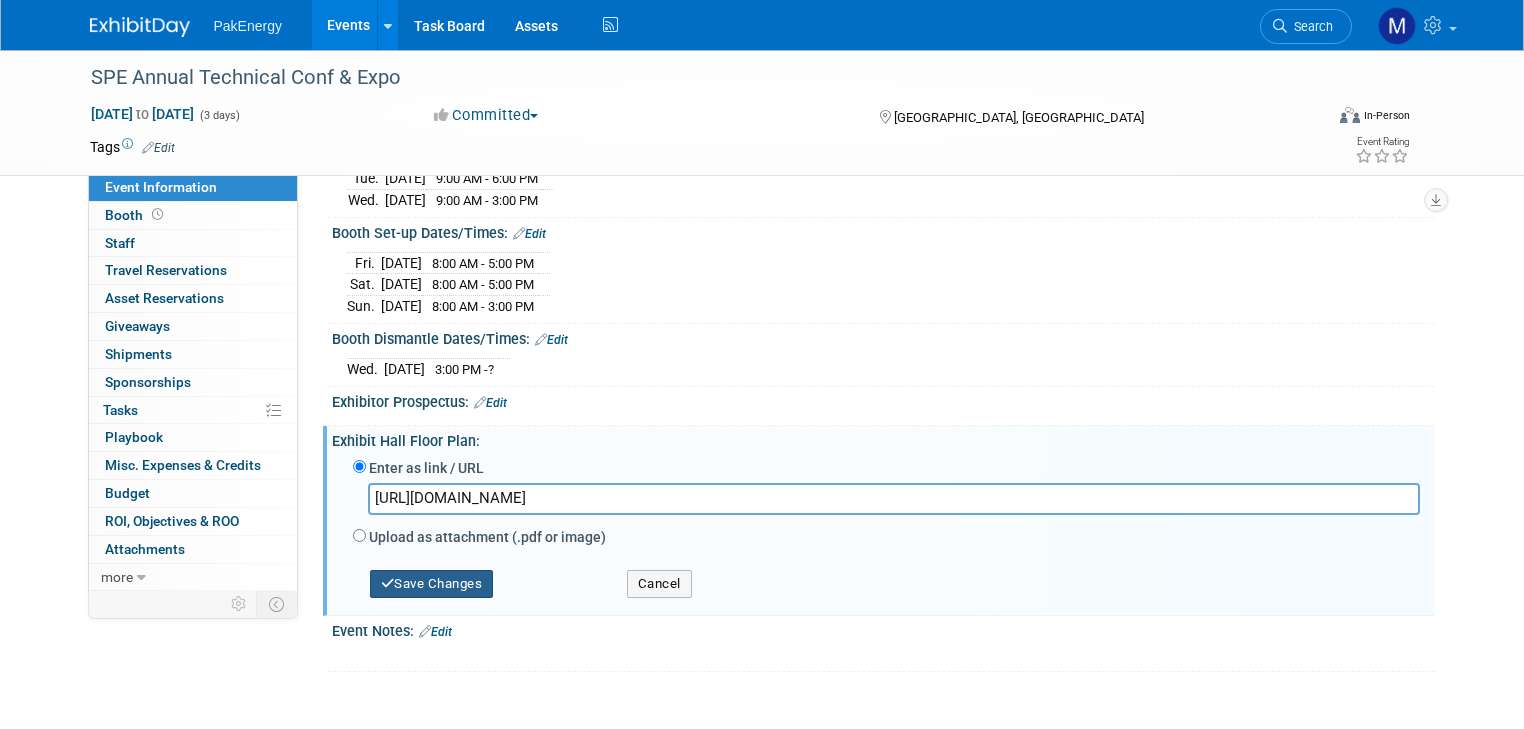 type on "https://exhibits.spe.org/ATCE2025/Public/eventmap.aspx?shMode=E&ID=33590&_gl=1*jnt3sh*_gcl_au*MTkxMTEwMTMzOC4xNzUyNjk2MjMx*_ga*MTE5NTYyODI2LjE3NTI2OTYxNTA.*_ga_5LR269GXL0*czE3NTI3ODAwOTkkbzIkZzEkdDE3NTI3ODA3NTgkajQyJGwwJGgw&_ga=2.162255484.173964764.1752696150-119562826.1752696150" 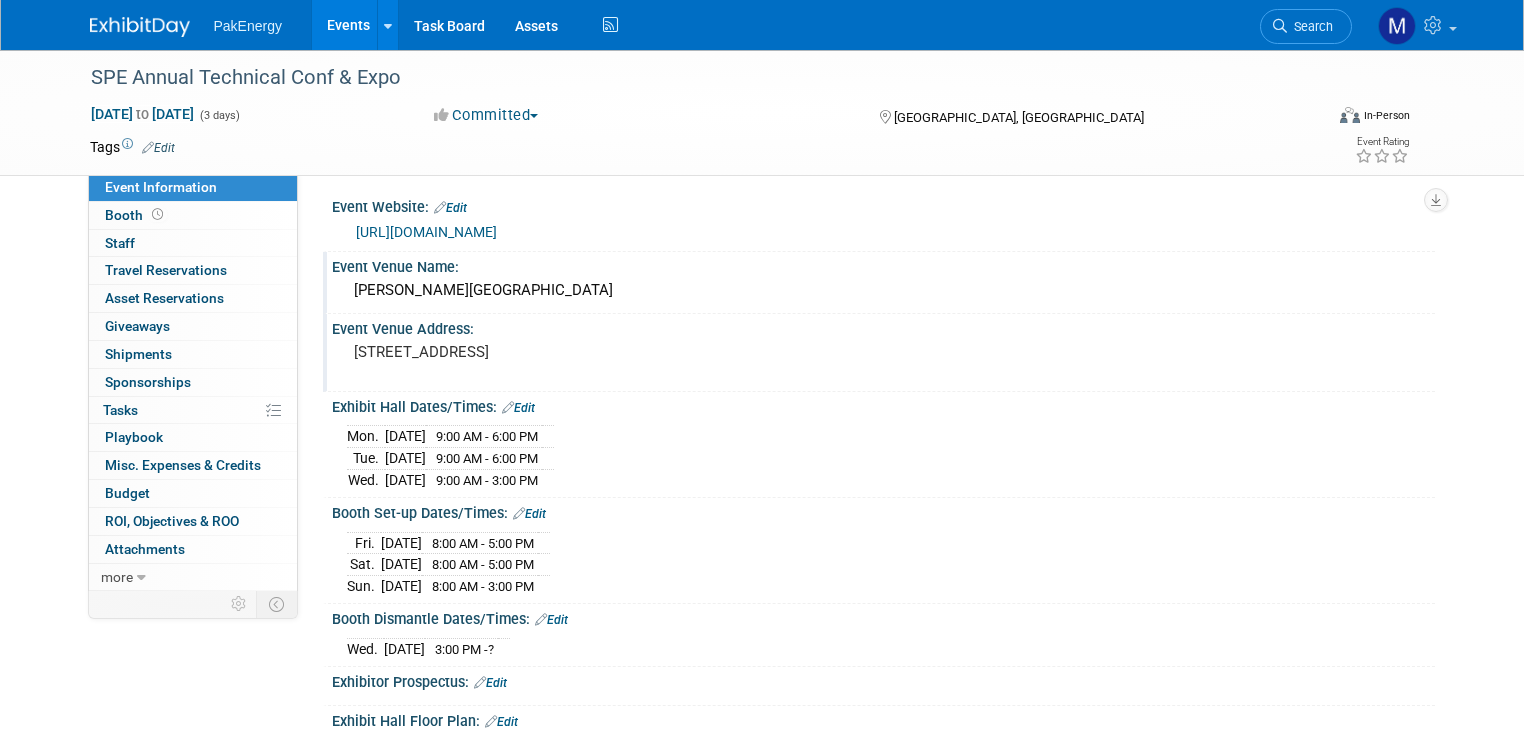 scroll, scrollTop: 0, scrollLeft: 0, axis: both 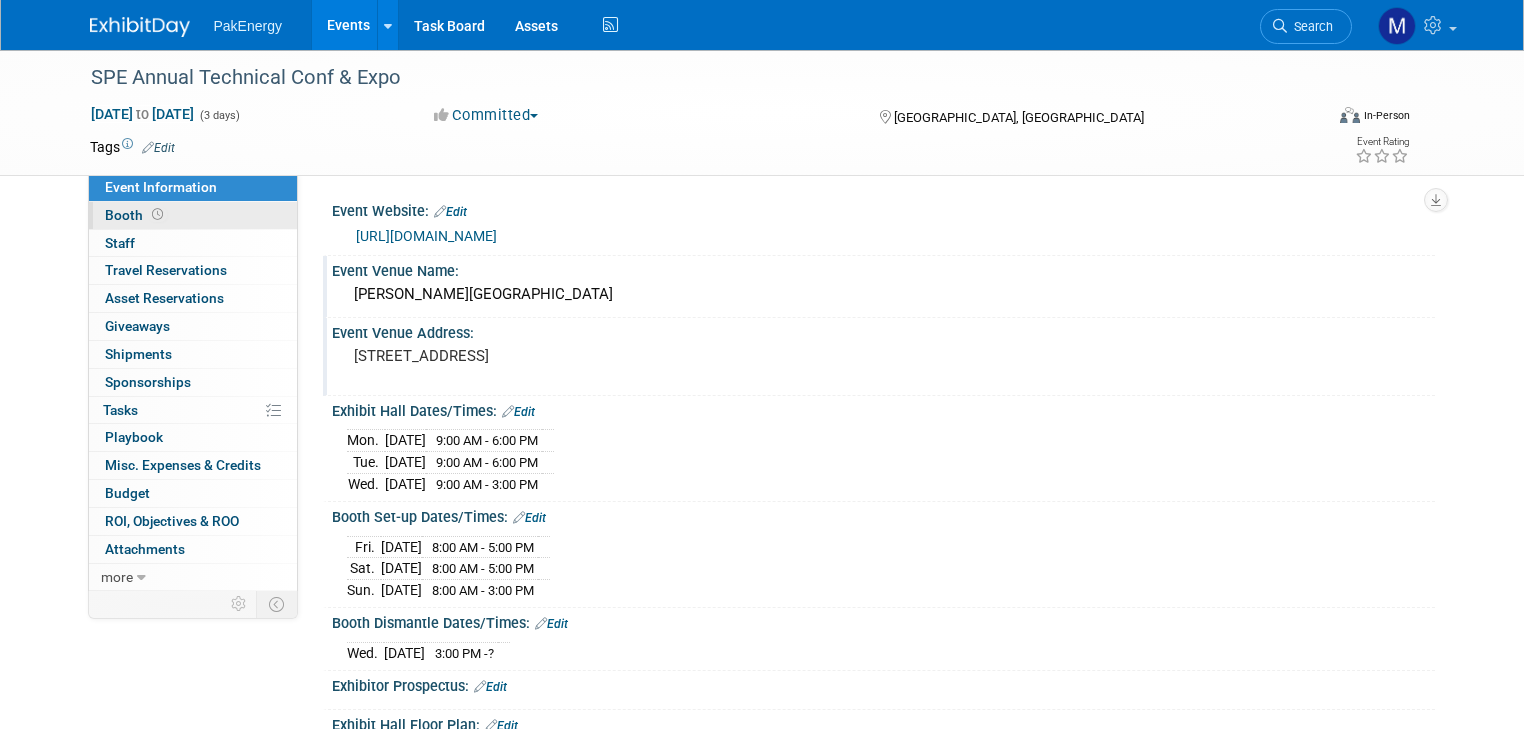 click on "Booth" at bounding box center [136, 215] 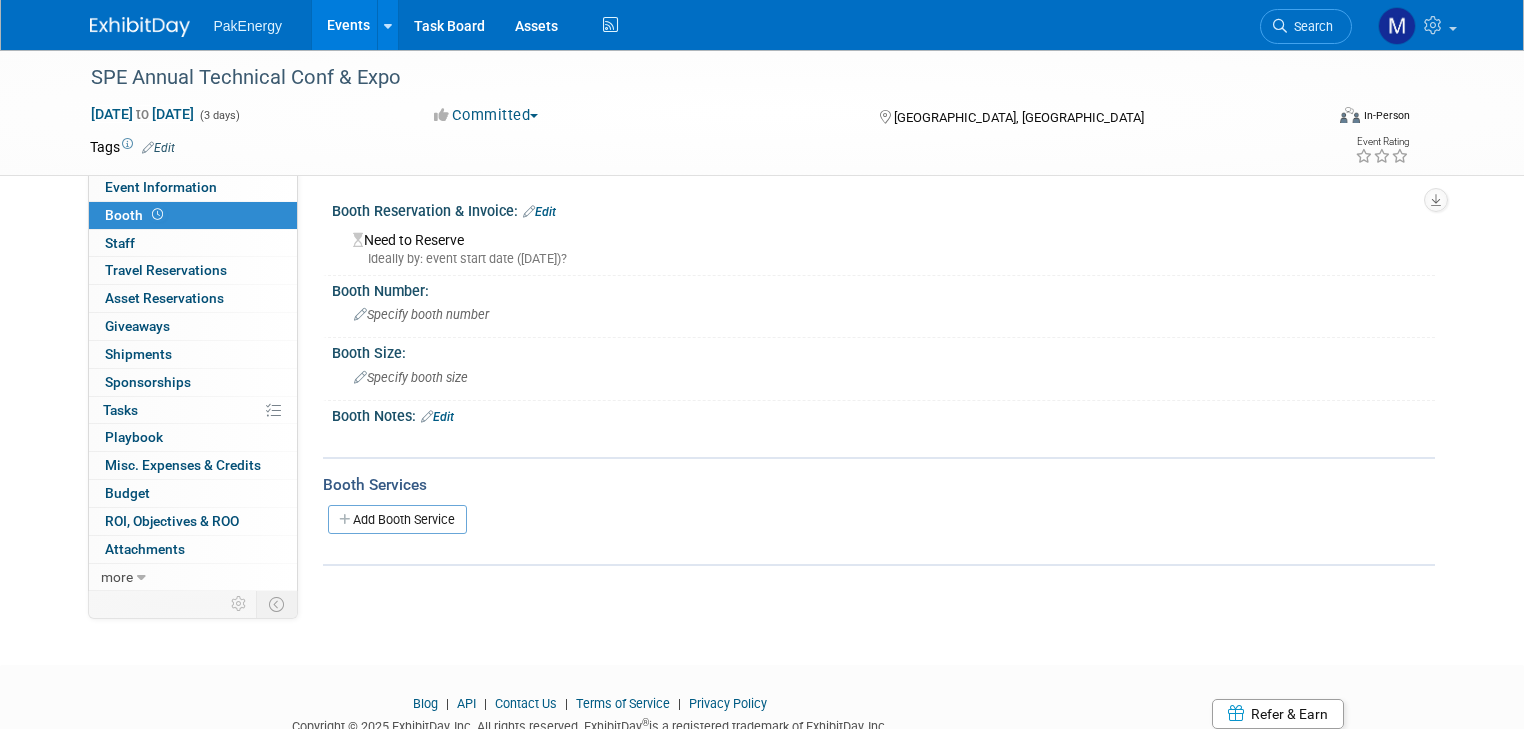 click on "Edit" at bounding box center (539, 212) 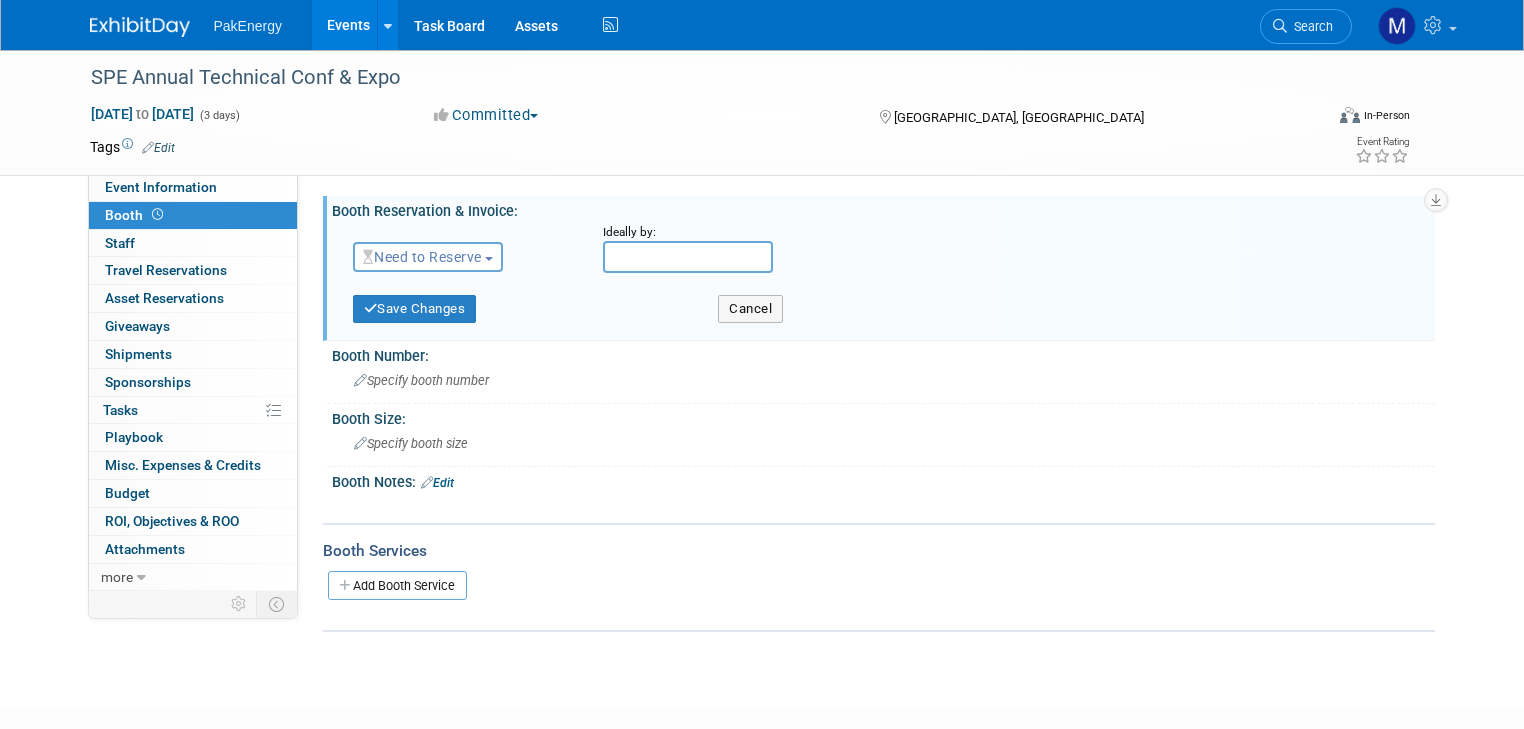 click on "Need to Reserve" at bounding box center (422, 257) 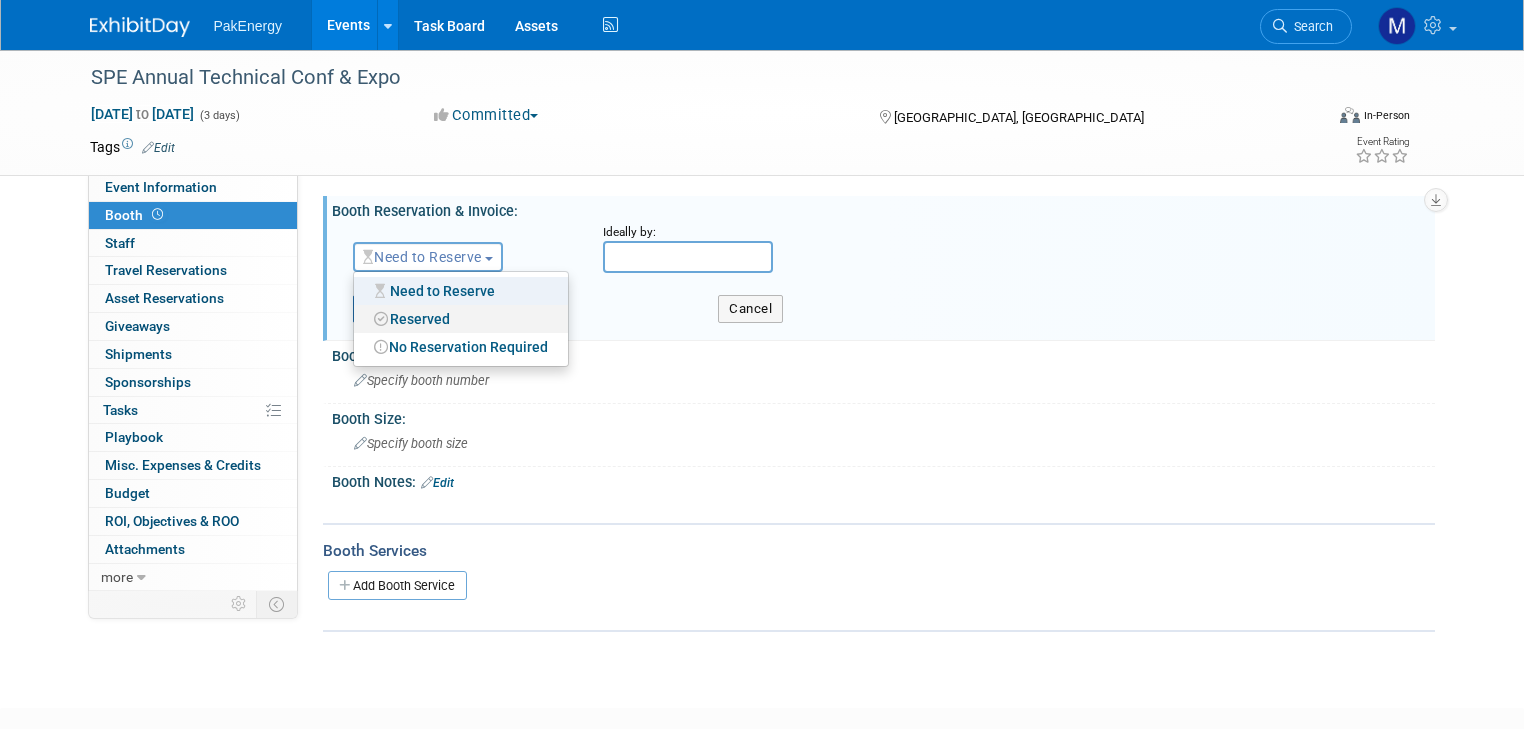 click on "Reserved" at bounding box center (461, 319) 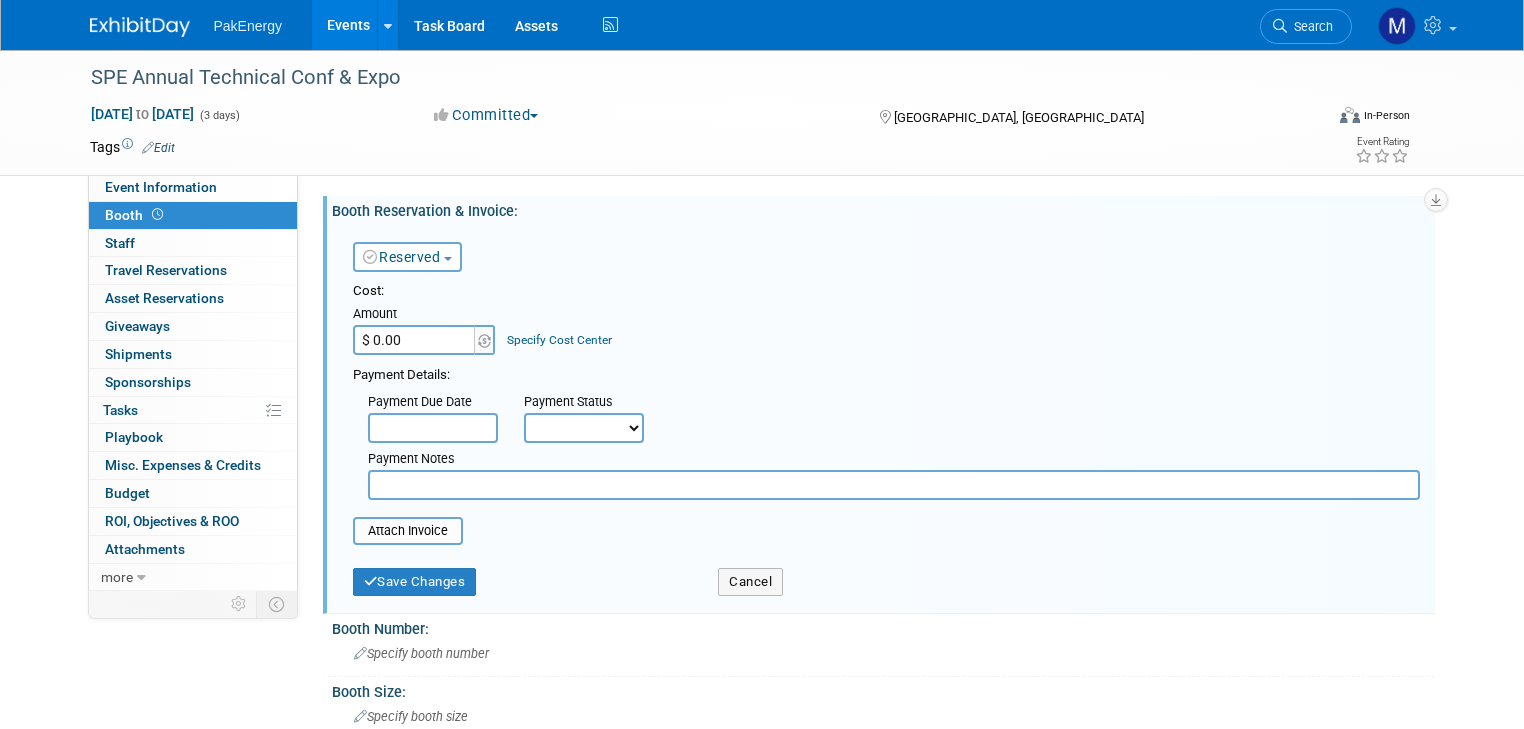 click on "$ 0.00" at bounding box center (415, 340) 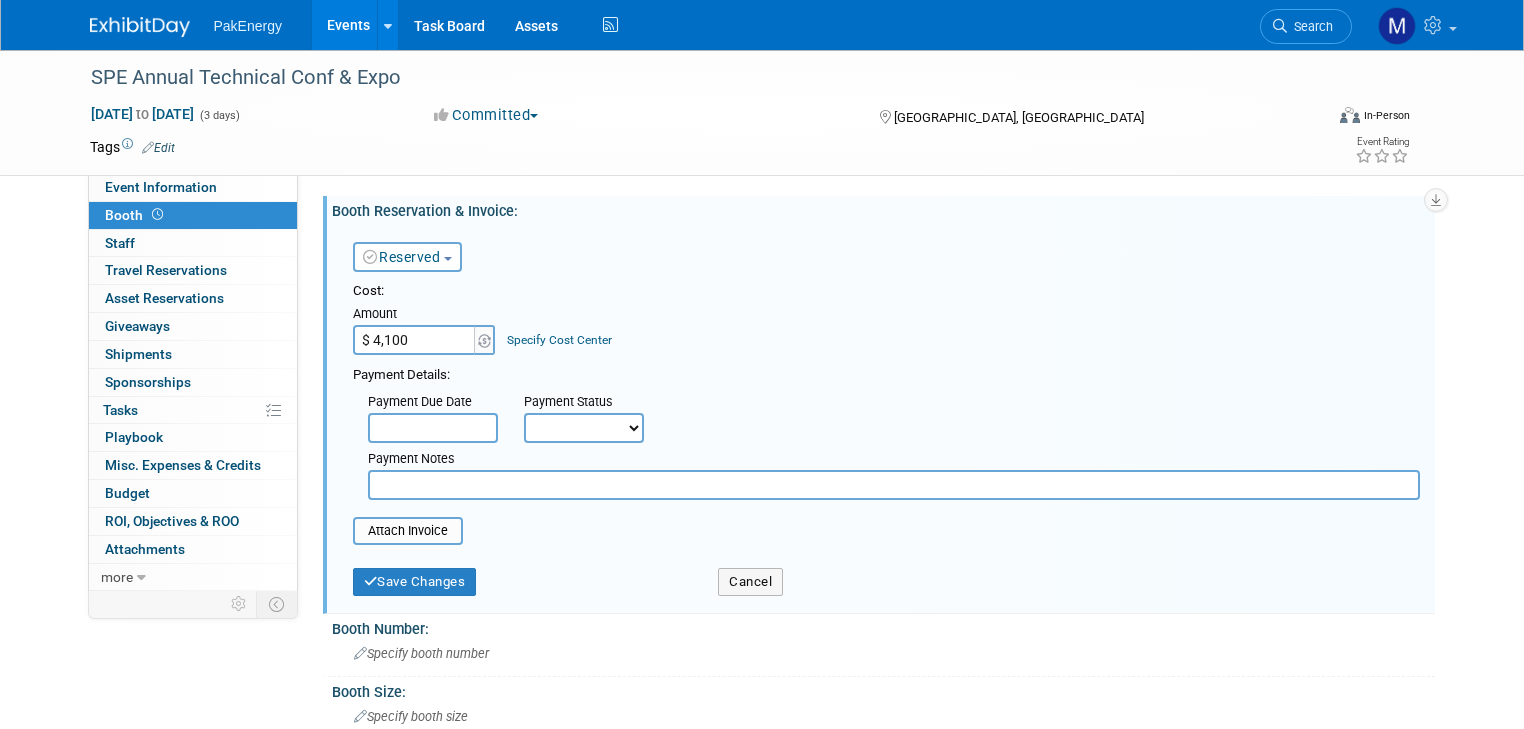 type on "$ 4,100.00" 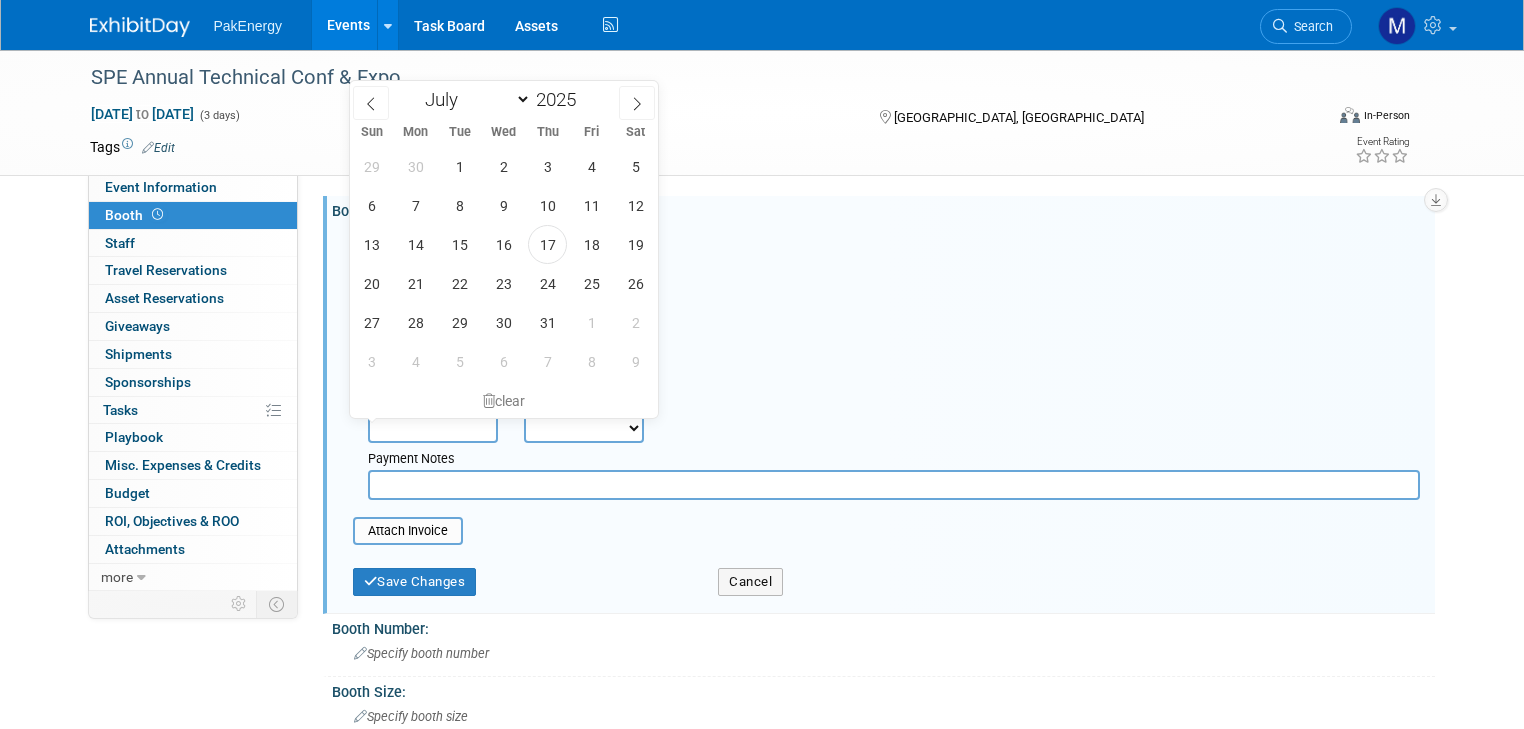 click at bounding box center [433, 428] 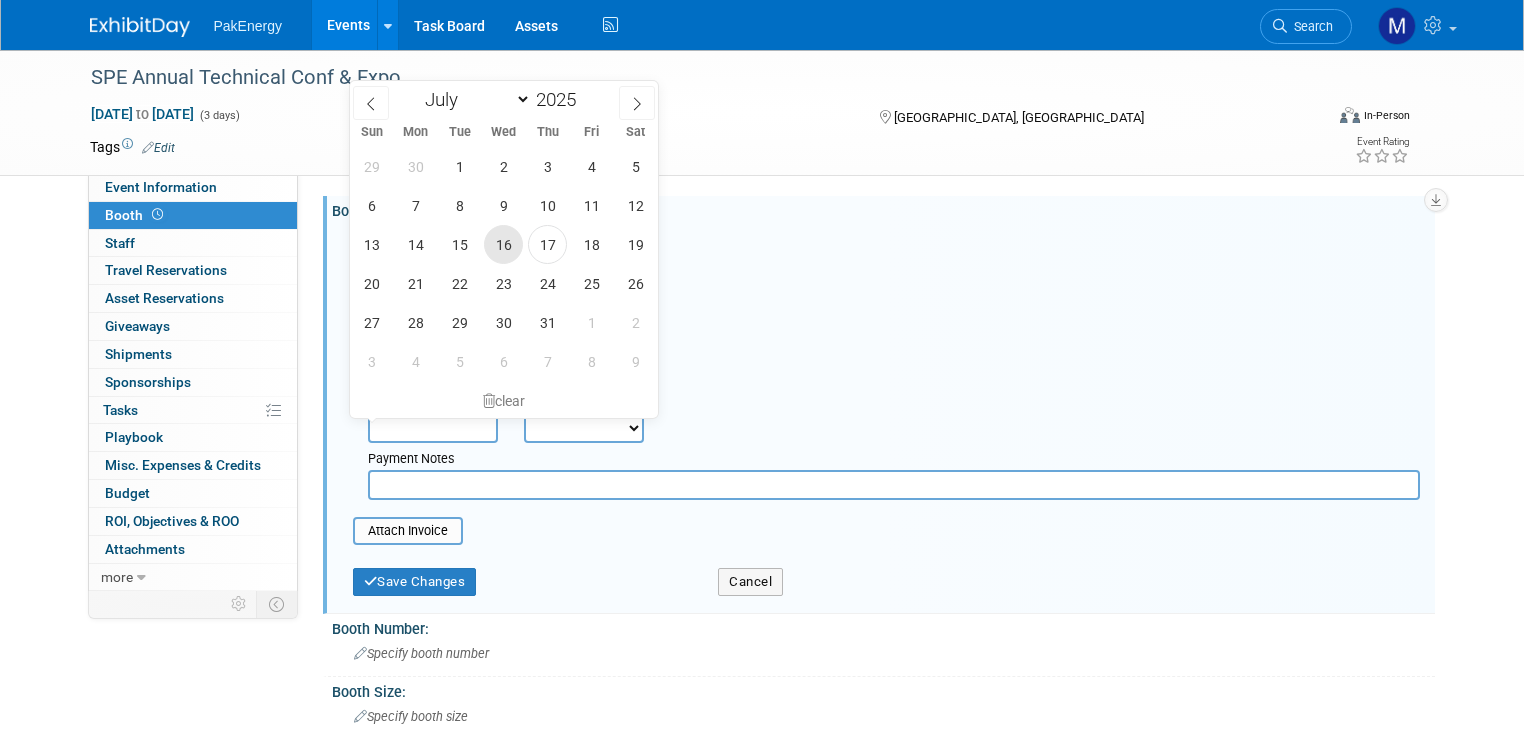 click on "16" at bounding box center [503, 244] 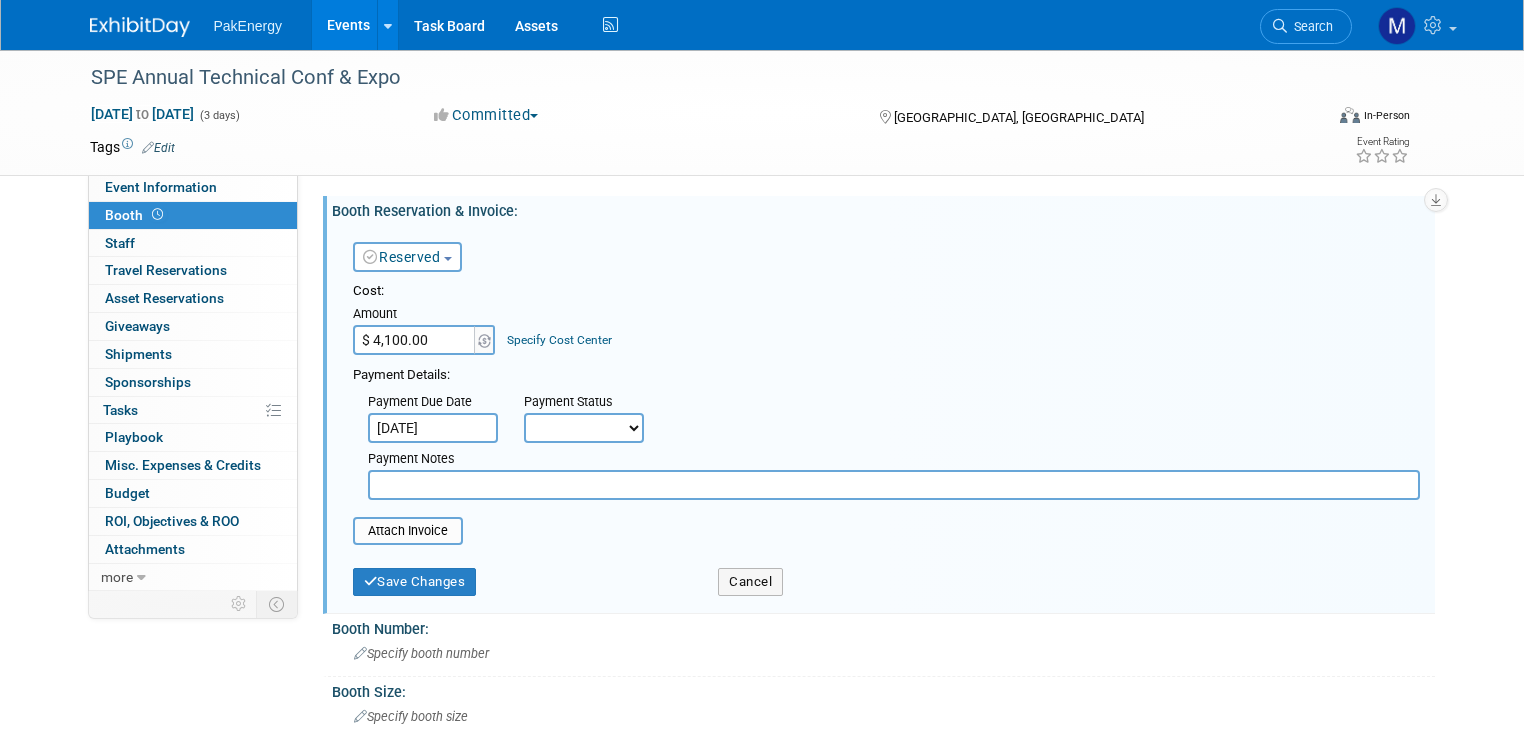click on "Not Paid Yet
Partially Paid
Paid in Full" at bounding box center (584, 428) 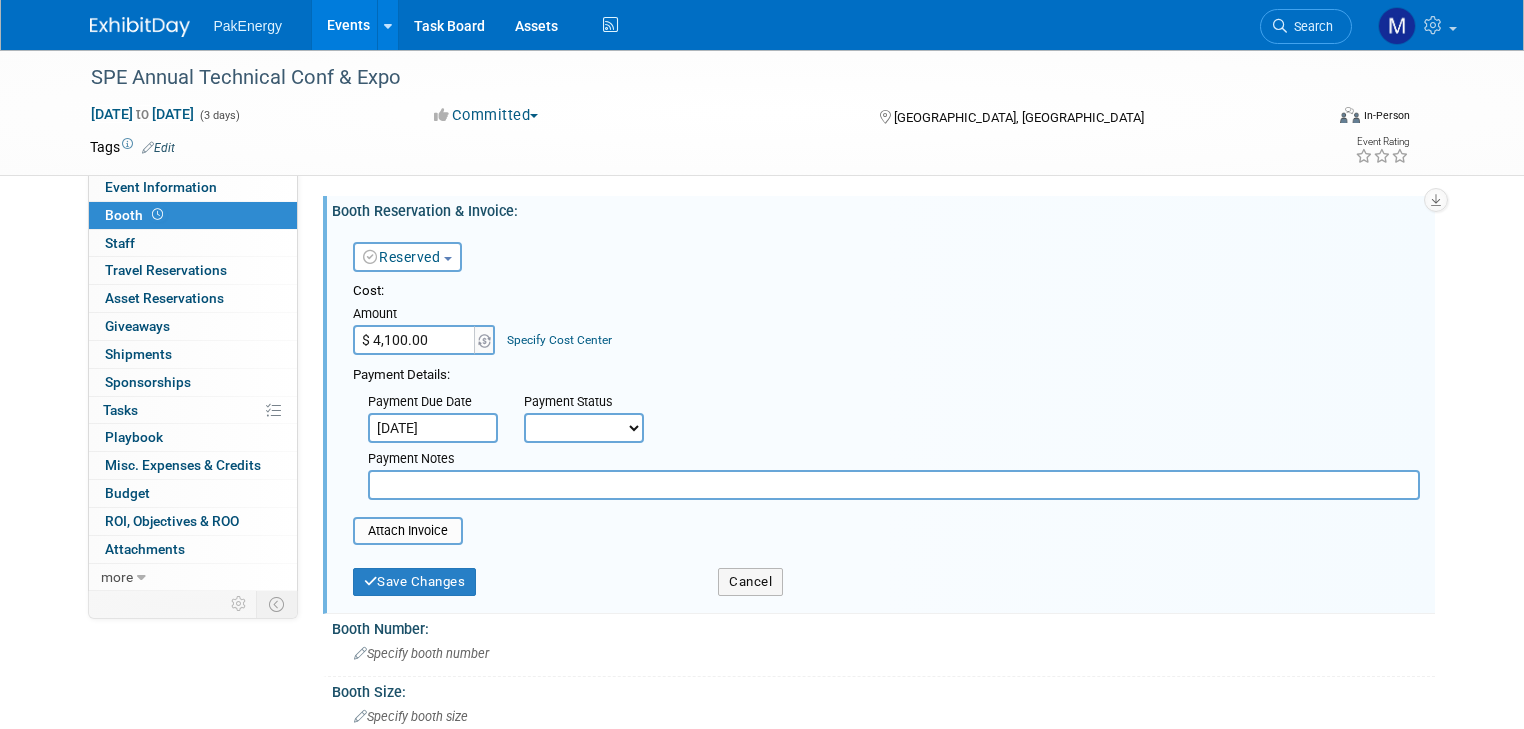 select on "1" 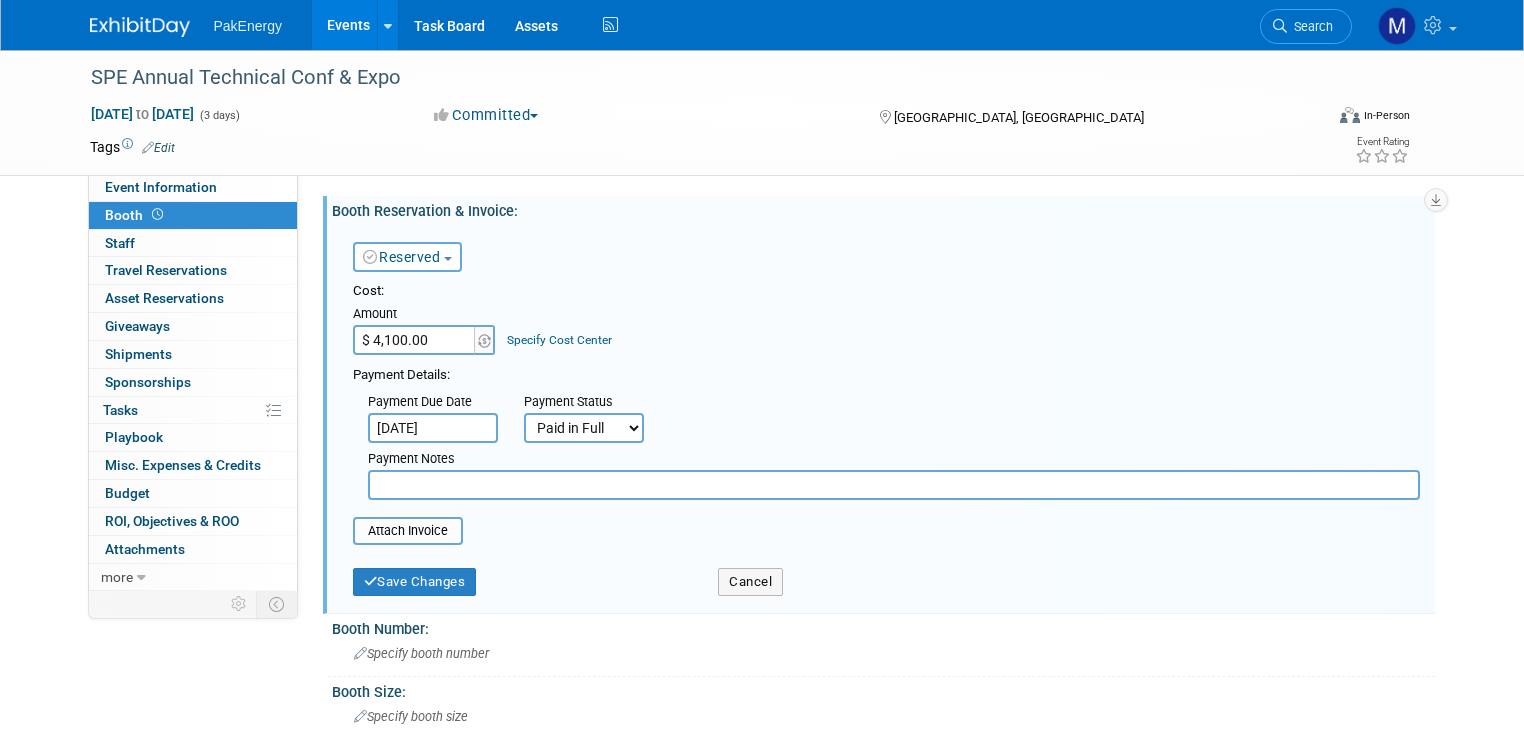 click on "Not Paid Yet
Partially Paid
Paid in Full" at bounding box center [584, 428] 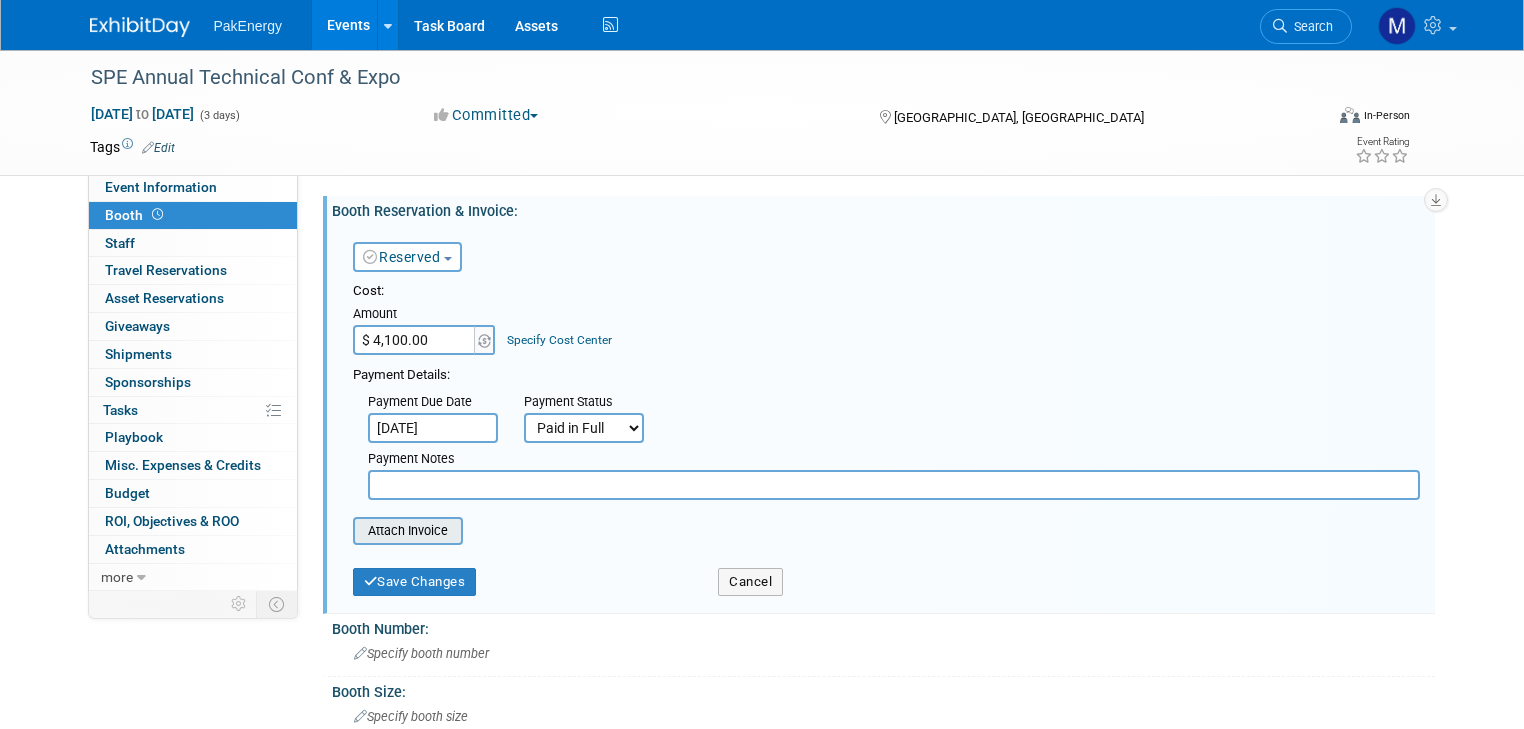 click at bounding box center [342, 531] 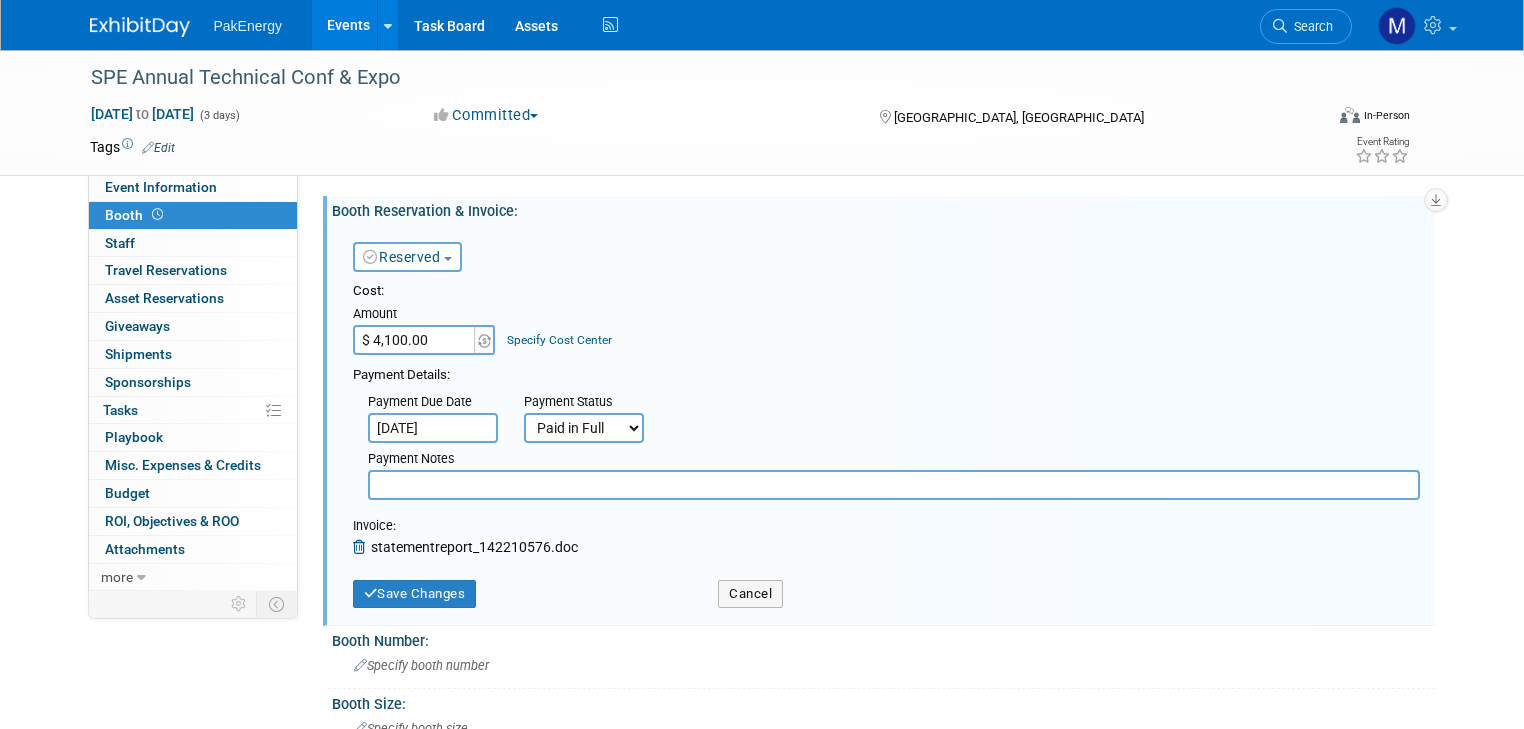 click on "Save Changes
Cancel" at bounding box center (886, 587) 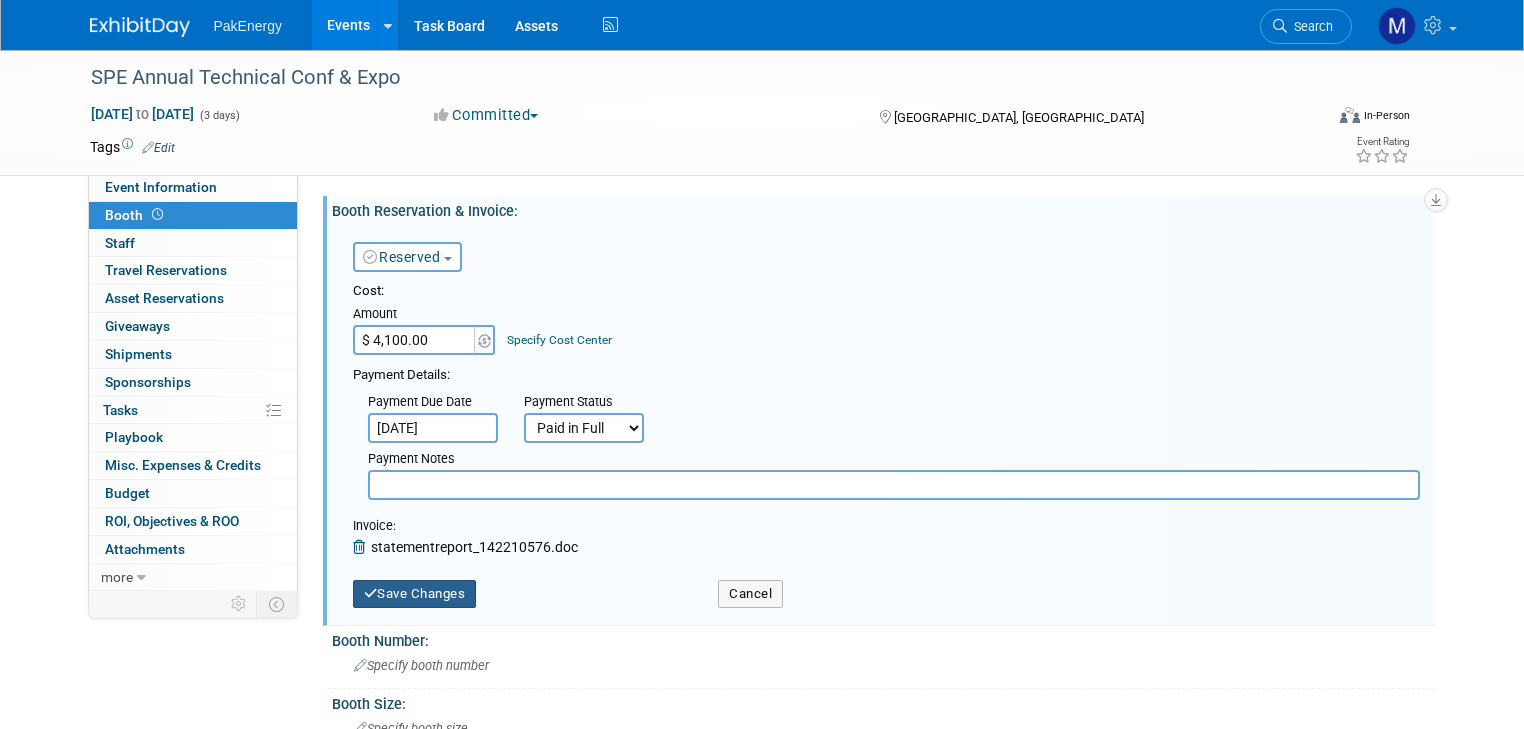 click on "Save Changes" at bounding box center [415, 594] 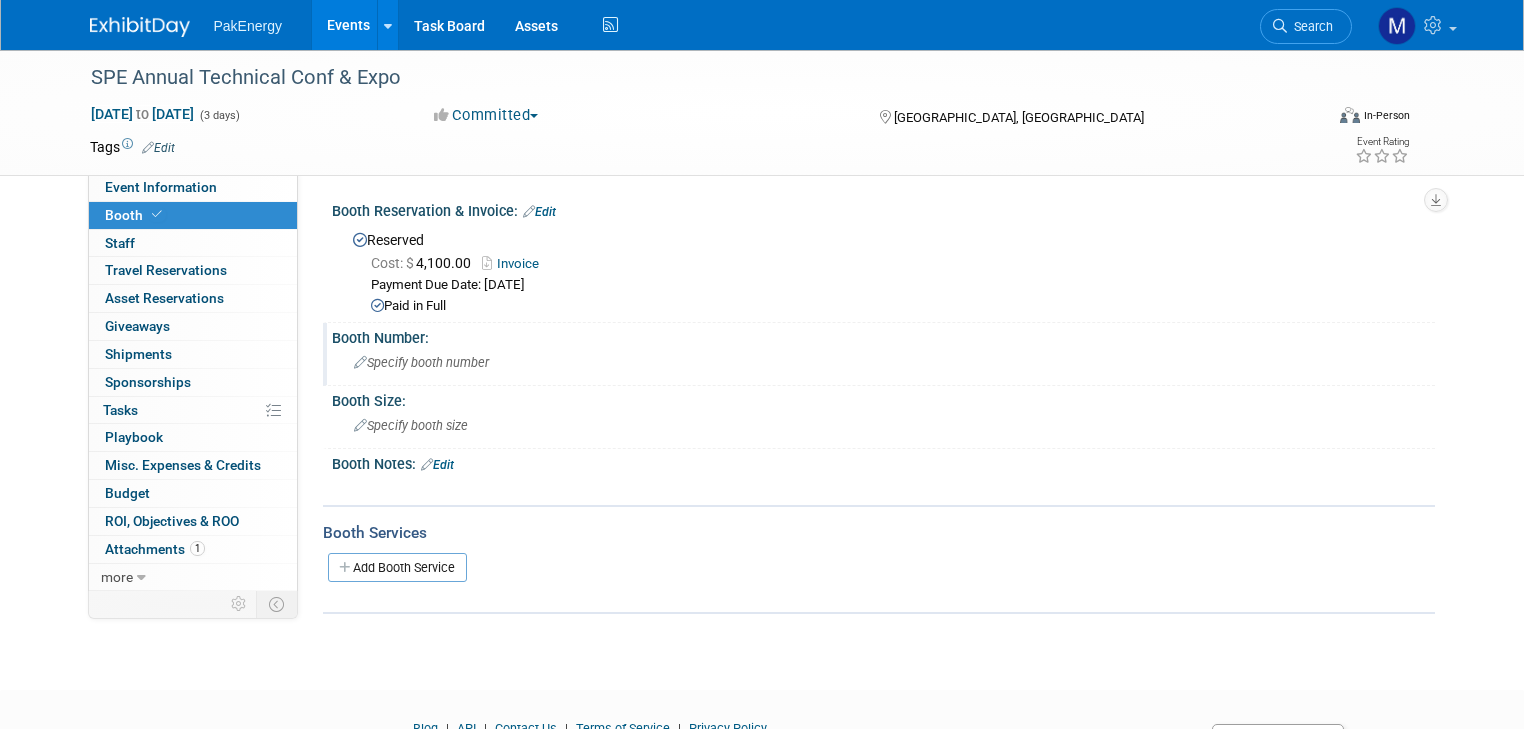 click on "Specify booth number" at bounding box center (421, 362) 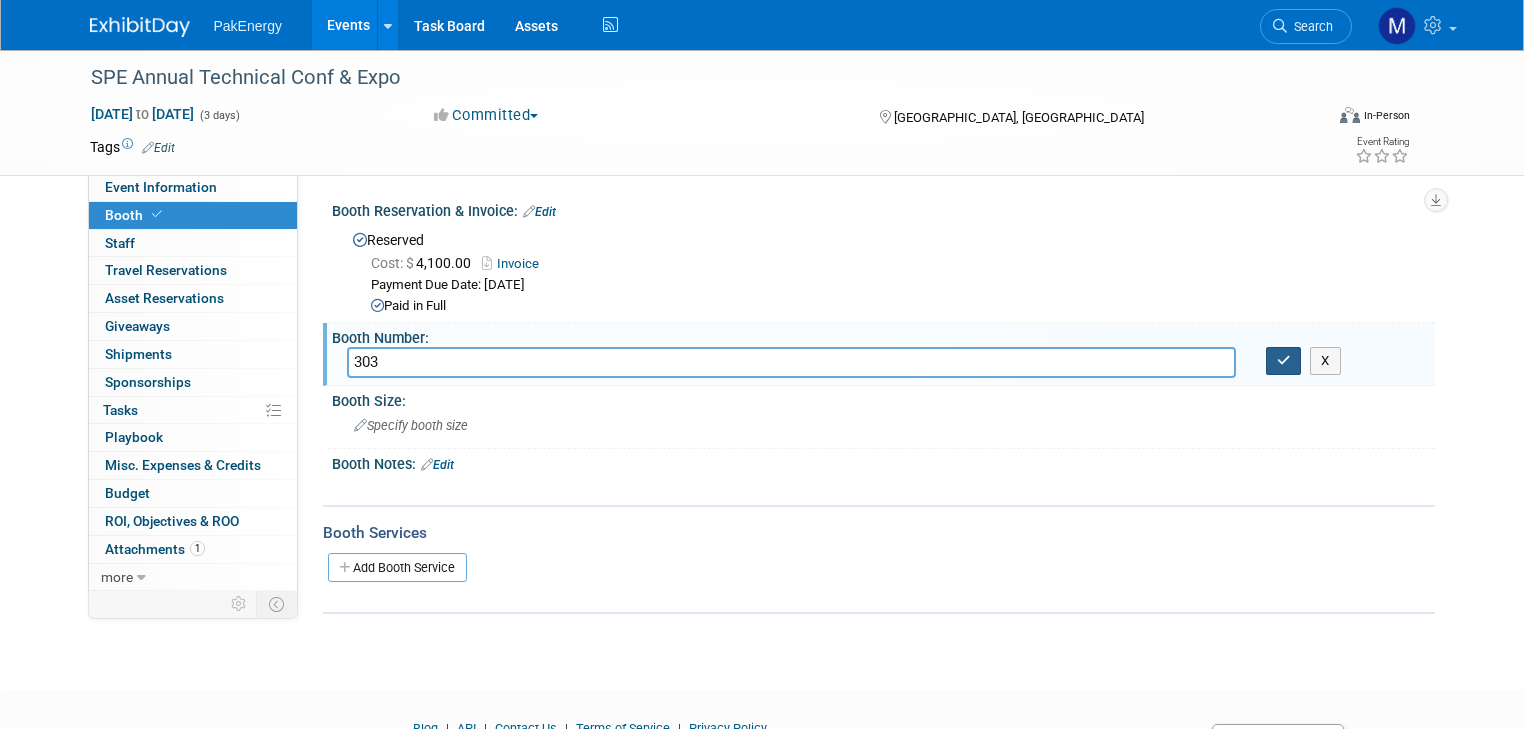 type on "303" 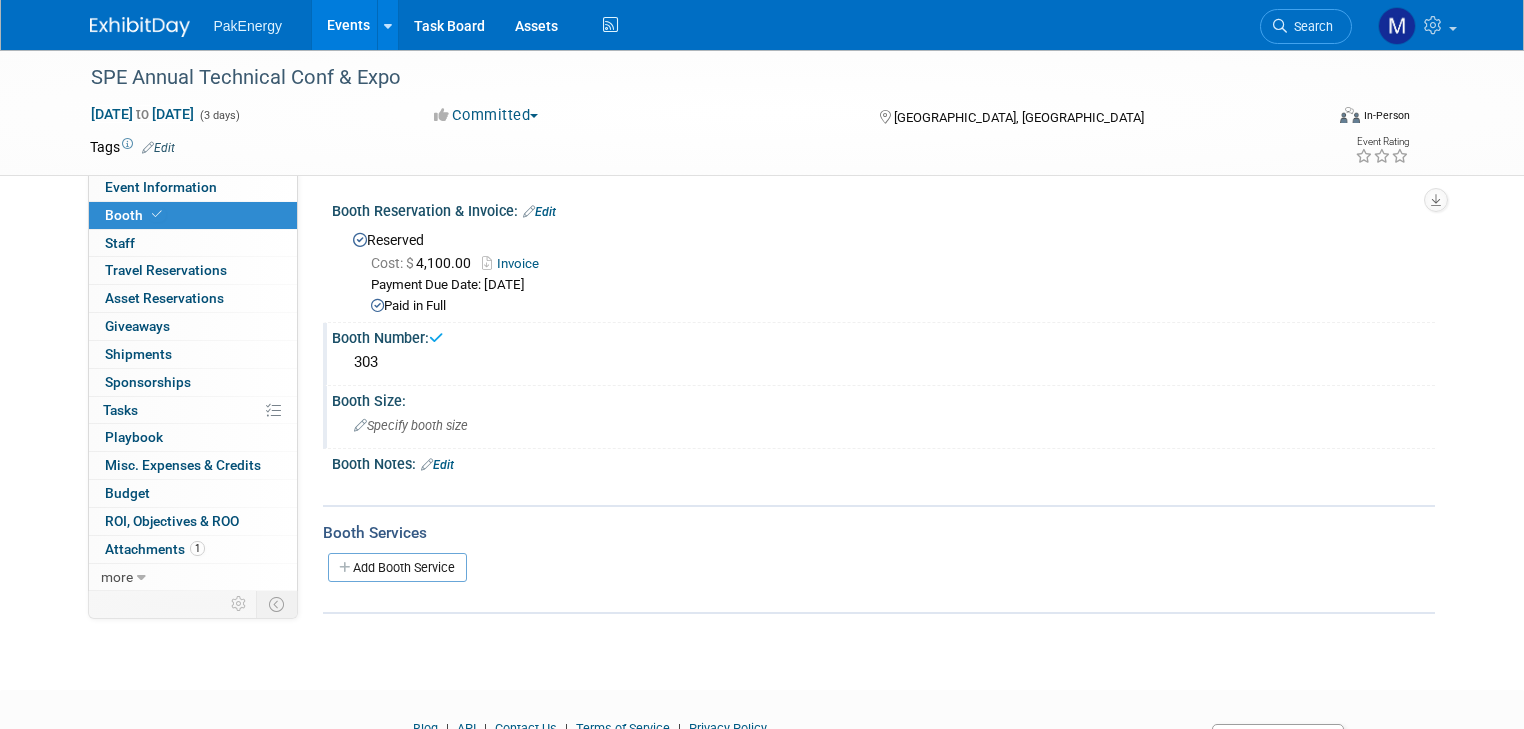 click on "Specify booth size" at bounding box center (411, 425) 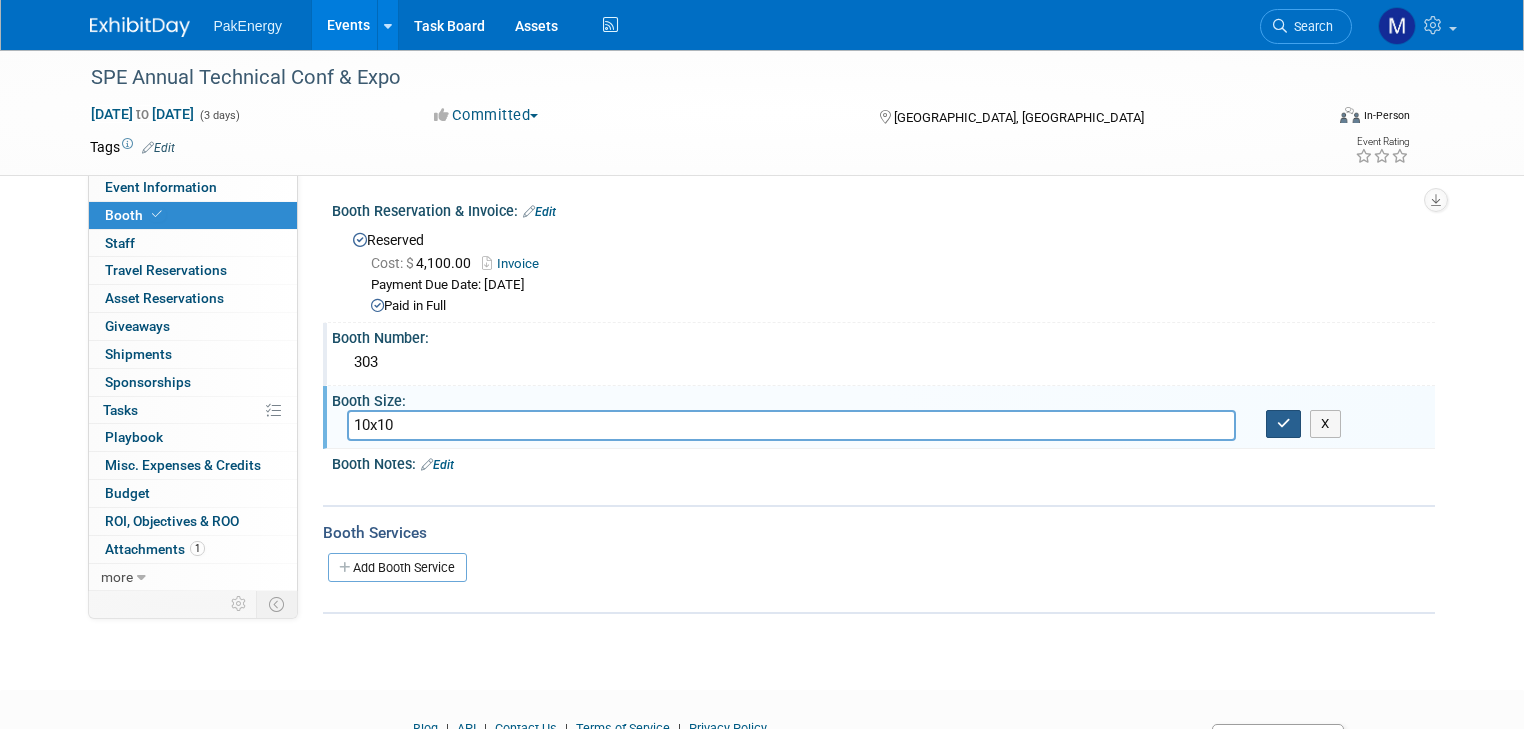 type on "10x10" 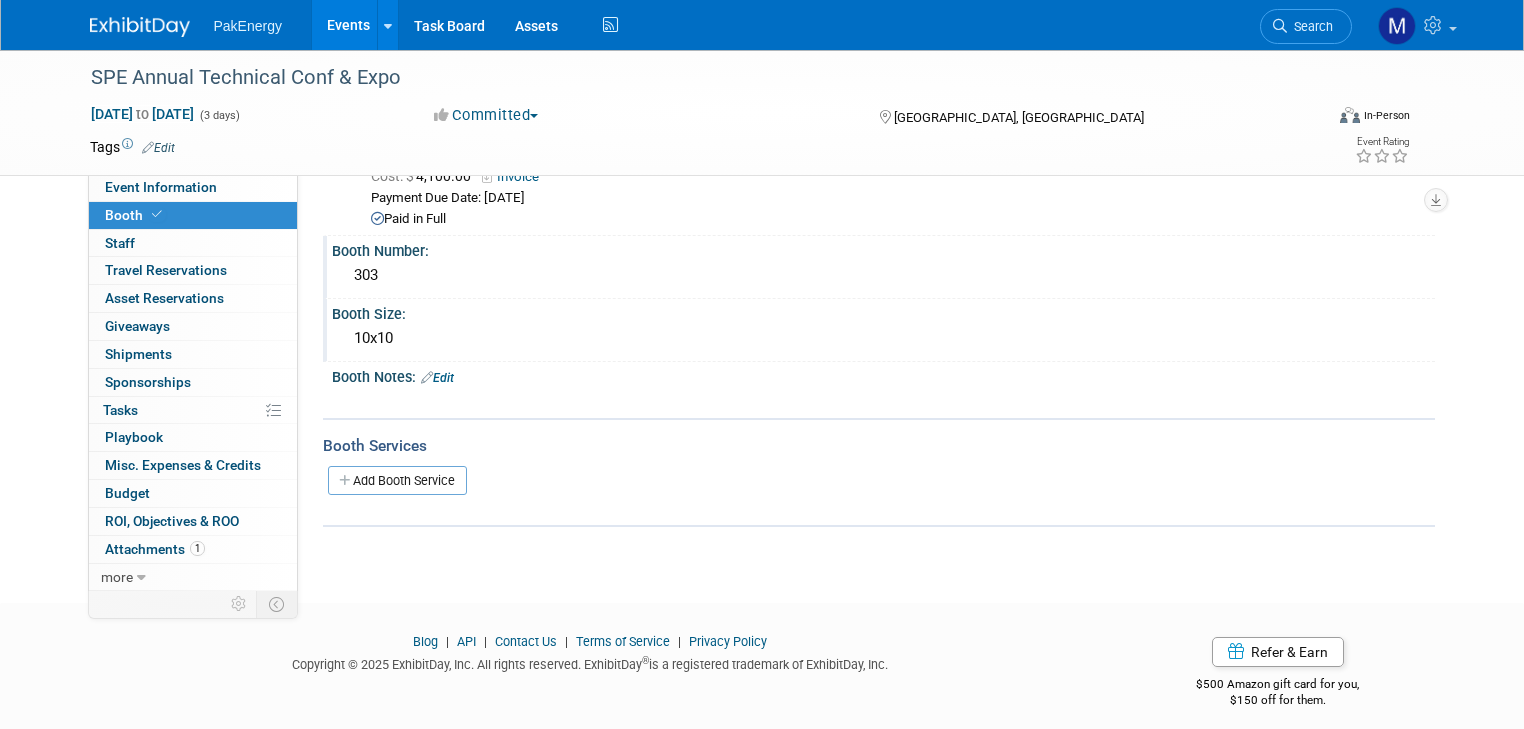scroll, scrollTop: 97, scrollLeft: 0, axis: vertical 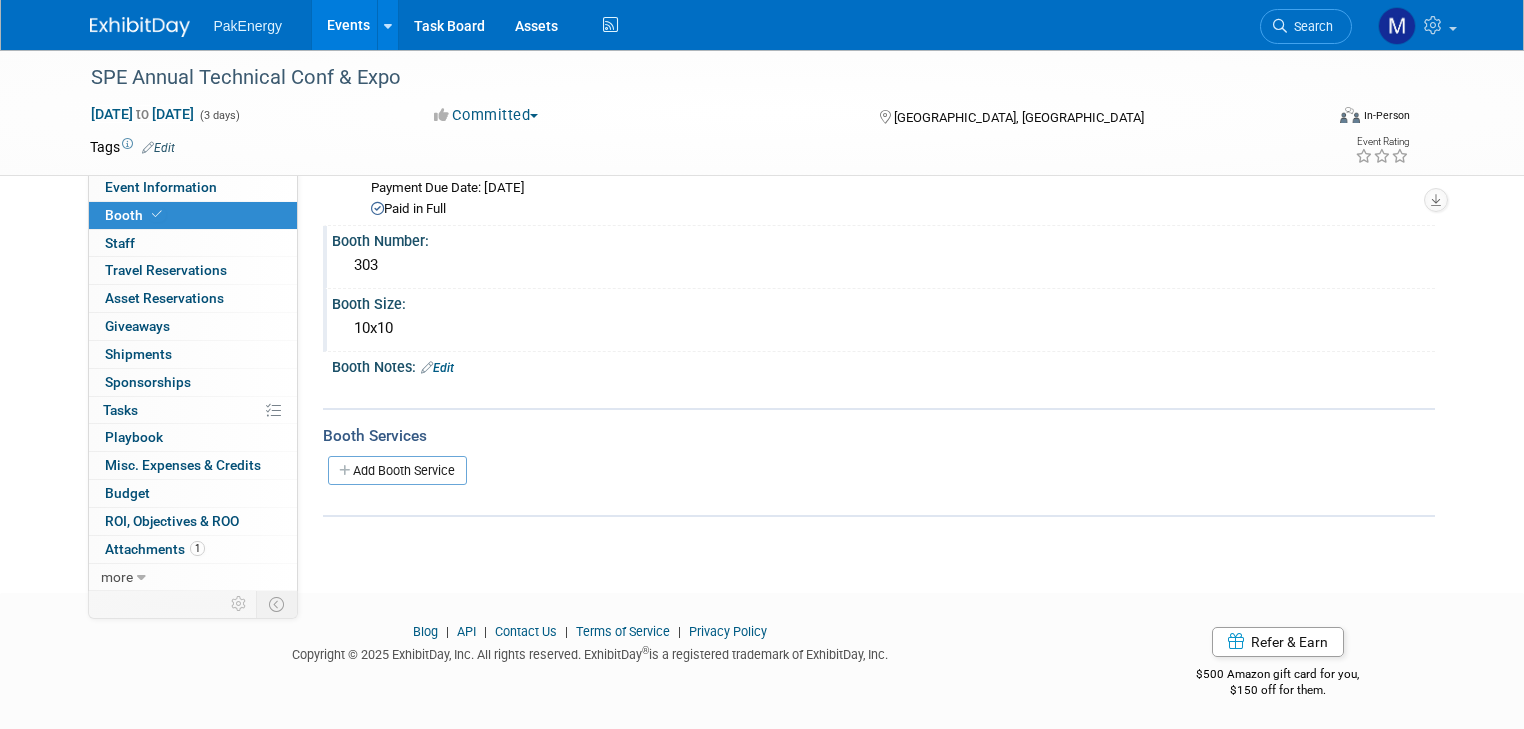 click on "Edit" at bounding box center (437, 368) 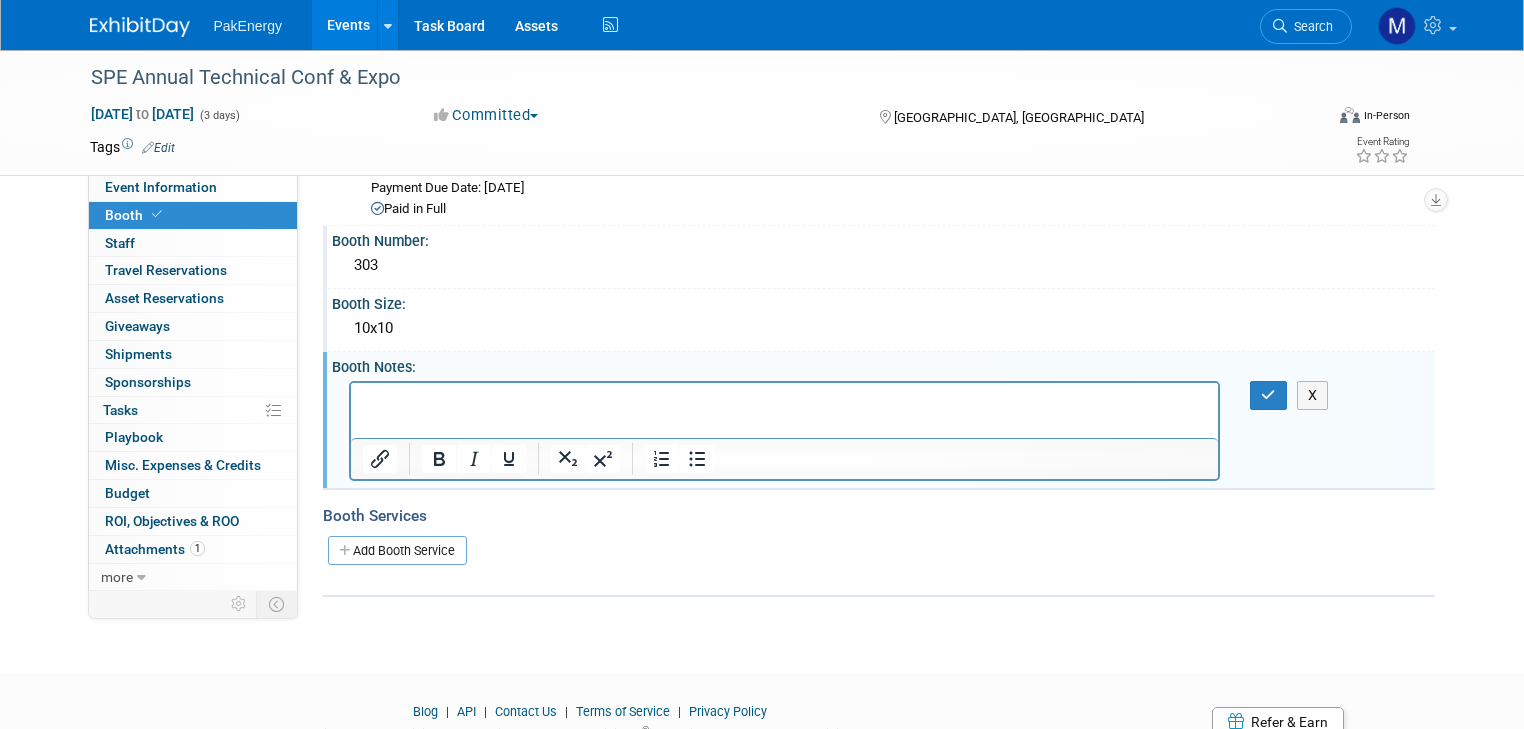 scroll, scrollTop: 0, scrollLeft: 0, axis: both 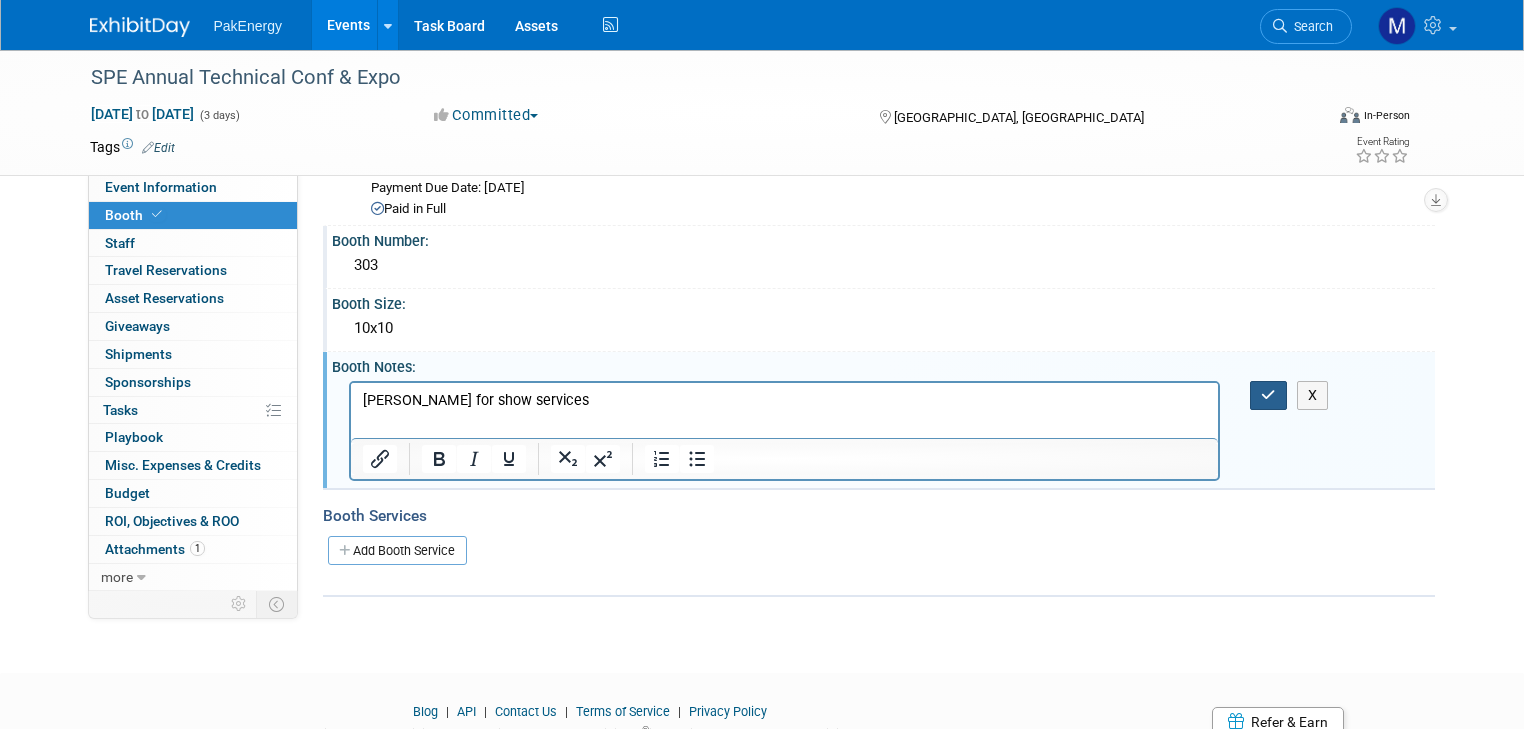 click at bounding box center (1268, 395) 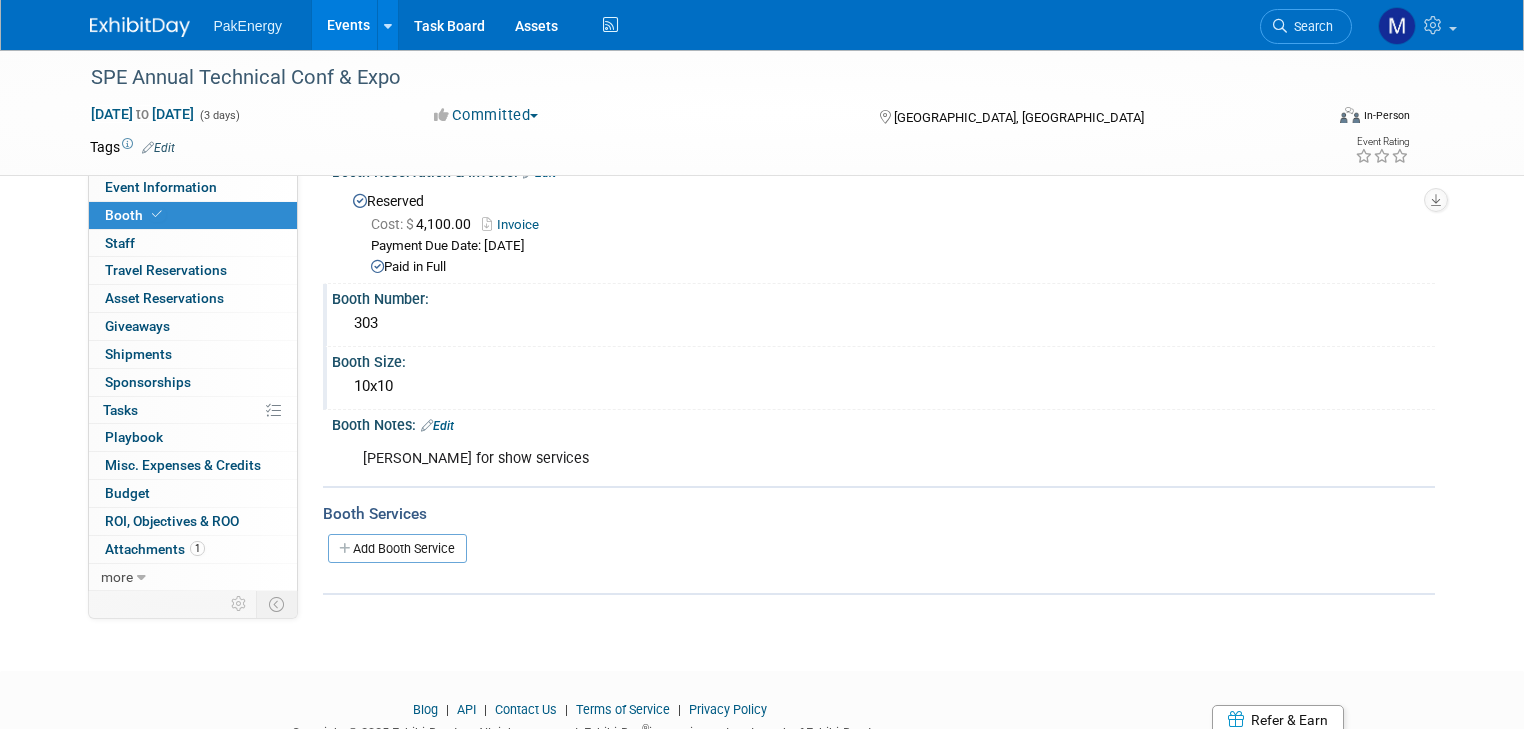 scroll, scrollTop: 0, scrollLeft: 0, axis: both 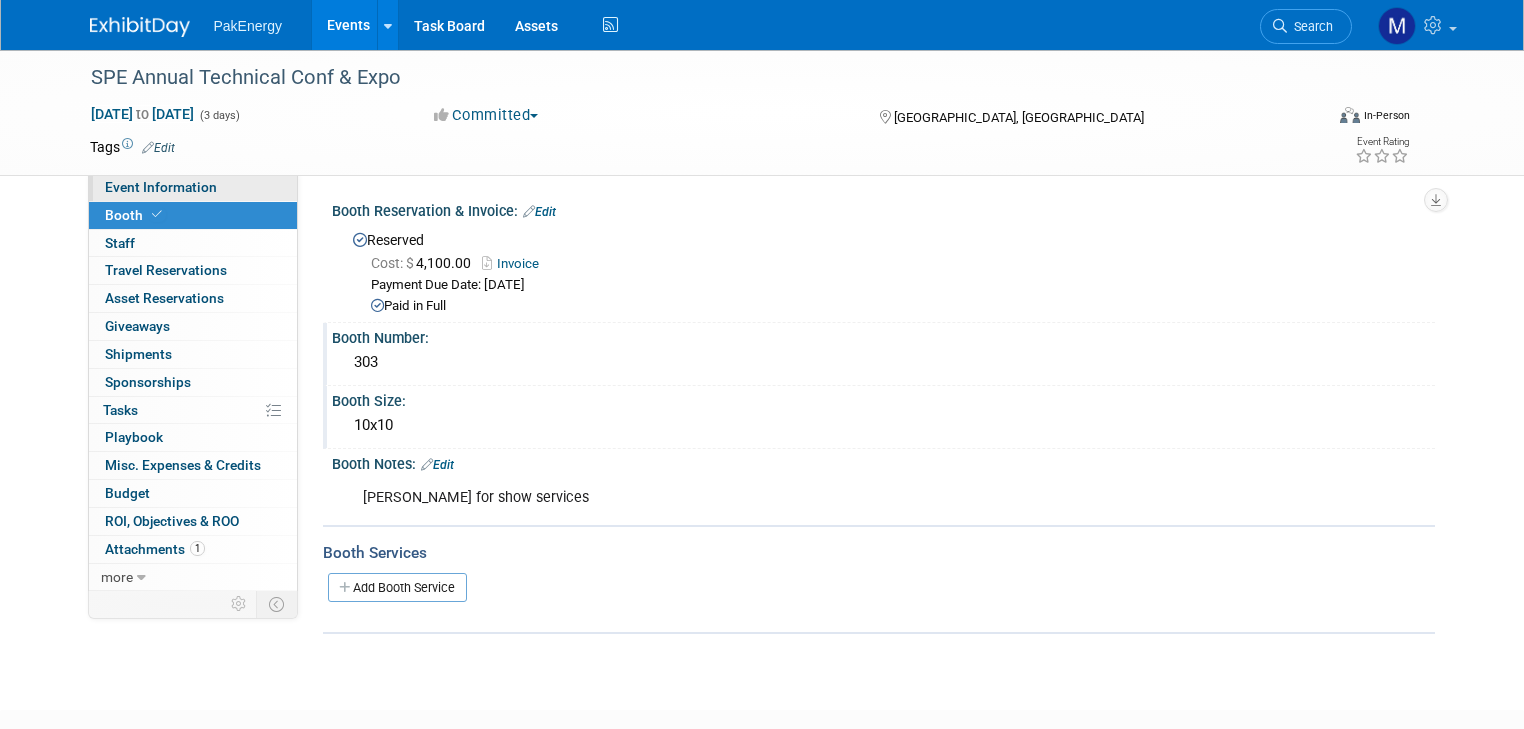 click on "Event Information" at bounding box center [161, 187] 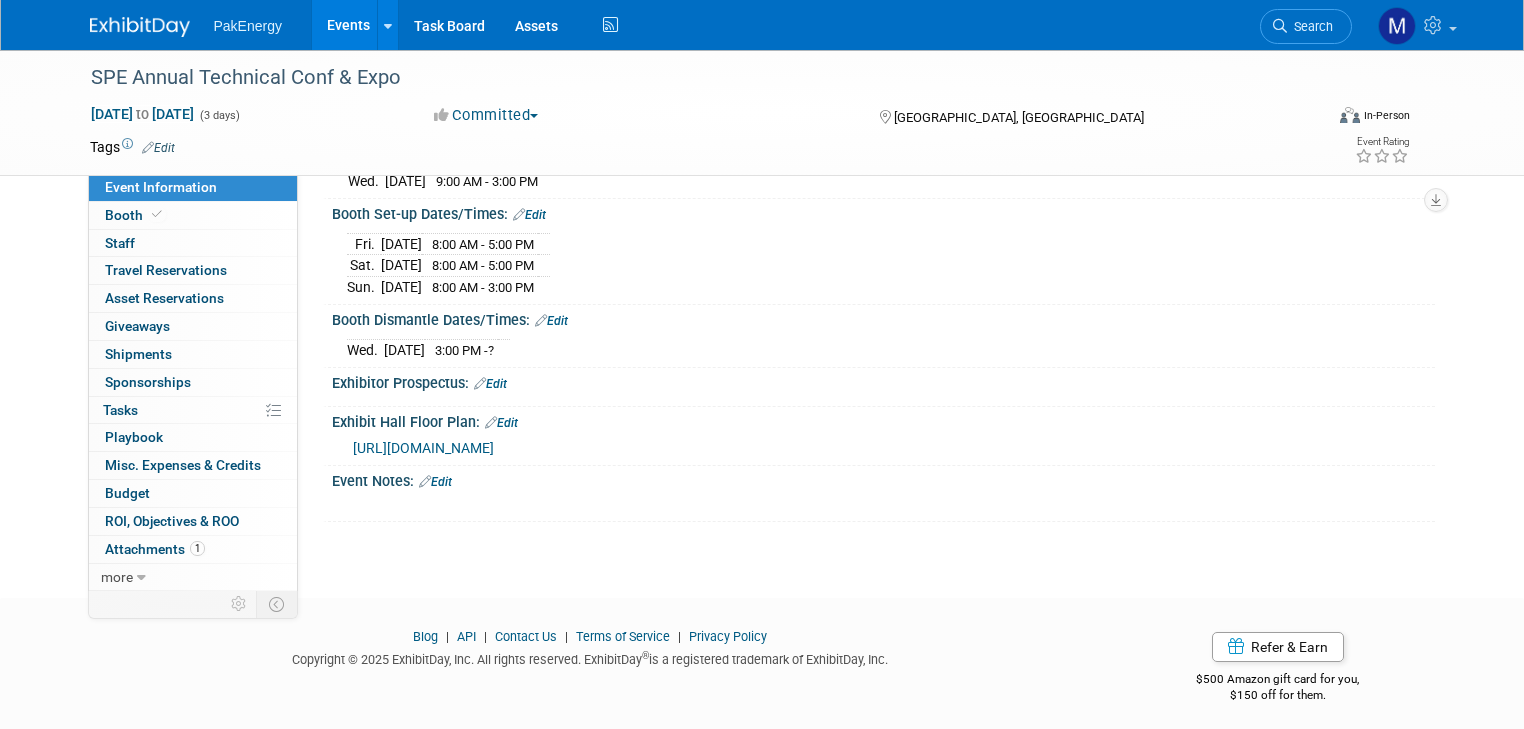 scroll, scrollTop: 315, scrollLeft: 0, axis: vertical 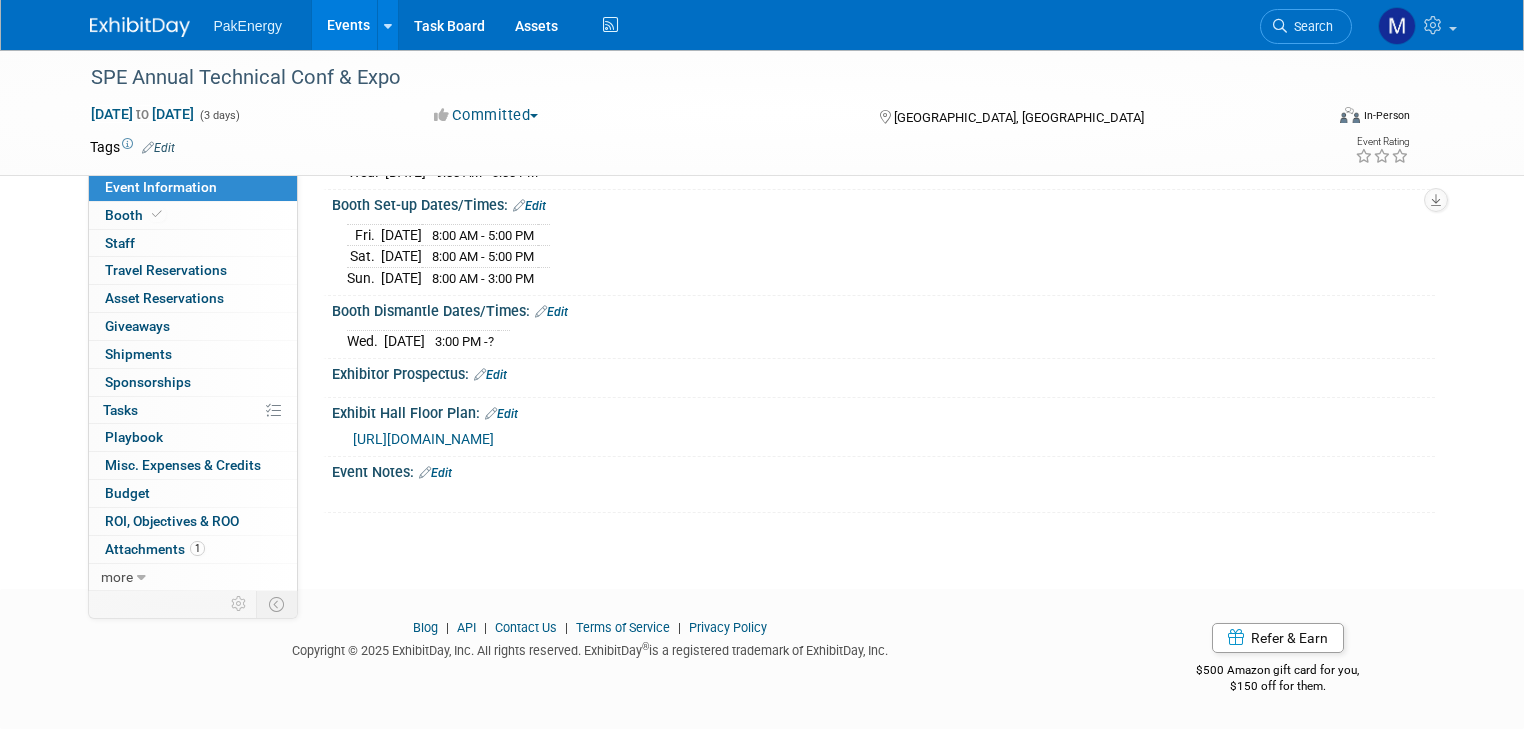 click on "Edit" at bounding box center [435, 473] 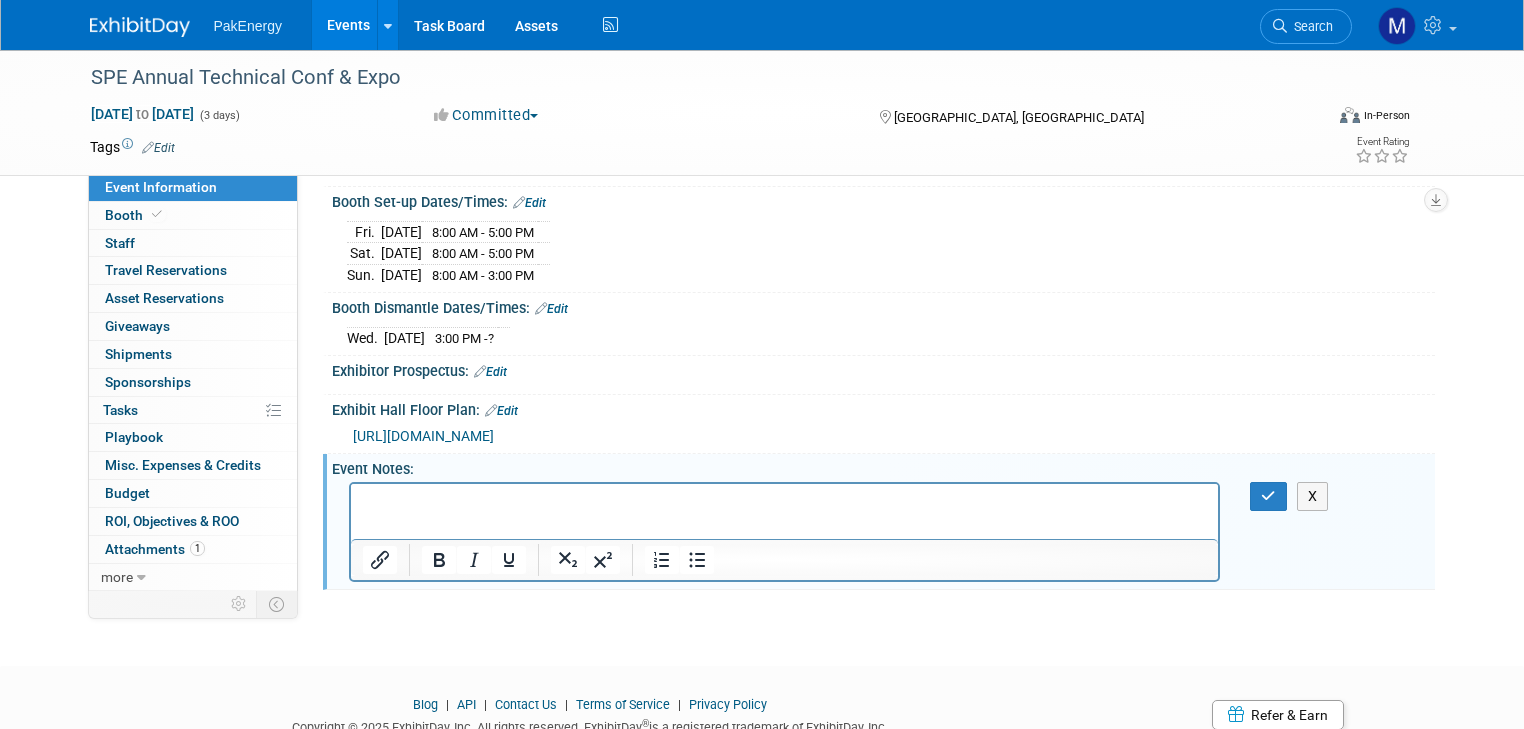 scroll, scrollTop: 0, scrollLeft: 0, axis: both 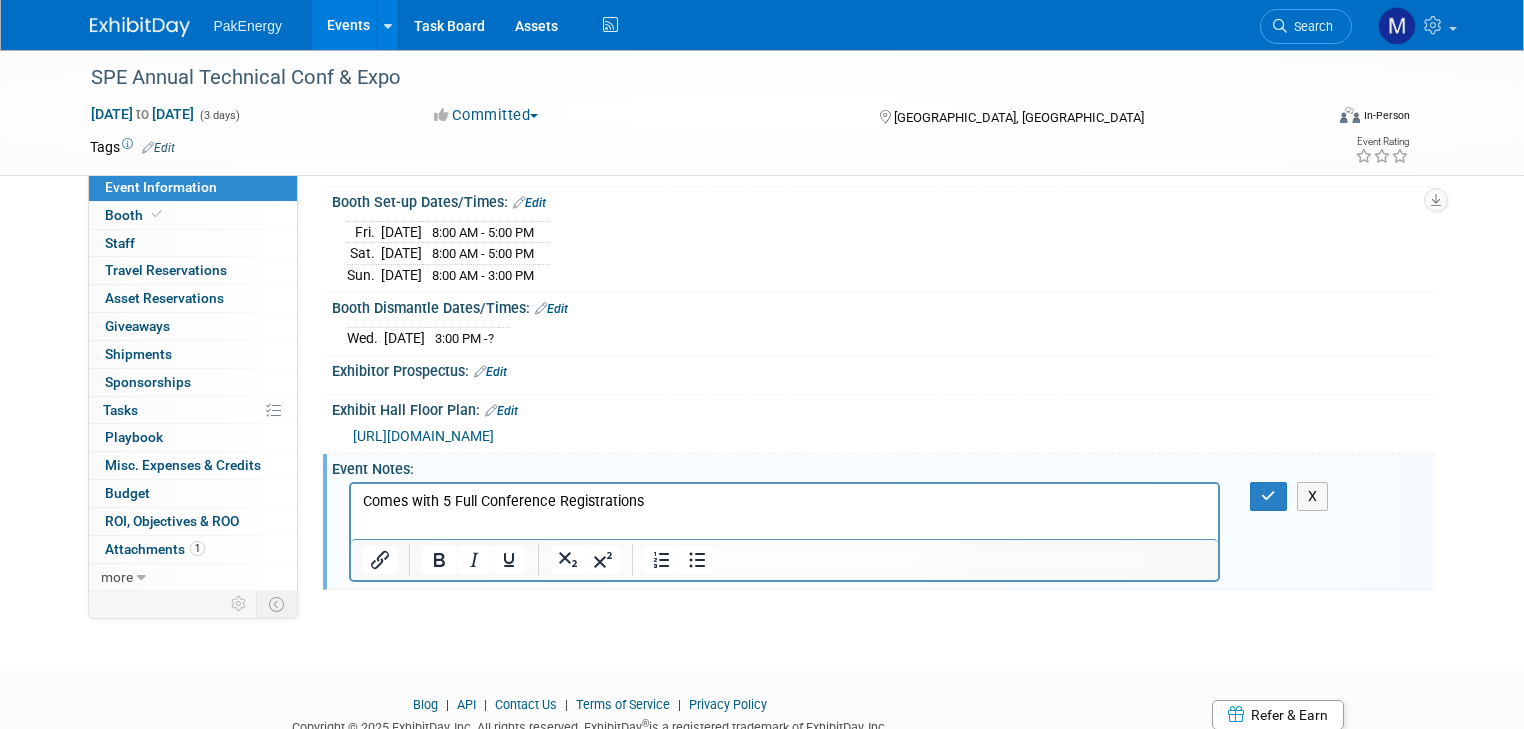 click on "Comes with 5 Full Conference Registrations" at bounding box center [784, 502] 